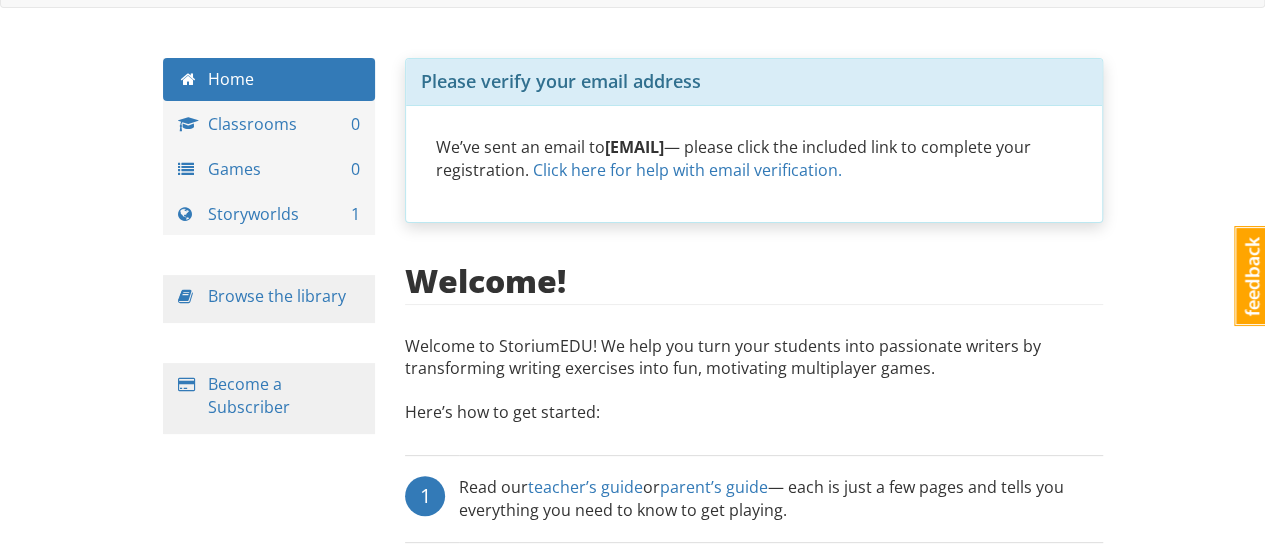 scroll, scrollTop: 50, scrollLeft: 0, axis: vertical 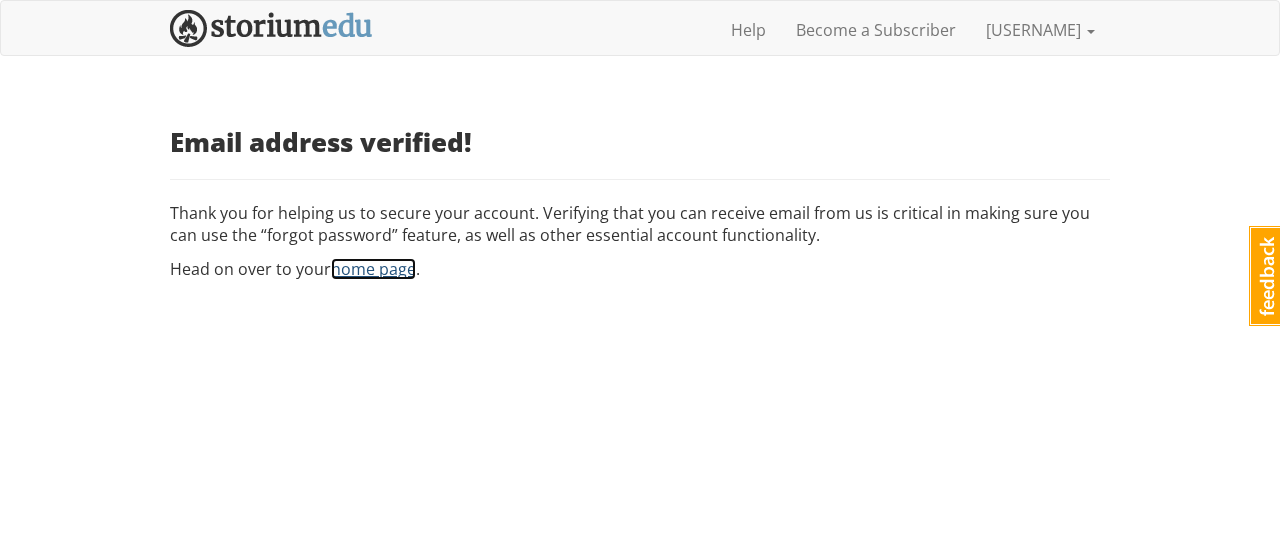 click on "home page" at bounding box center [373, 269] 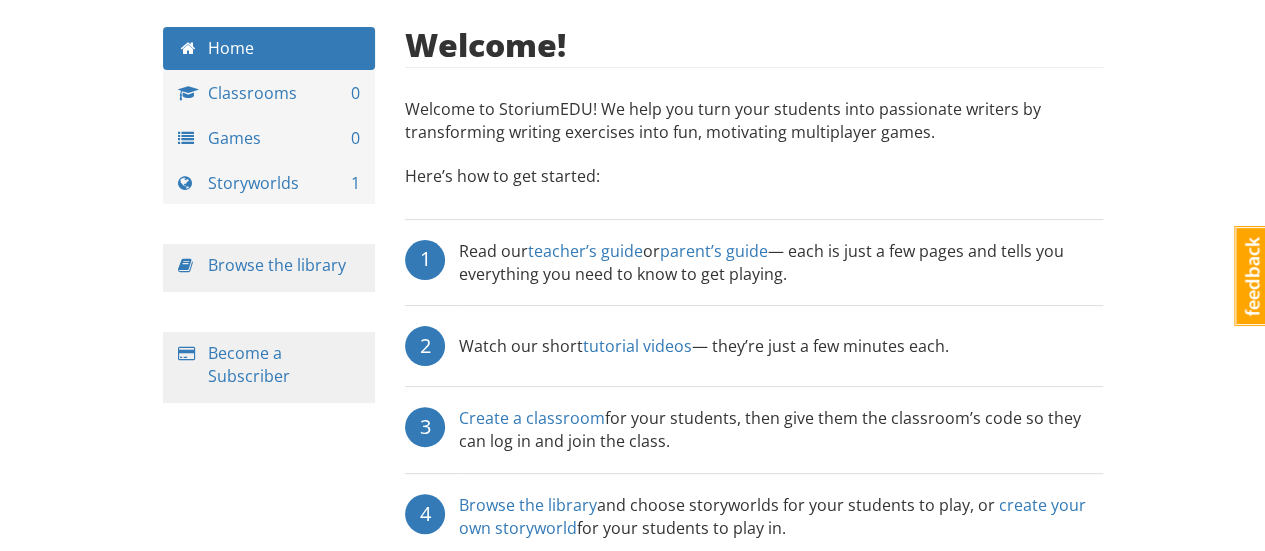 scroll, scrollTop: 89, scrollLeft: 0, axis: vertical 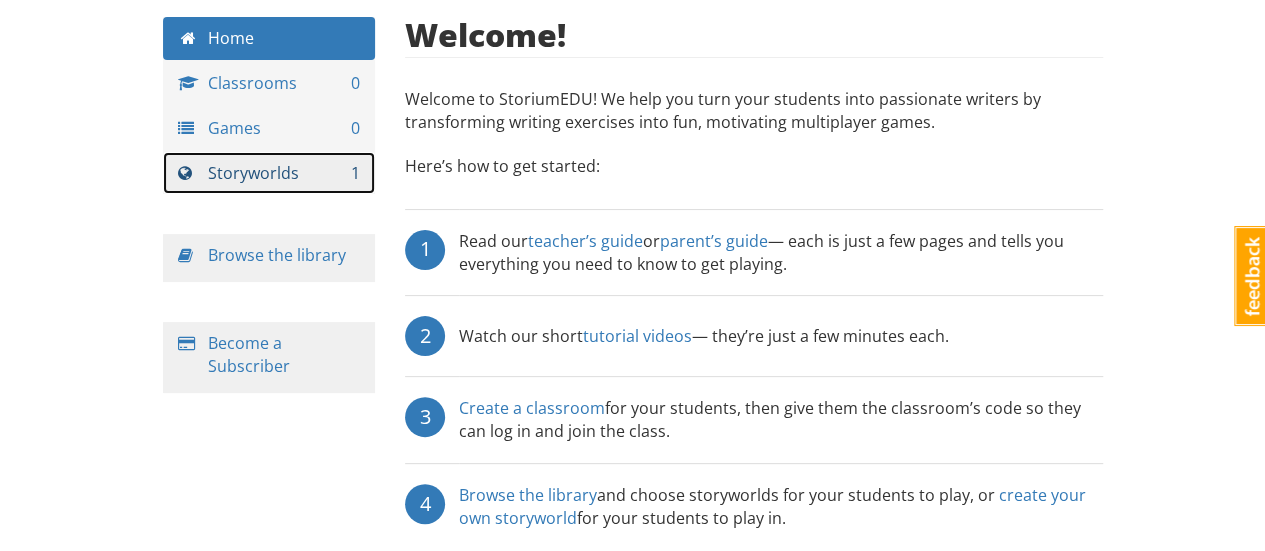 click on "Storyworlds   1" at bounding box center (269, 173) 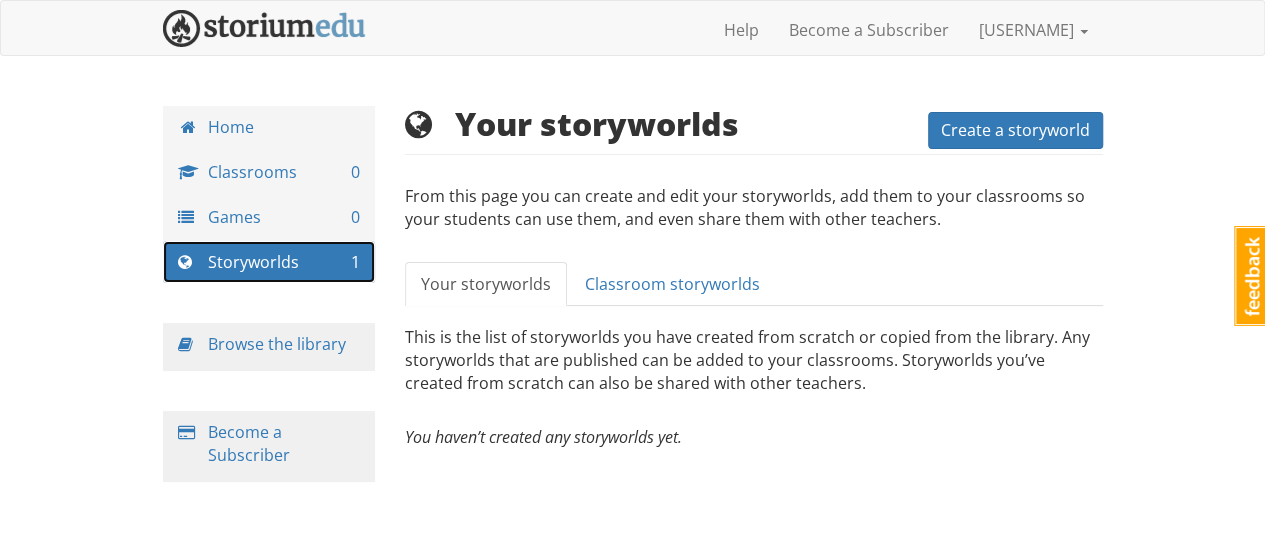 scroll, scrollTop: 0, scrollLeft: 0, axis: both 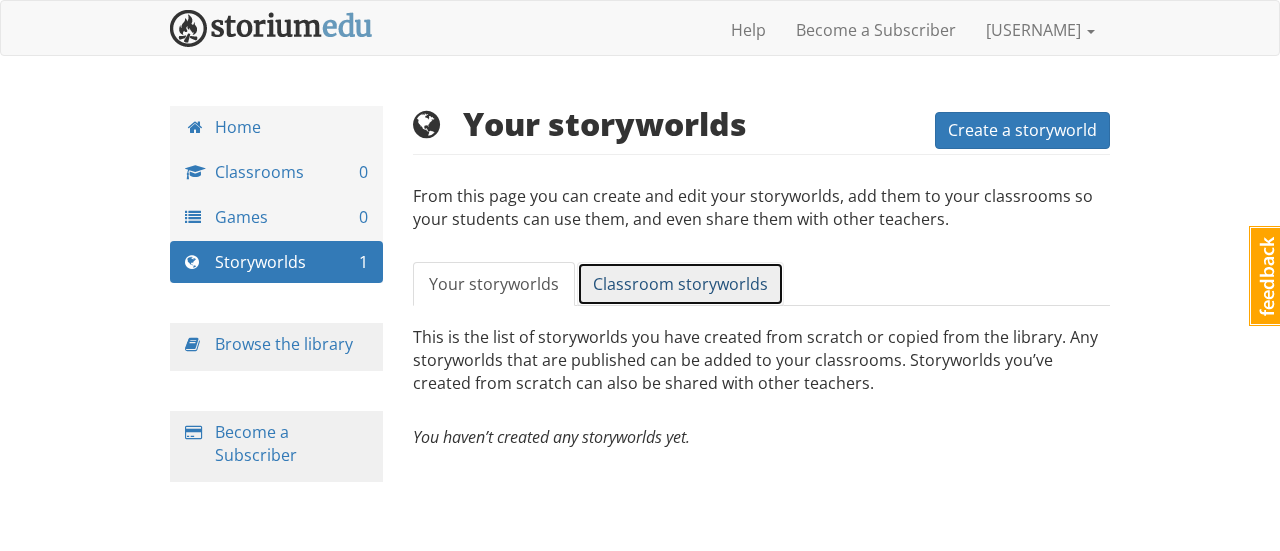 click on "Classroom storyworlds" at bounding box center [680, 284] 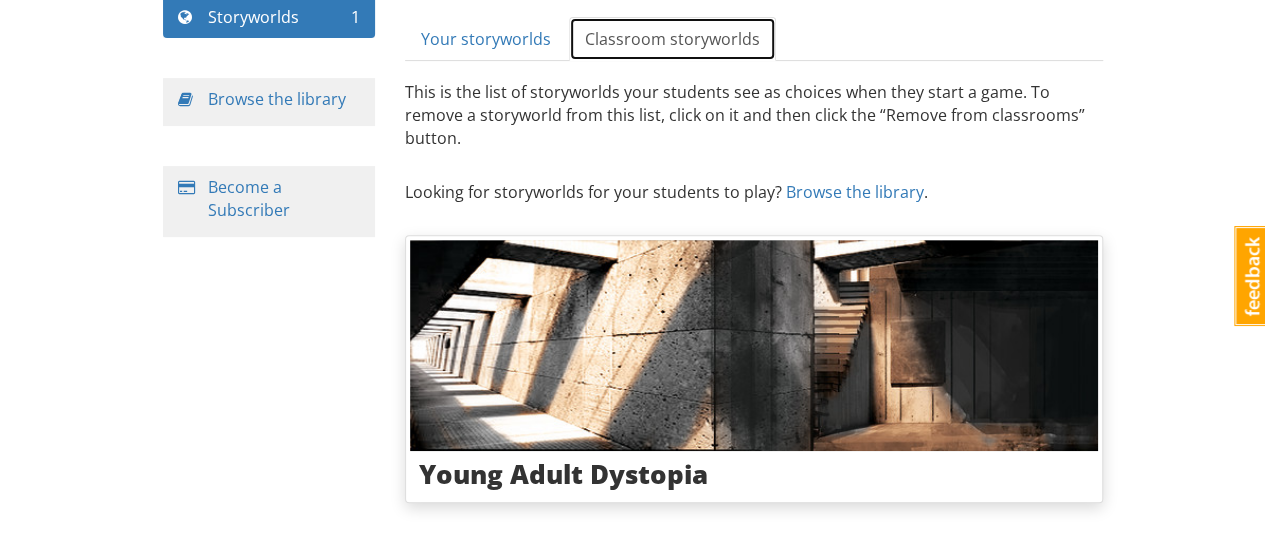 scroll, scrollTop: 240, scrollLeft: 0, axis: vertical 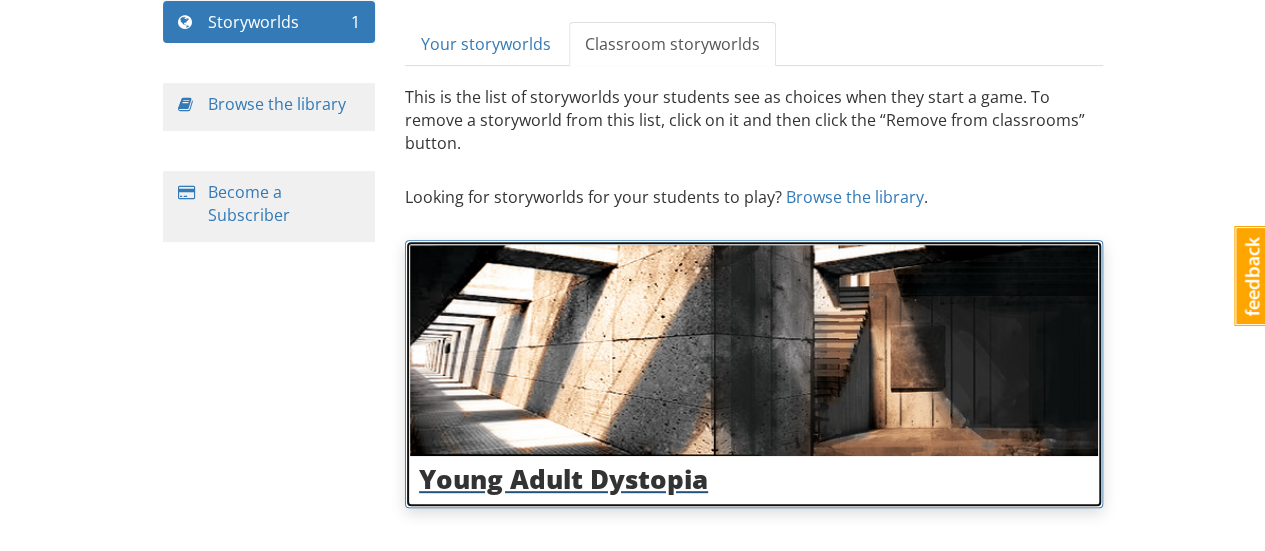 click at bounding box center (754, 351) 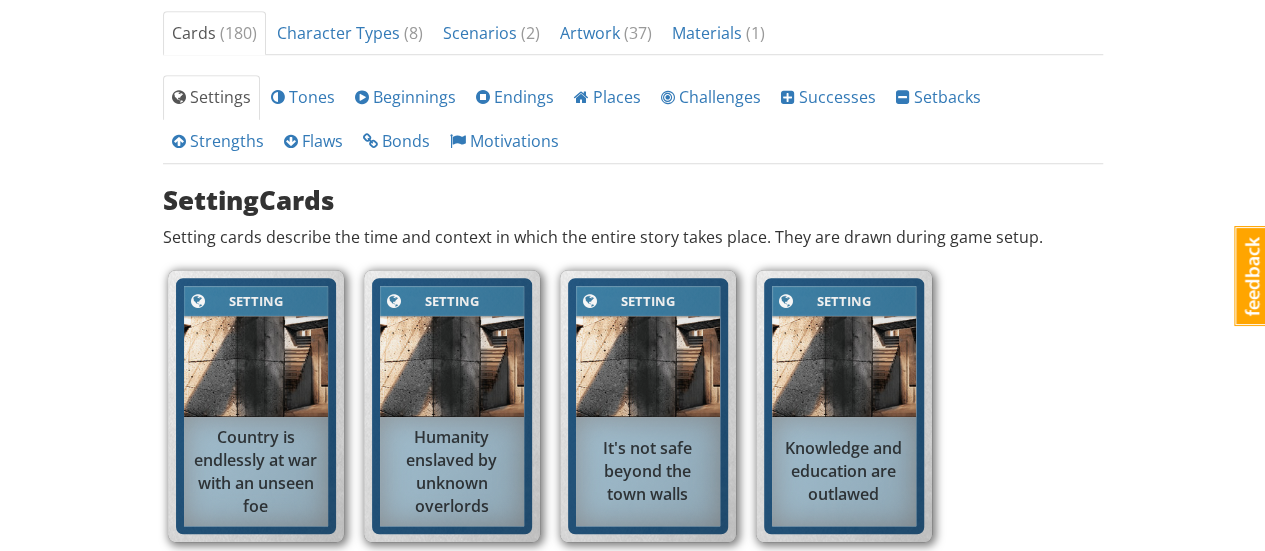 scroll, scrollTop: 738, scrollLeft: 0, axis: vertical 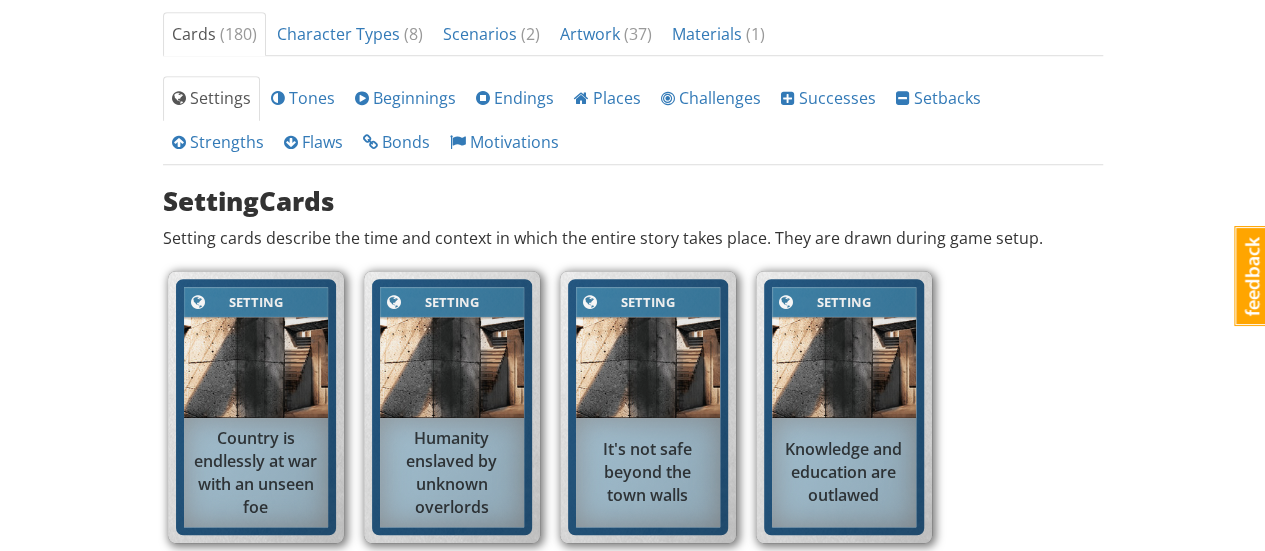 click at bounding box center [256, 367] 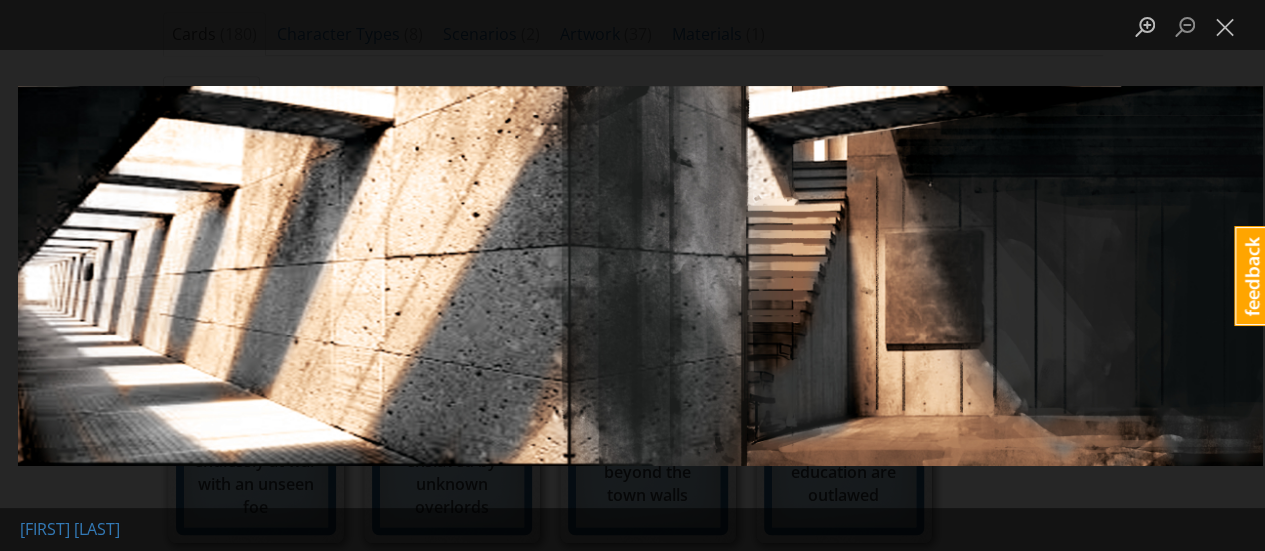 click at bounding box center (640, 275) 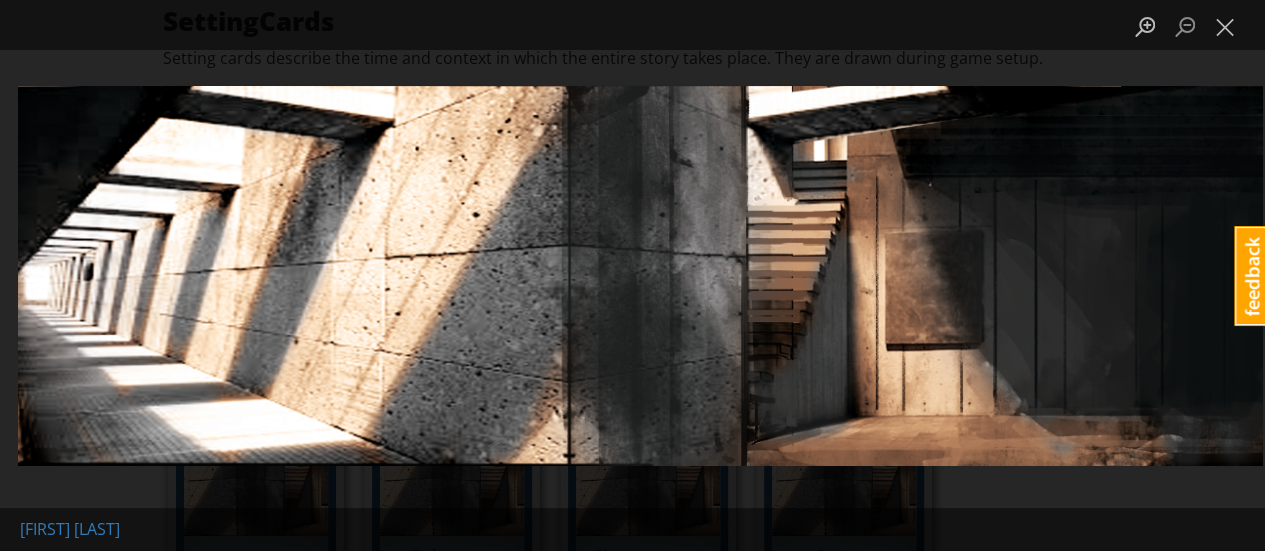 scroll, scrollTop: 926, scrollLeft: 0, axis: vertical 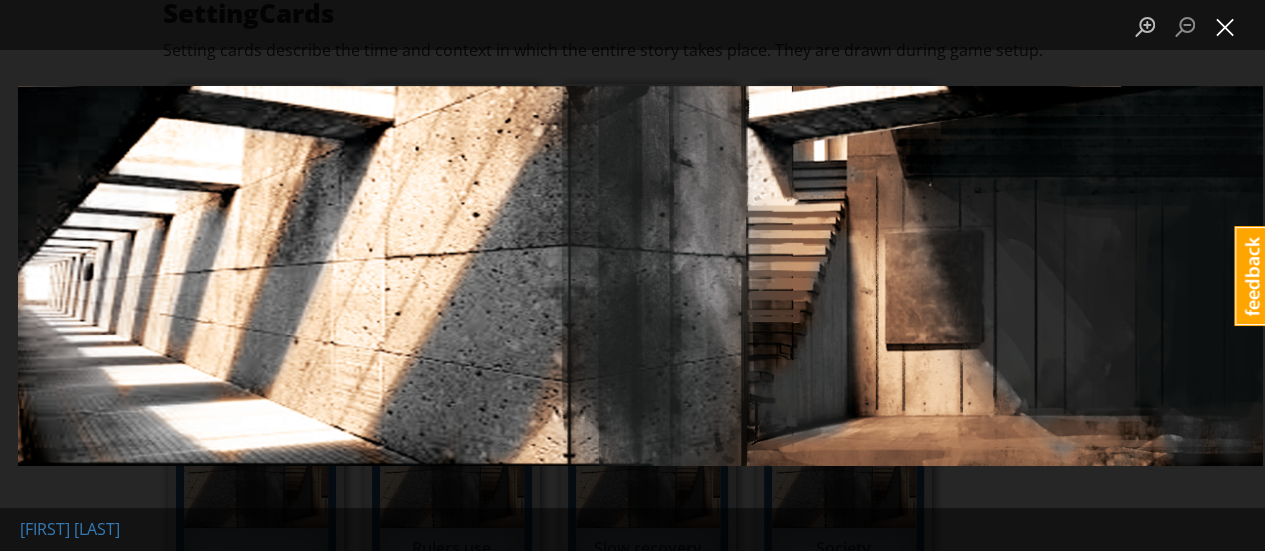 click at bounding box center [1225, 26] 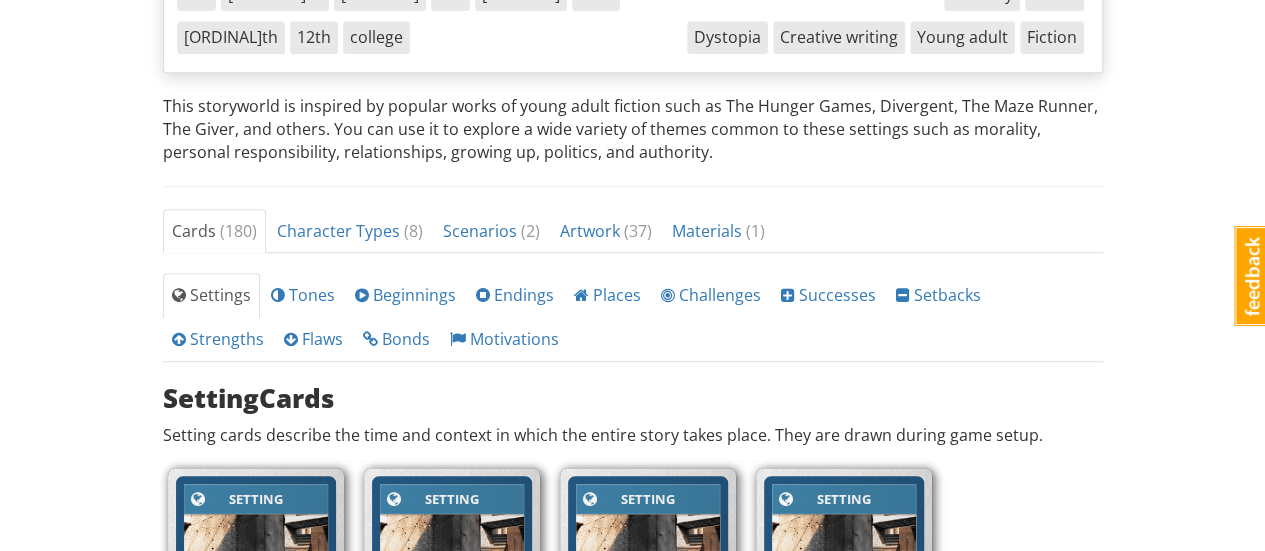scroll, scrollTop: 537, scrollLeft: 0, axis: vertical 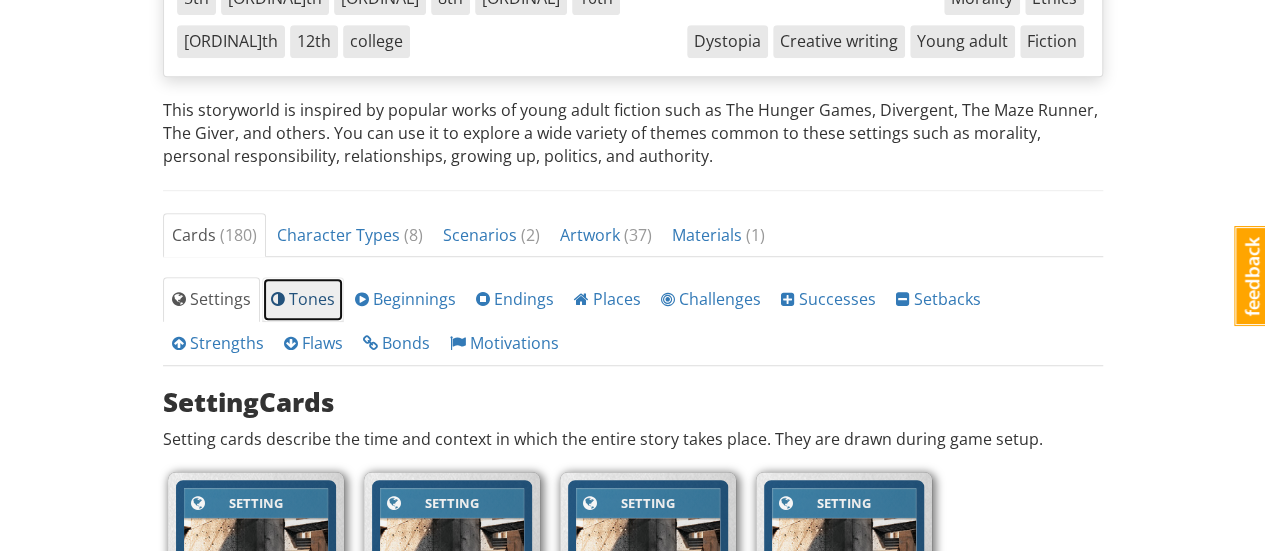 click on "Tones" at bounding box center (303, 299) 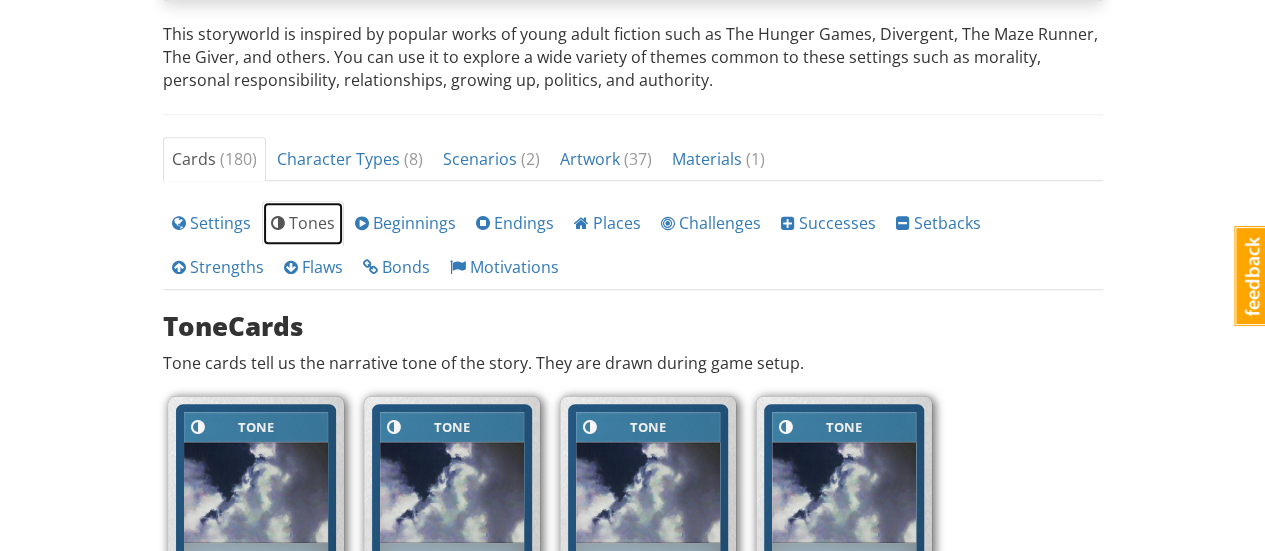 scroll, scrollTop: 604, scrollLeft: 0, axis: vertical 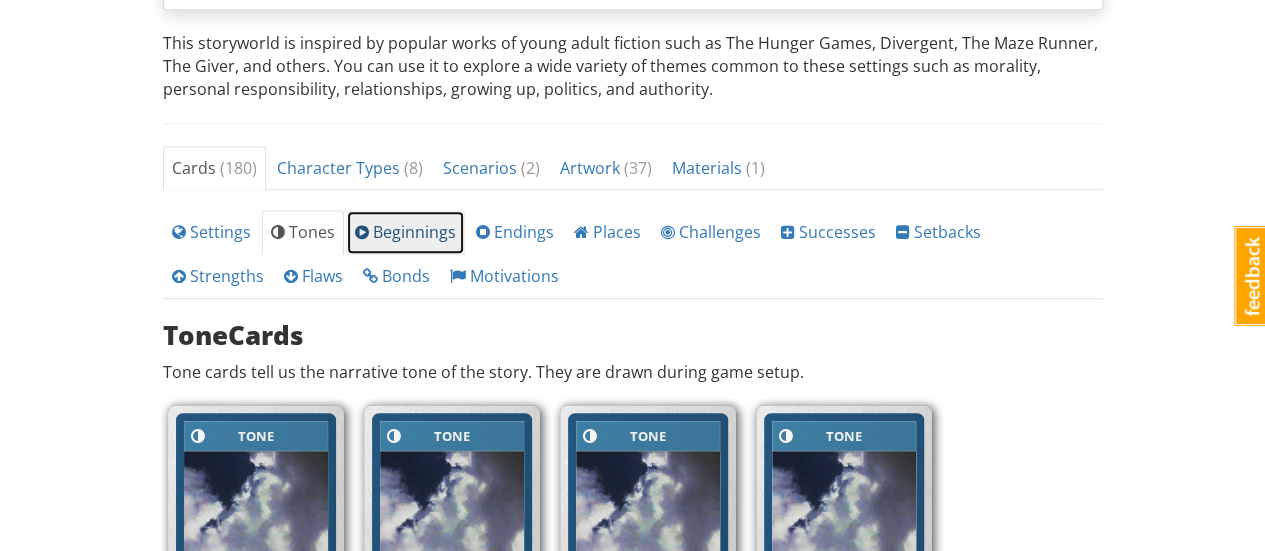 click on "Beginnings" at bounding box center [405, 232] 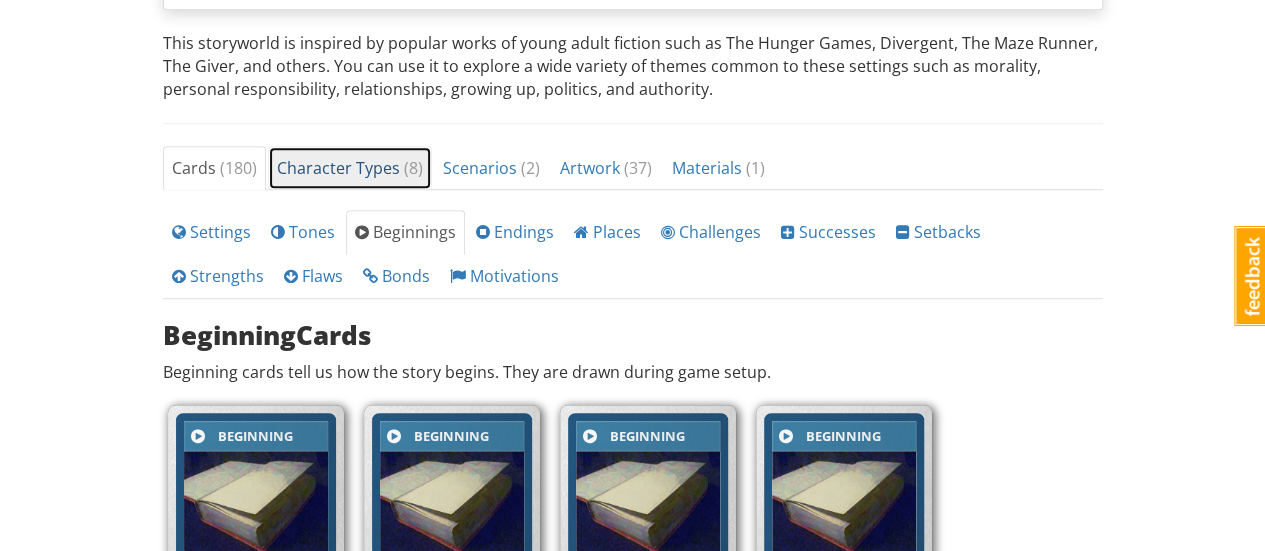 click on "Character Types   ( 8 )" at bounding box center [350, 168] 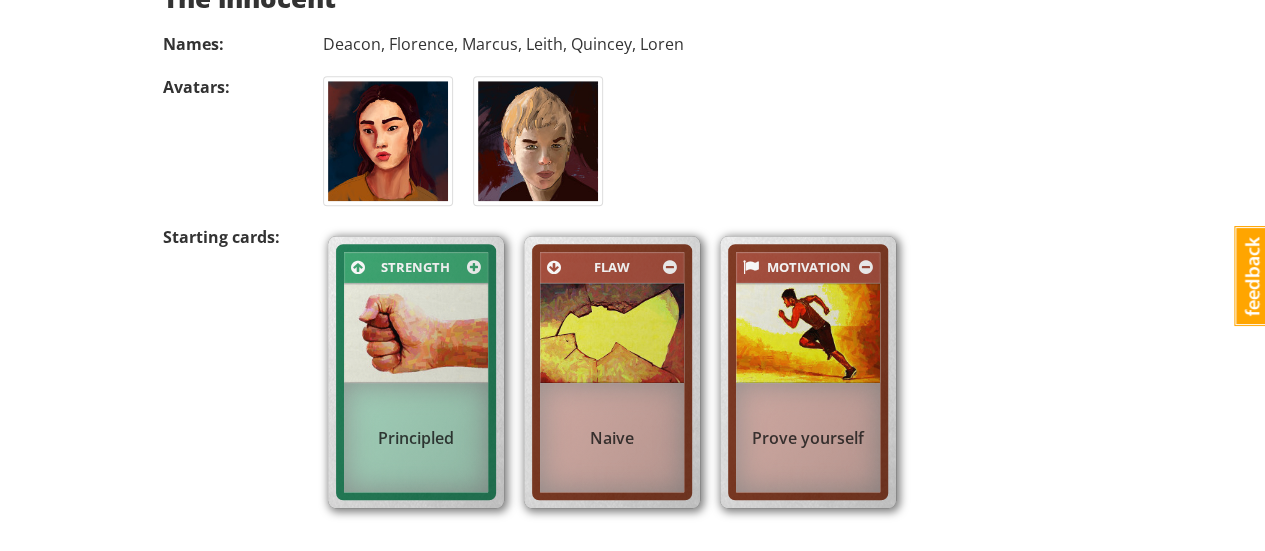 scroll, scrollTop: 878, scrollLeft: 0, axis: vertical 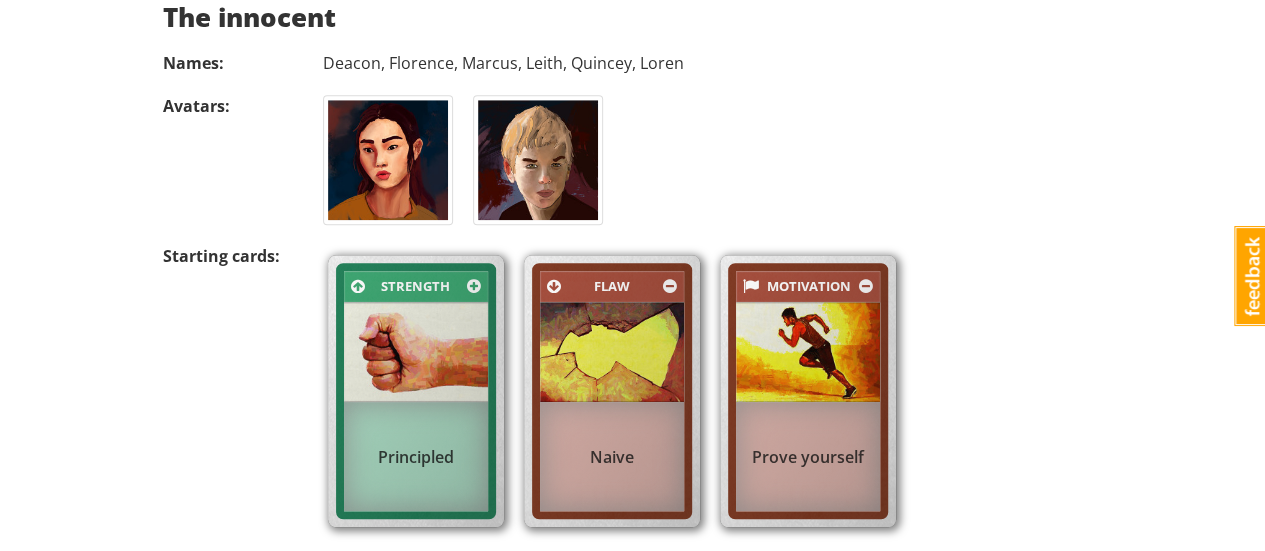 click on "Strength" at bounding box center [416, 286] 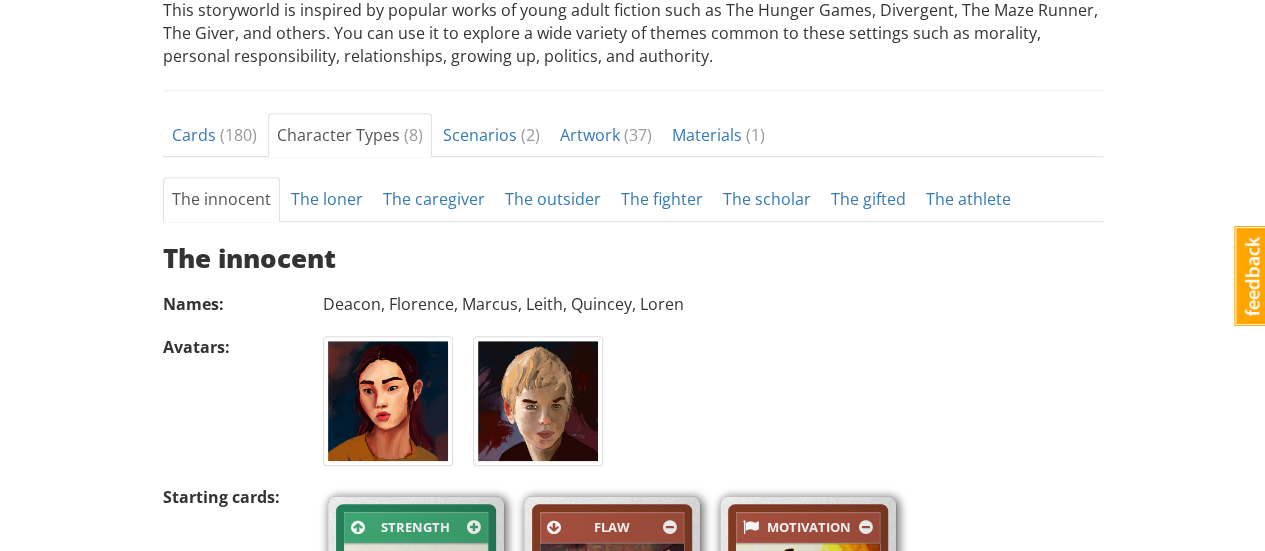 scroll, scrollTop: 636, scrollLeft: 0, axis: vertical 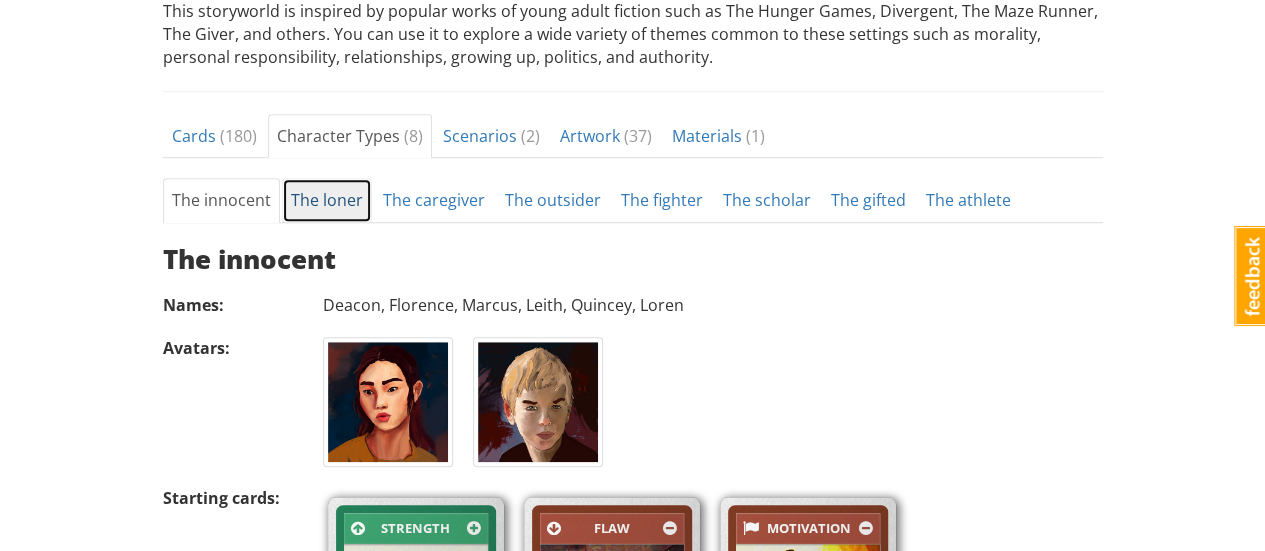click on "The loner" at bounding box center (327, 200) 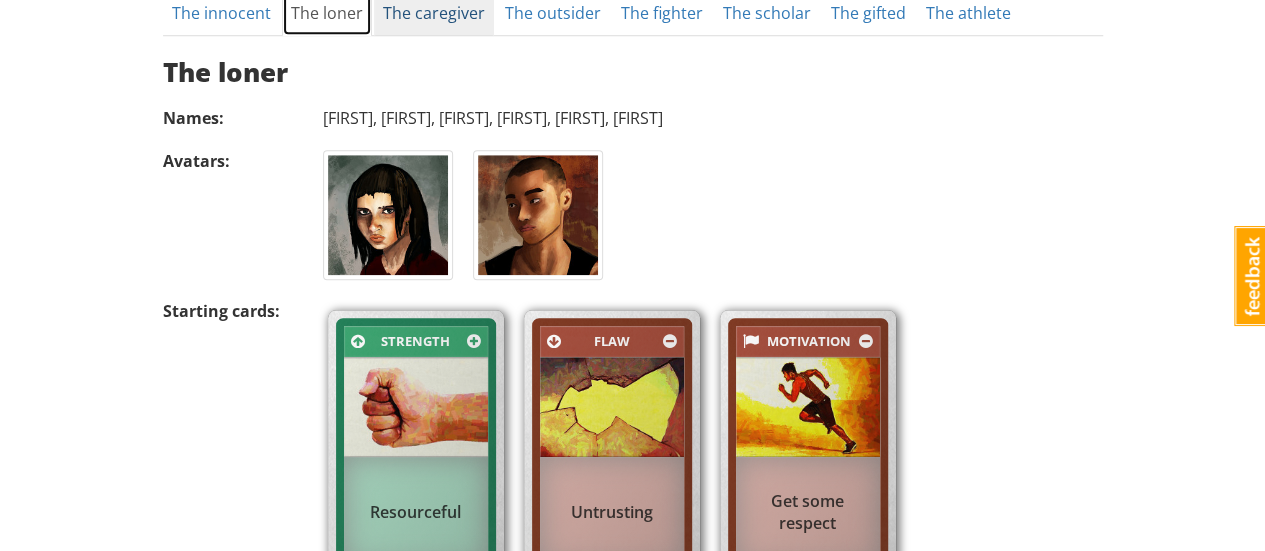 scroll, scrollTop: 822, scrollLeft: 0, axis: vertical 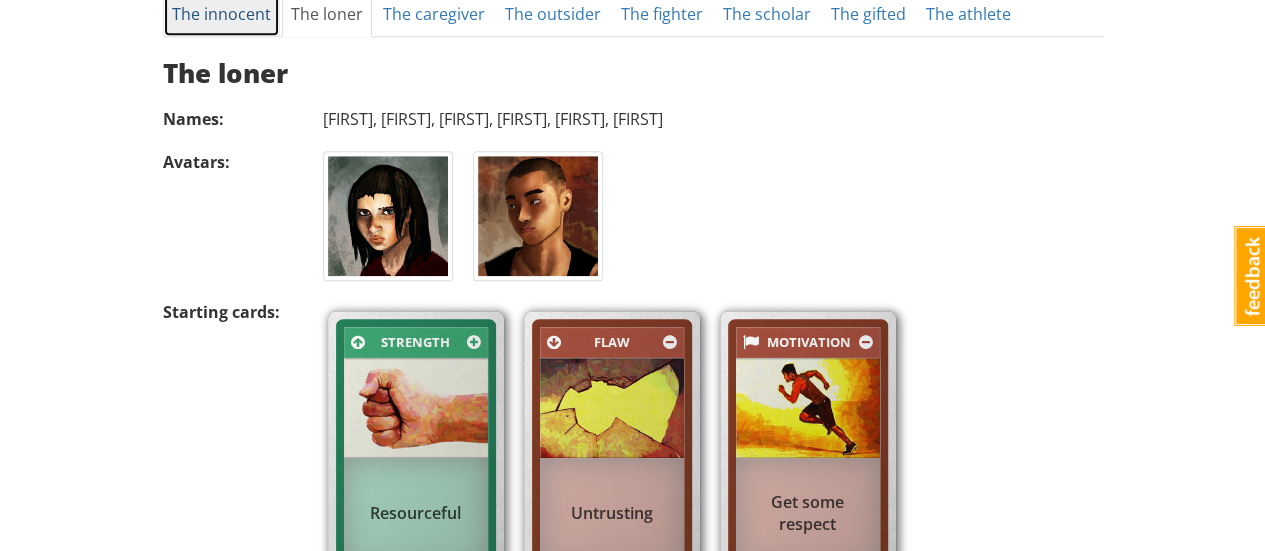 click on "The innocent" at bounding box center [221, 14] 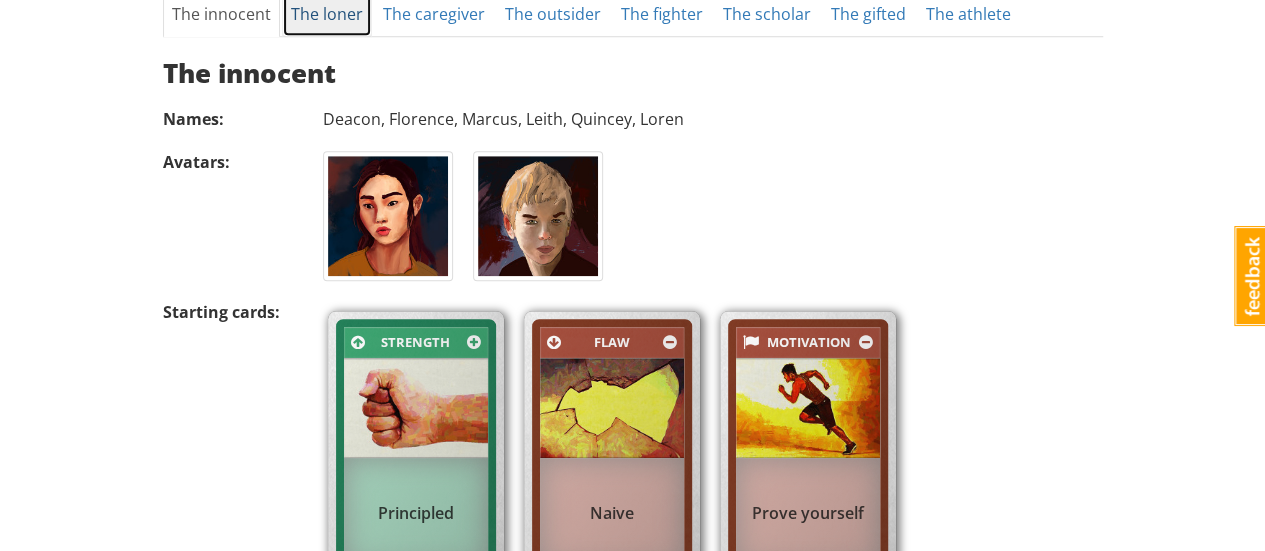 click on "The loner" at bounding box center [327, 14] 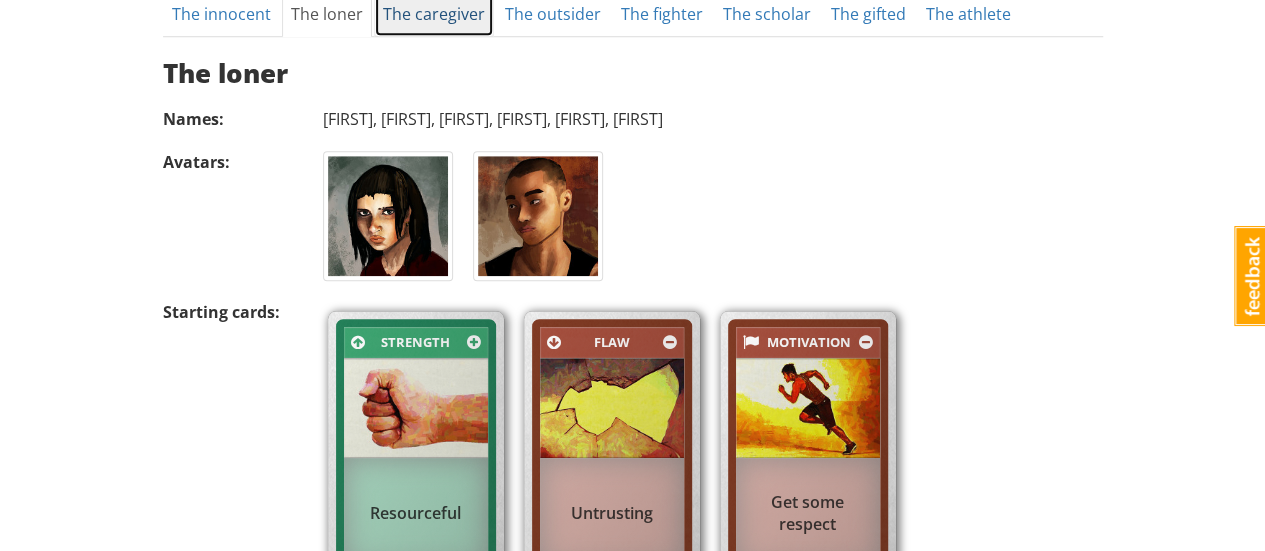 click on "The caregiver" at bounding box center (434, 14) 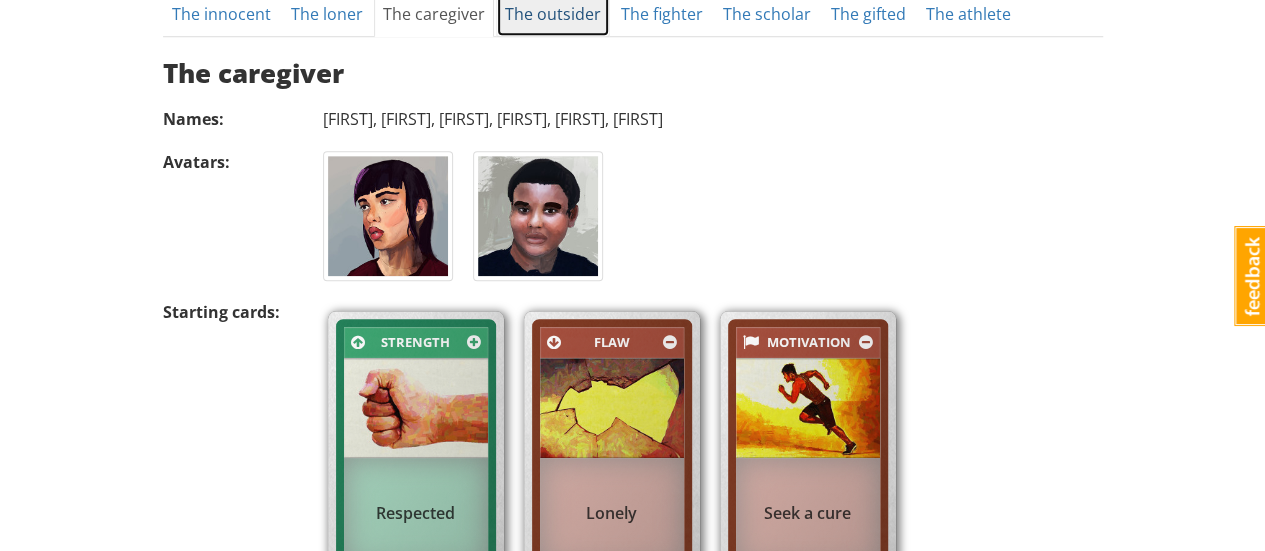click on "The outsider" at bounding box center (553, 14) 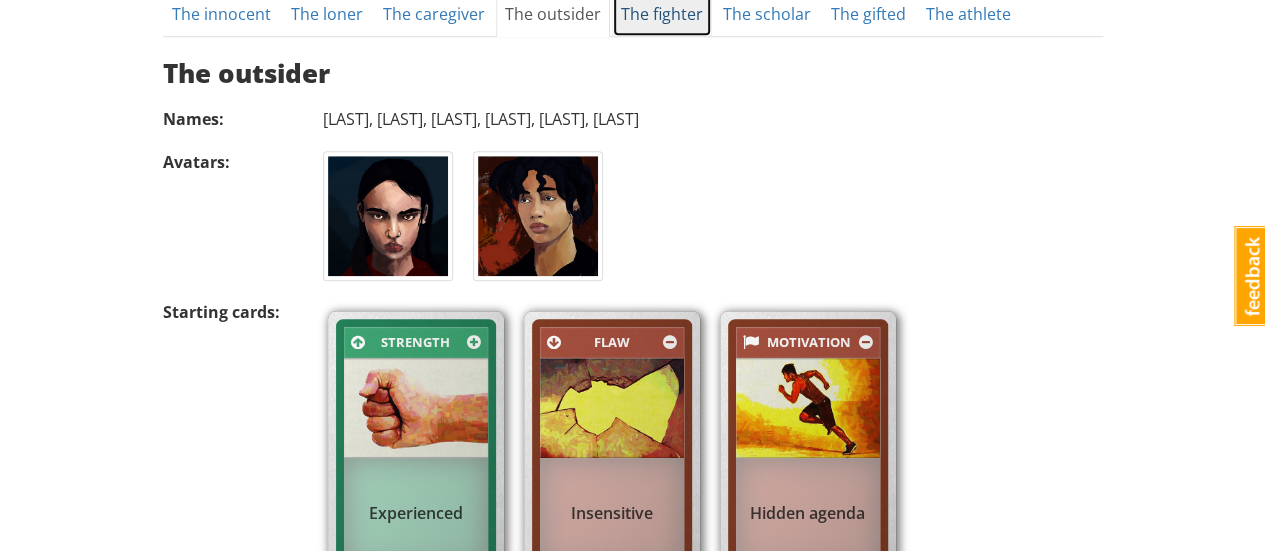 click on "The fighter" at bounding box center (662, 14) 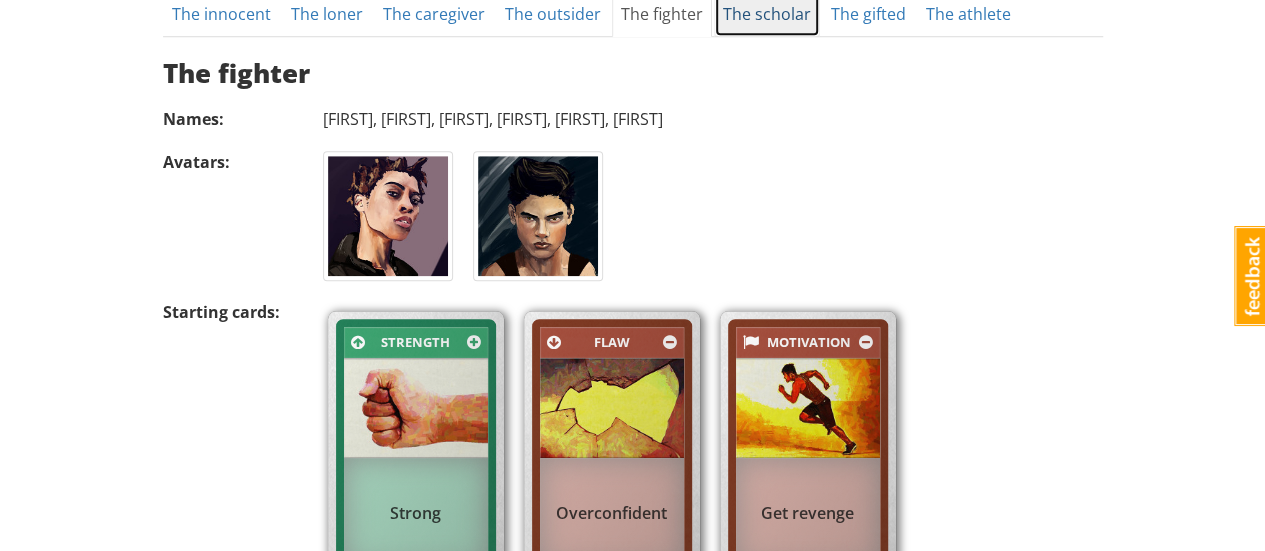 click on "The scholar" at bounding box center (767, 14) 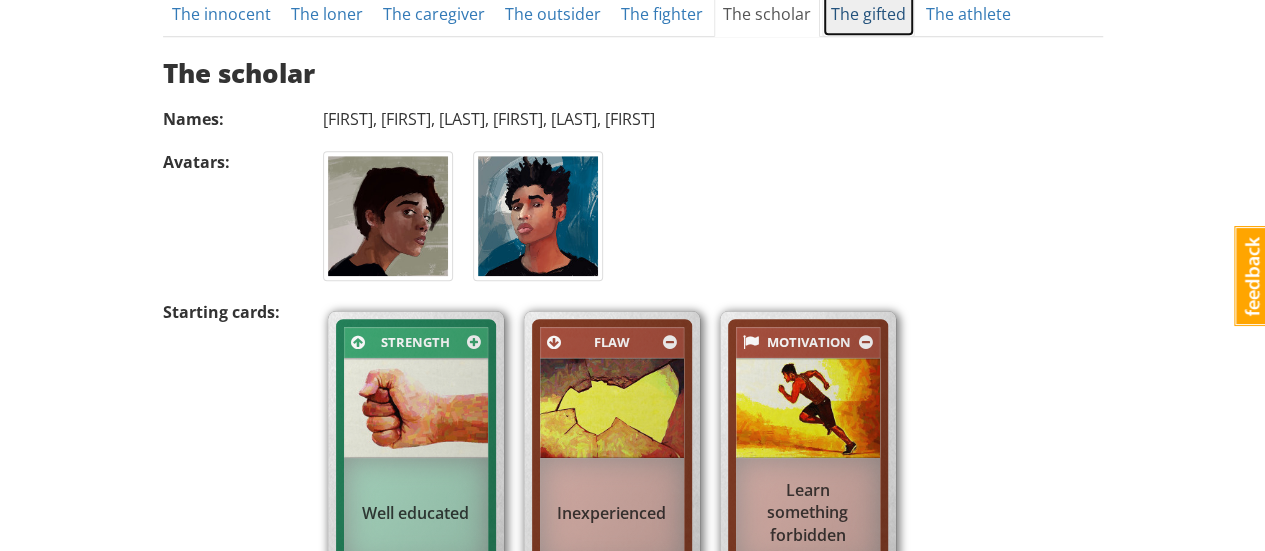 click on "The gifted" at bounding box center (868, 14) 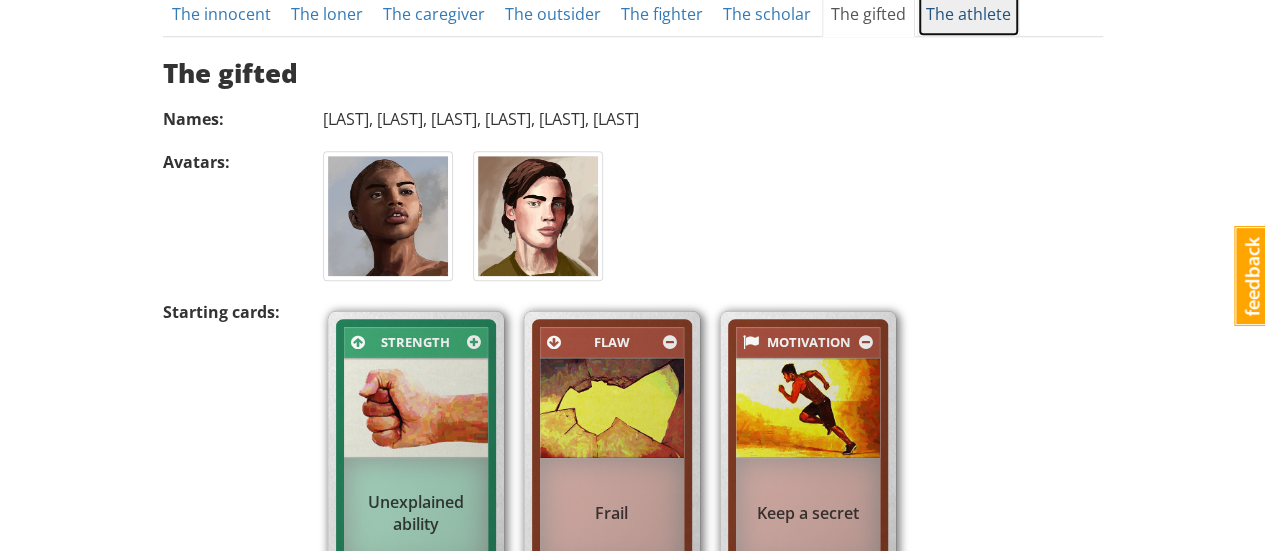 click on "The athlete" at bounding box center [968, 14] 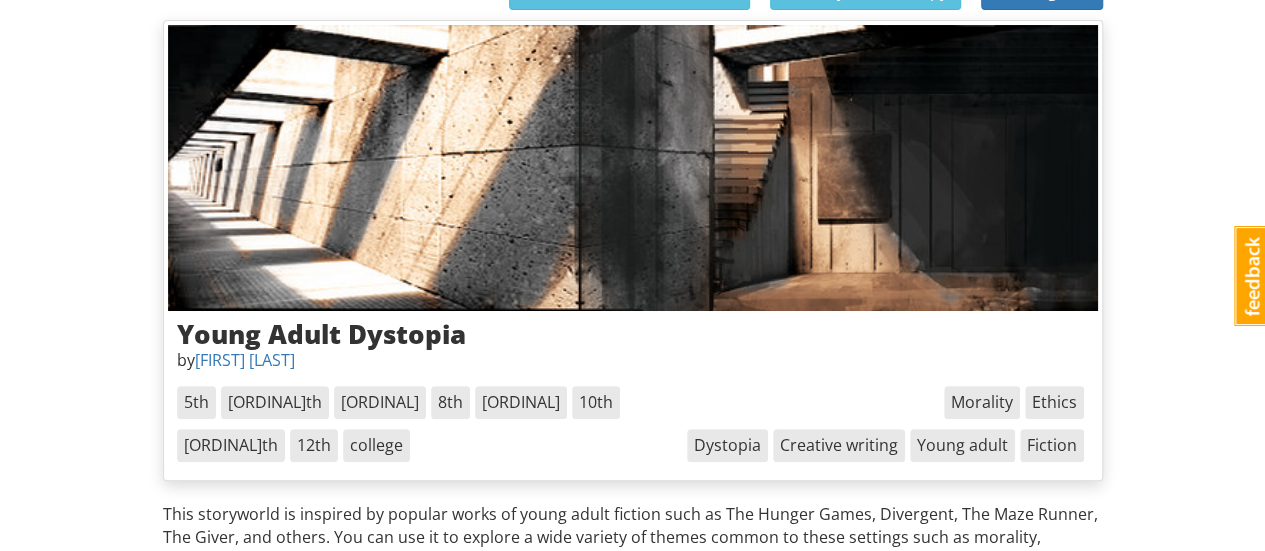 scroll, scrollTop: 0, scrollLeft: 0, axis: both 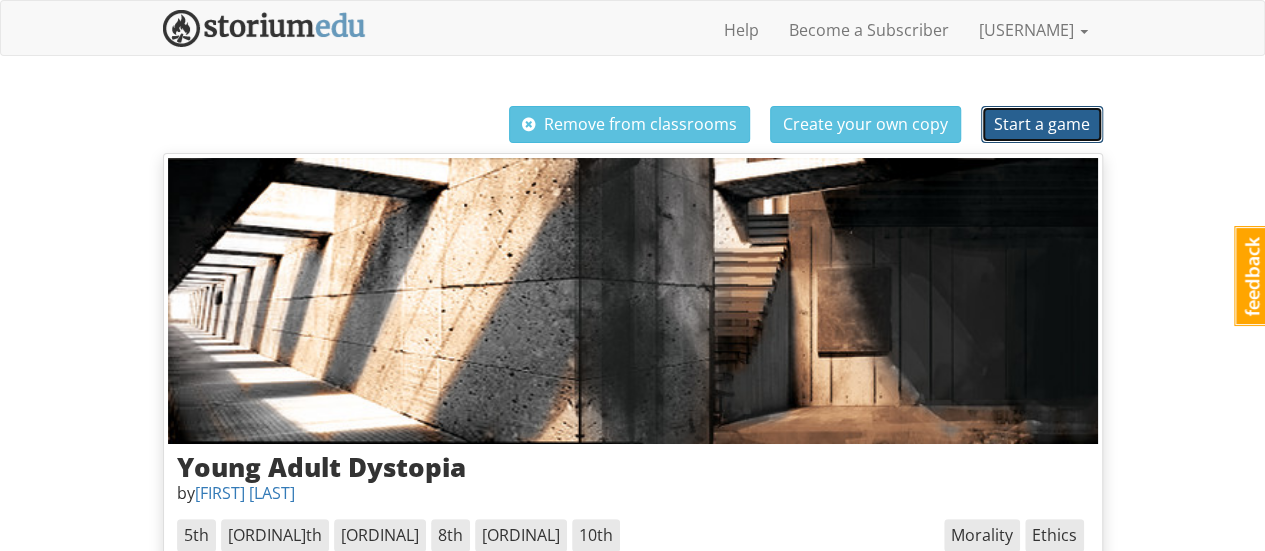 click on "Start a game" at bounding box center [1042, 124] 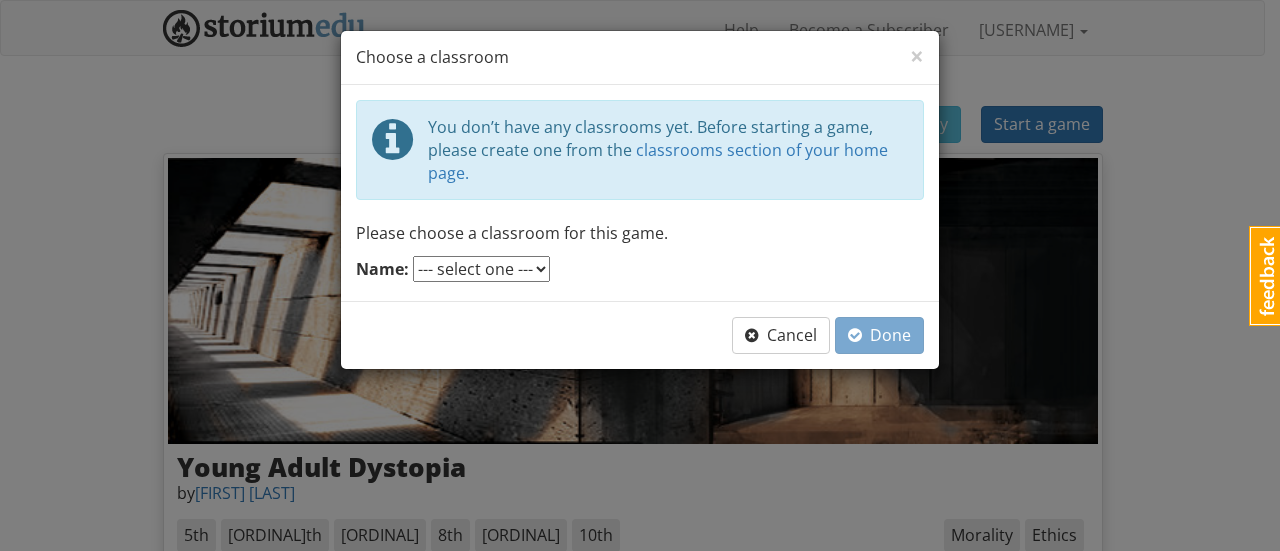 click on "--- select one ---" at bounding box center (481, 269) 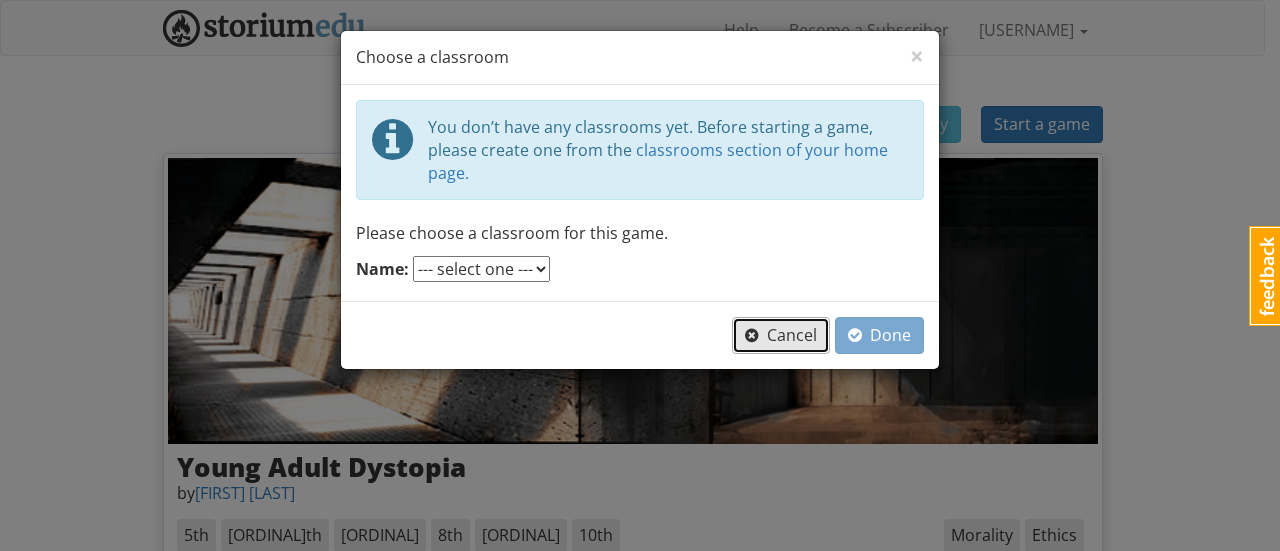 click on "Cancel" at bounding box center (781, 335) 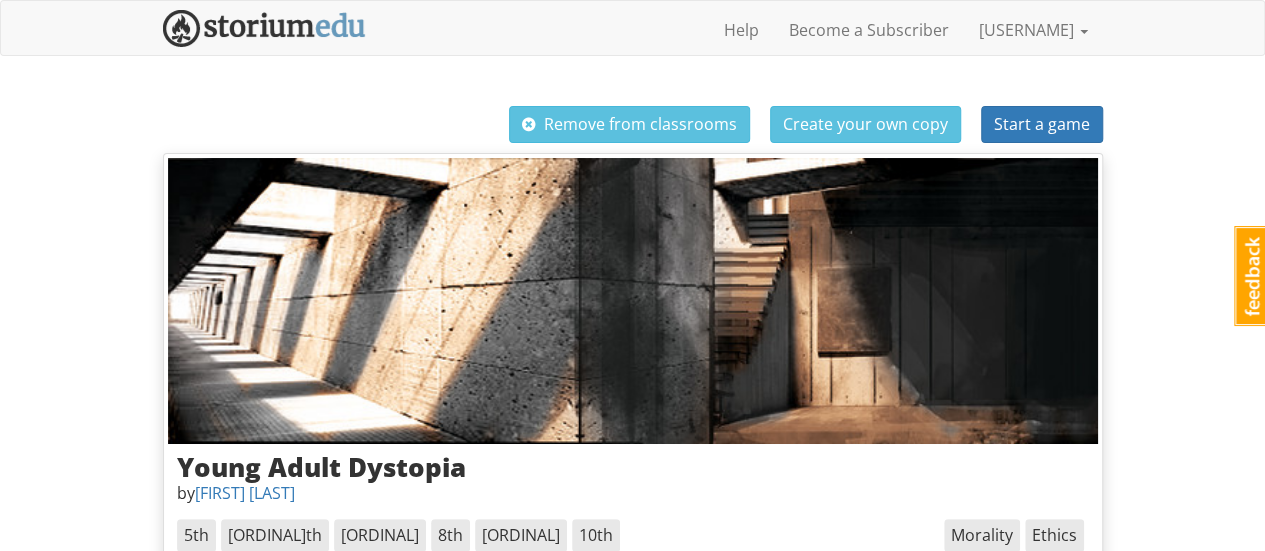 click on "jplegare jplegare 1 Toggle navigation Help Become a Subscriber jplegare Profile Notifications Log out Remove from classrooms Create your own copy Start a game Young Adult Dystopia by StephenHood 5th , 6th , 7th , 8th , 9th , 10th , 11th , 12th , college Fiction , Young adult , Creative writing , Dystopia , Ethics , Morality This storyworld is inspired by popular works of young adult fiction such as The Hunger Games, Divergent, The Maze Runner, The Giver, and others. You can use it to explore a wide variety of themes common to these settings such as morality, personal responsibility, relationships, growing up, politics, and authority. Cards ( 180 ) Character Types ( 8 ) Scenarios ( 2 ) Artwork ( 37 ) Materials ( 1 ) Settings Tones Beginnings Endings Places Challenges Successes Setbacks Strengths Flaws Bonds Motivations Setting Cards Setting cards describe the time and context in which the entire story takes place. They are drawn during game setup." at bounding box center (632, 835) 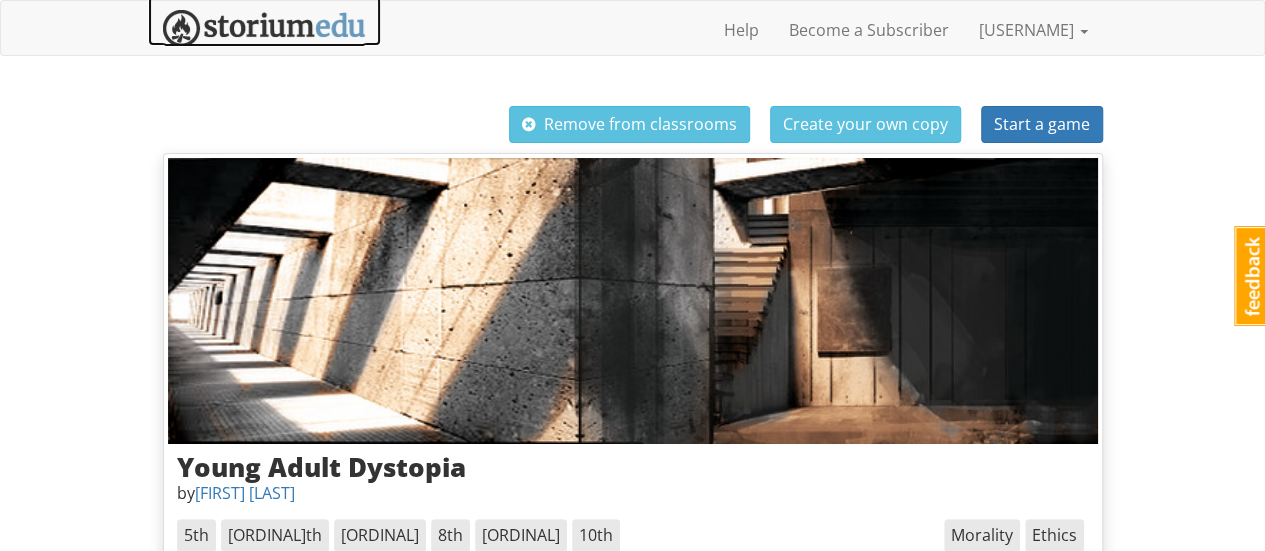 click at bounding box center [264, 28] 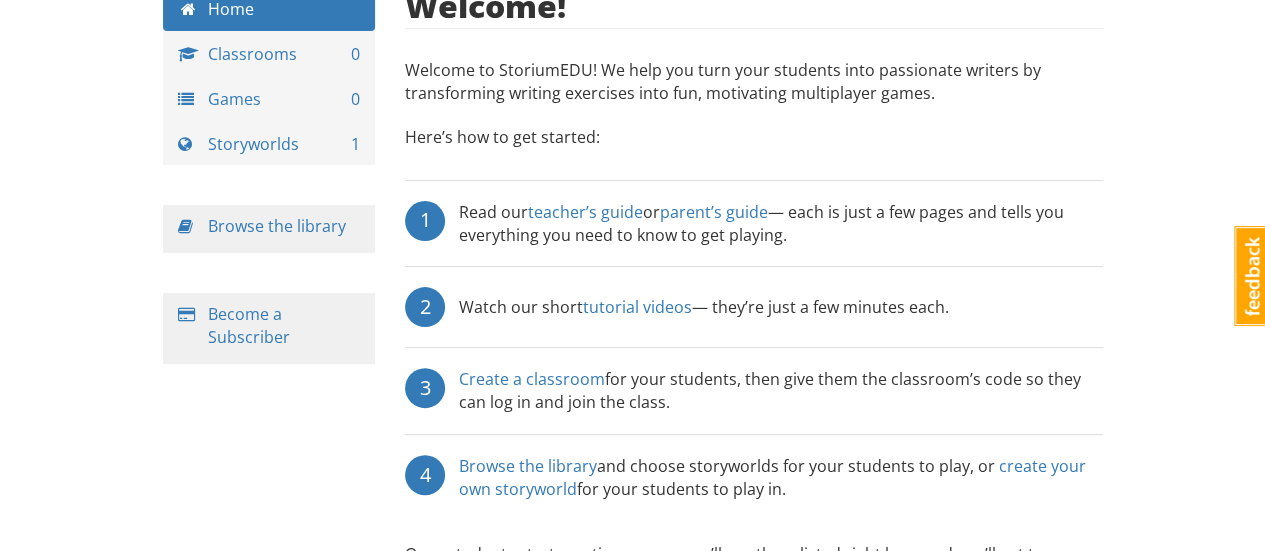 scroll, scrollTop: 224, scrollLeft: 0, axis: vertical 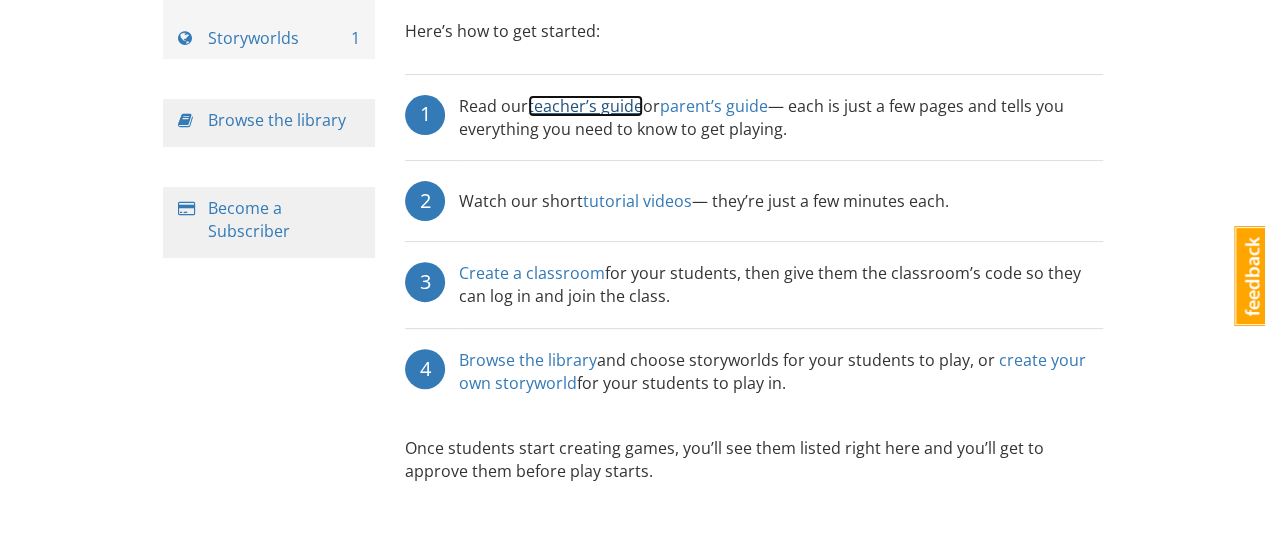 click on "teacher’s guide" at bounding box center [585, 106] 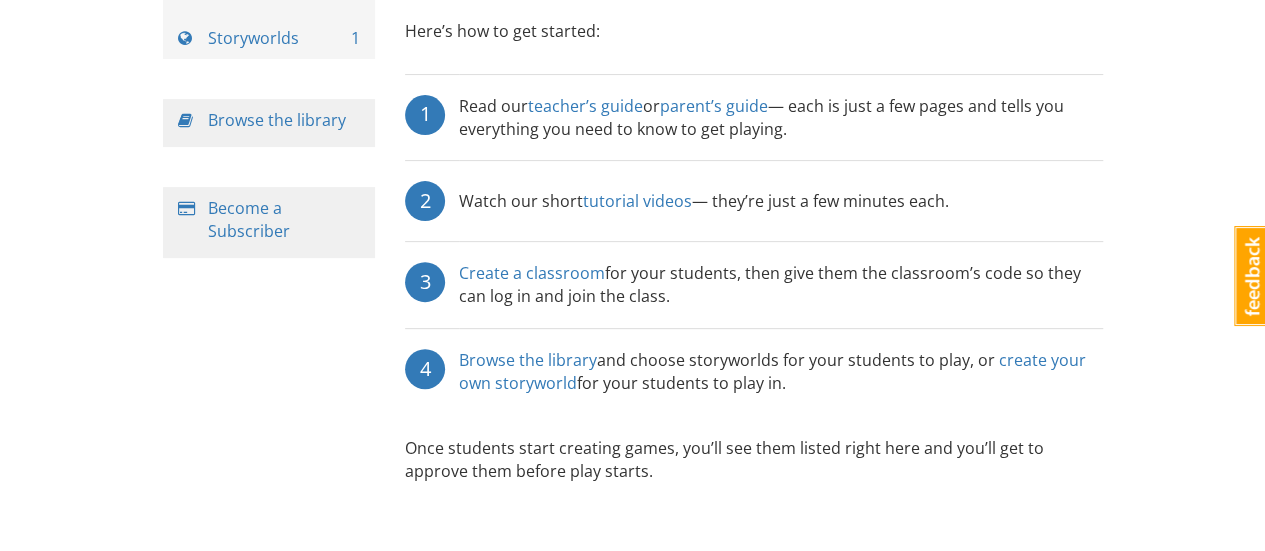 click on "Create a classroom  for your students, then give them the classroom’s code so they can log in and join the class." at bounding box center [781, 117] 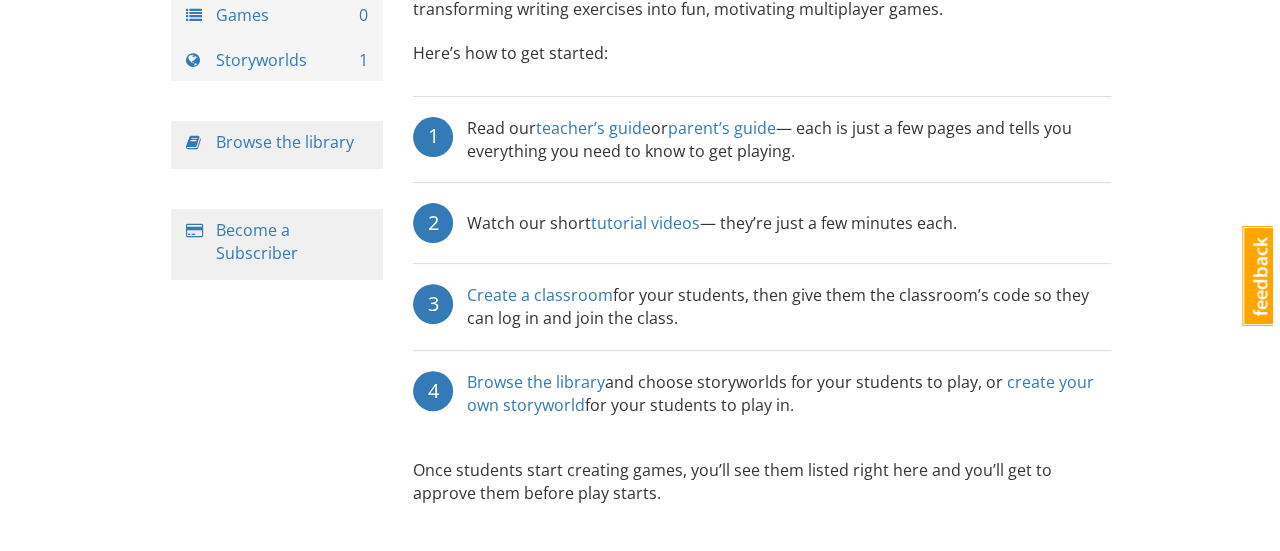 scroll, scrollTop: 224, scrollLeft: 0, axis: vertical 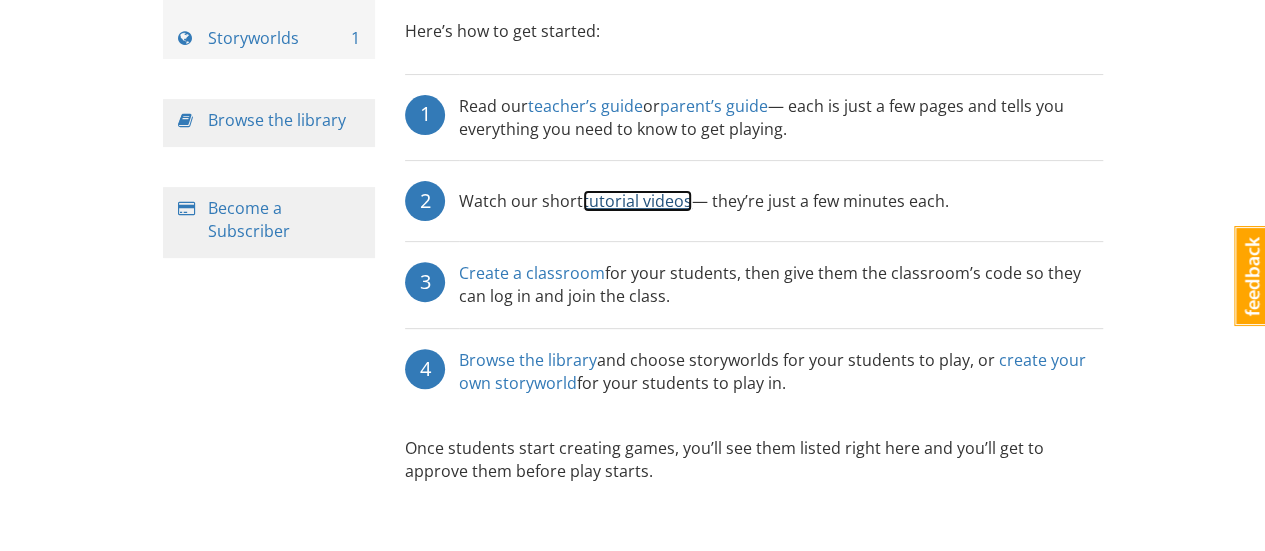 click on "tutorial videos" at bounding box center [637, 201] 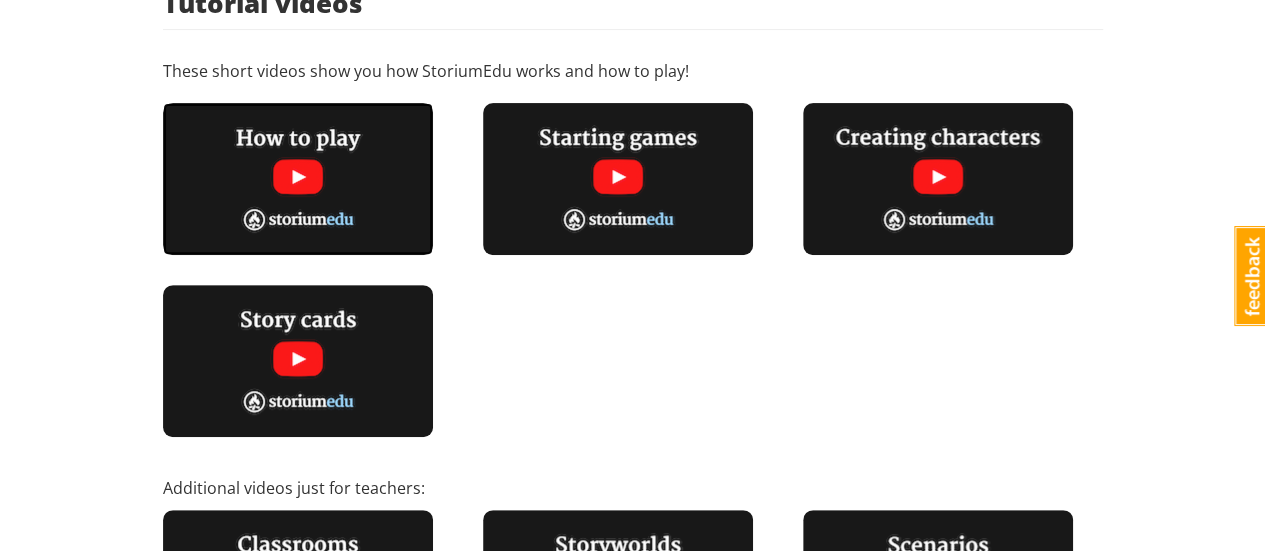 click at bounding box center (298, 179) 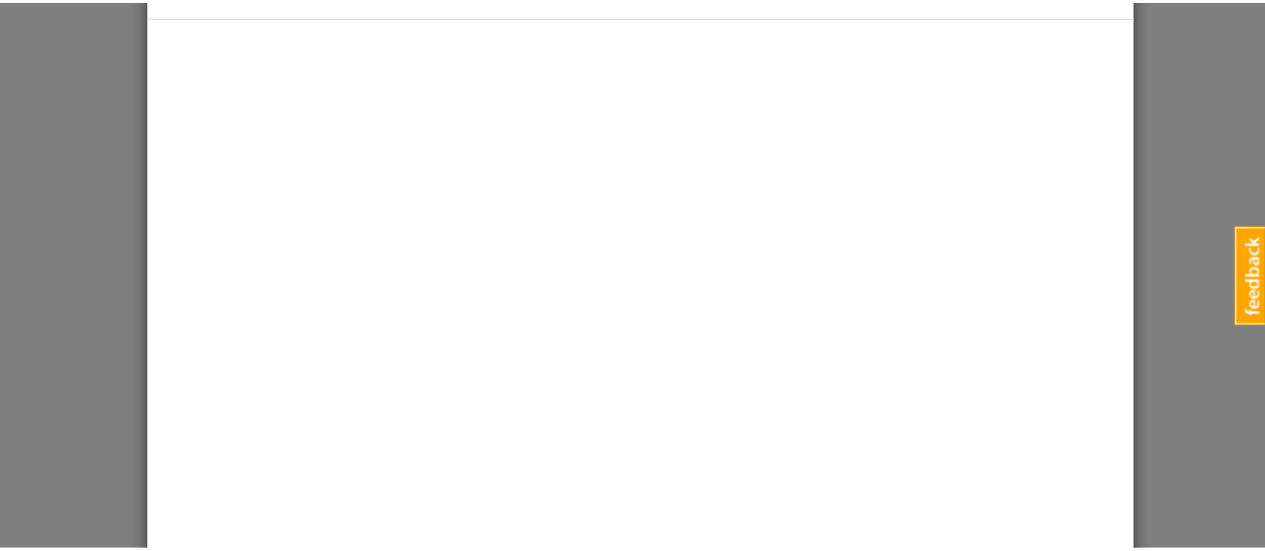 scroll, scrollTop: 138, scrollLeft: 0, axis: vertical 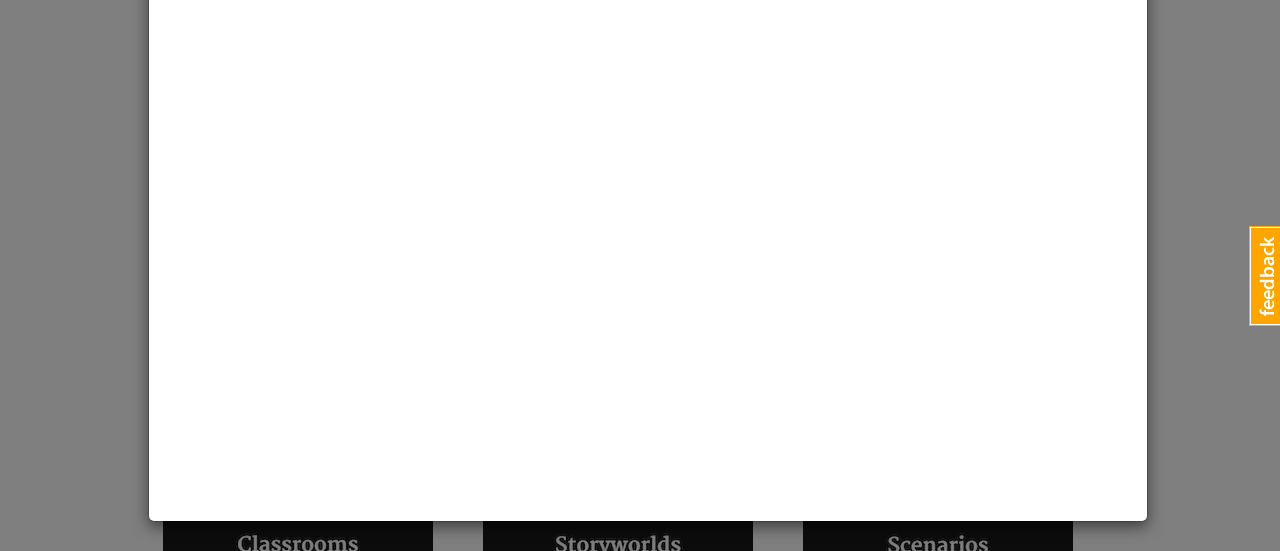 click on "× Close How to play" at bounding box center [640, 275] 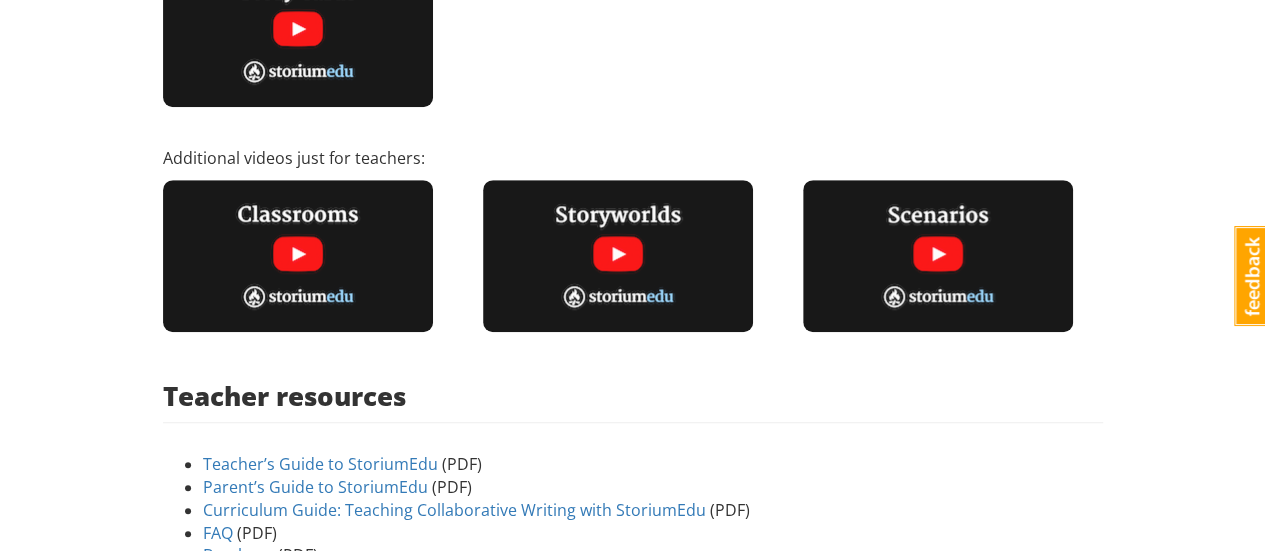 scroll, scrollTop: 0, scrollLeft: 0, axis: both 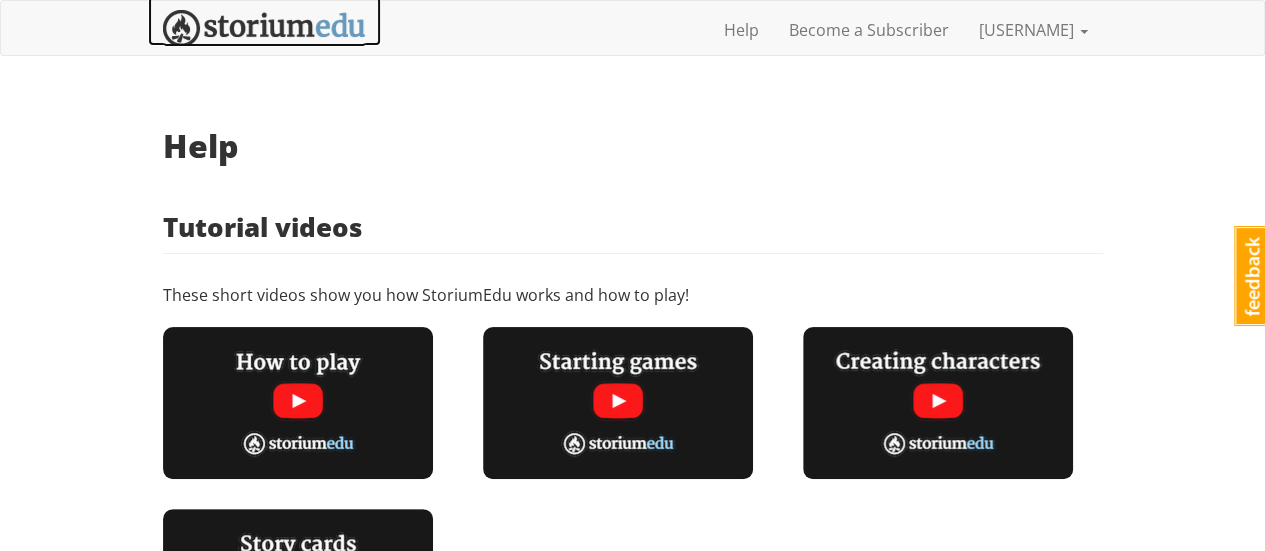 click at bounding box center (264, 28) 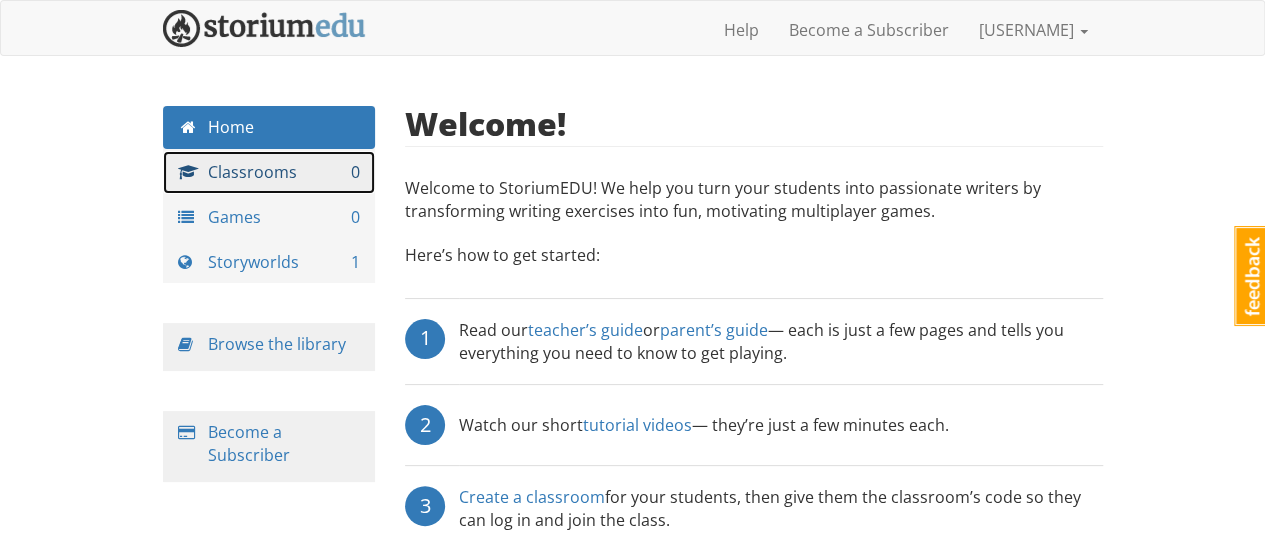 click on "Classrooms   0" at bounding box center [269, 172] 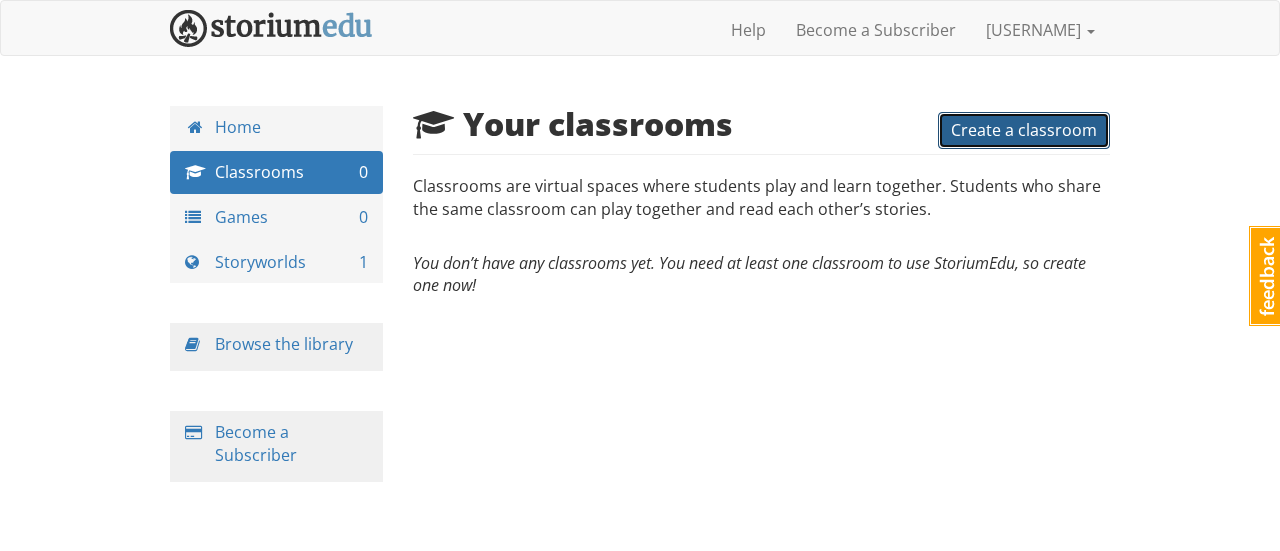 click on "Create a classroom" at bounding box center [1024, 130] 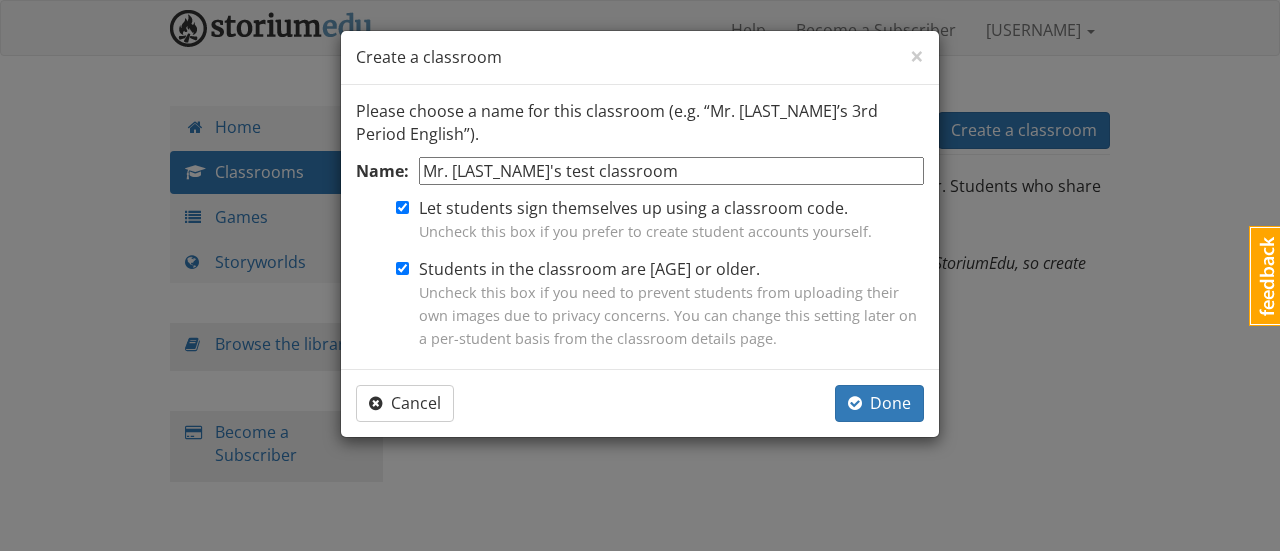 type on "Mr. [LAST_NAME]'s test classroom" 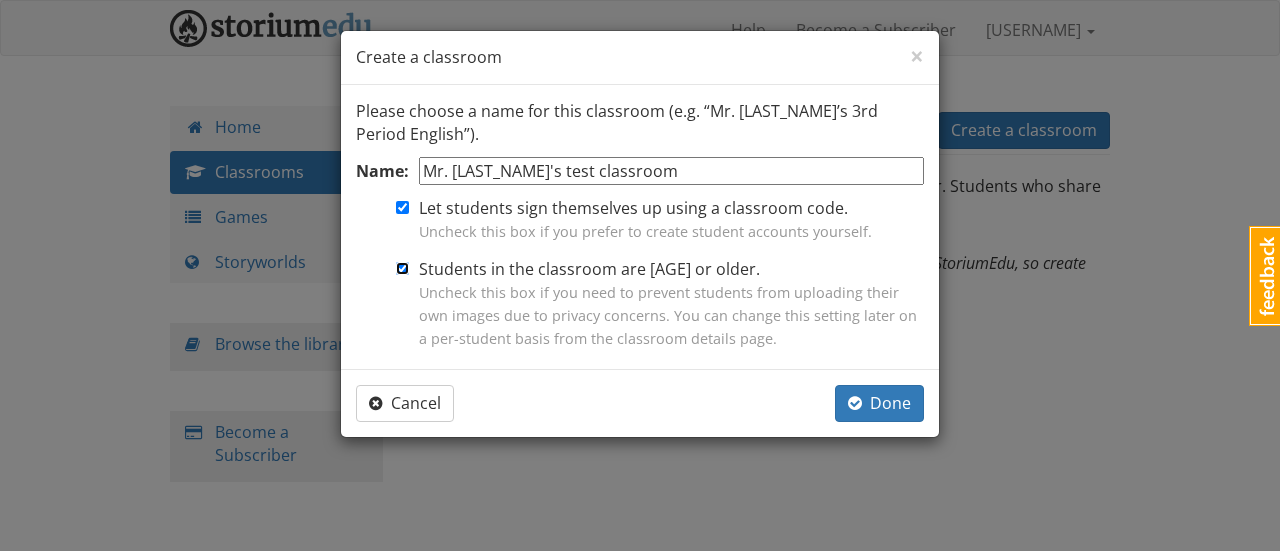 click on "Students in the classroom are 13 years or older. Uncheck this box if you need to prevent students from uploading their own images due to privacy concerns. You can change this setting later on a per-student basis from the classroom details page." at bounding box center (402, 268) 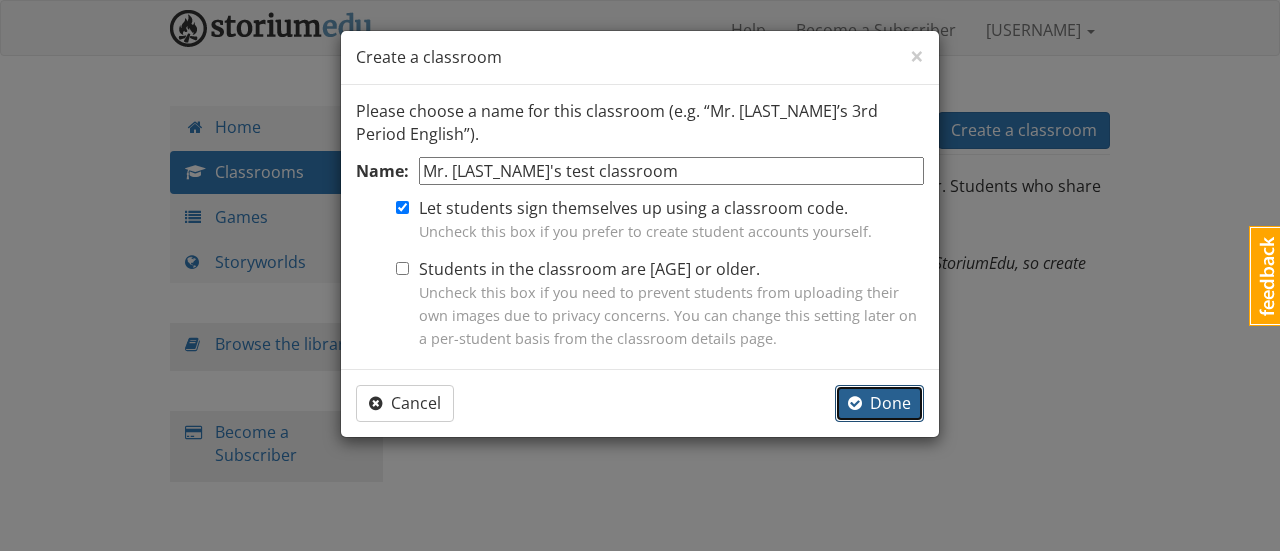 click on "Done" at bounding box center [879, 403] 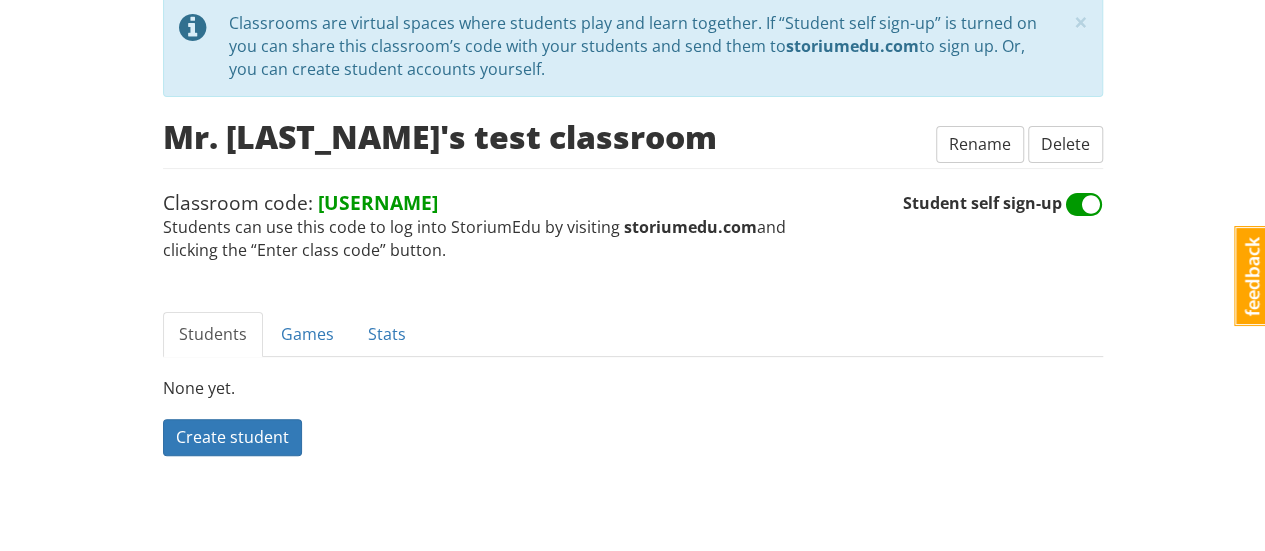 scroll, scrollTop: 0, scrollLeft: 0, axis: both 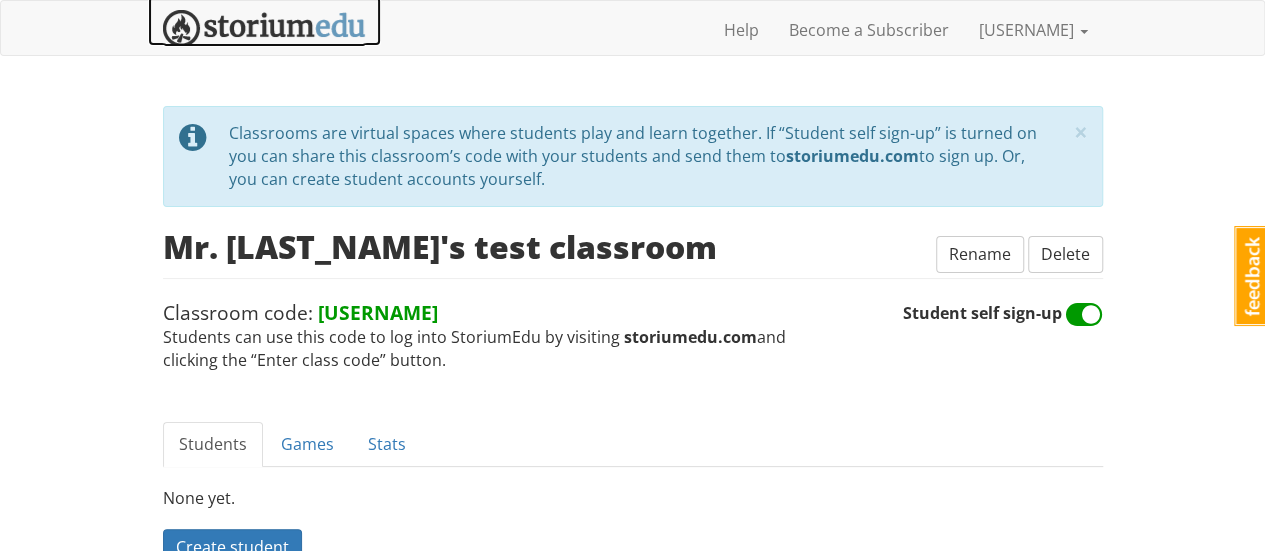 click at bounding box center (264, 28) 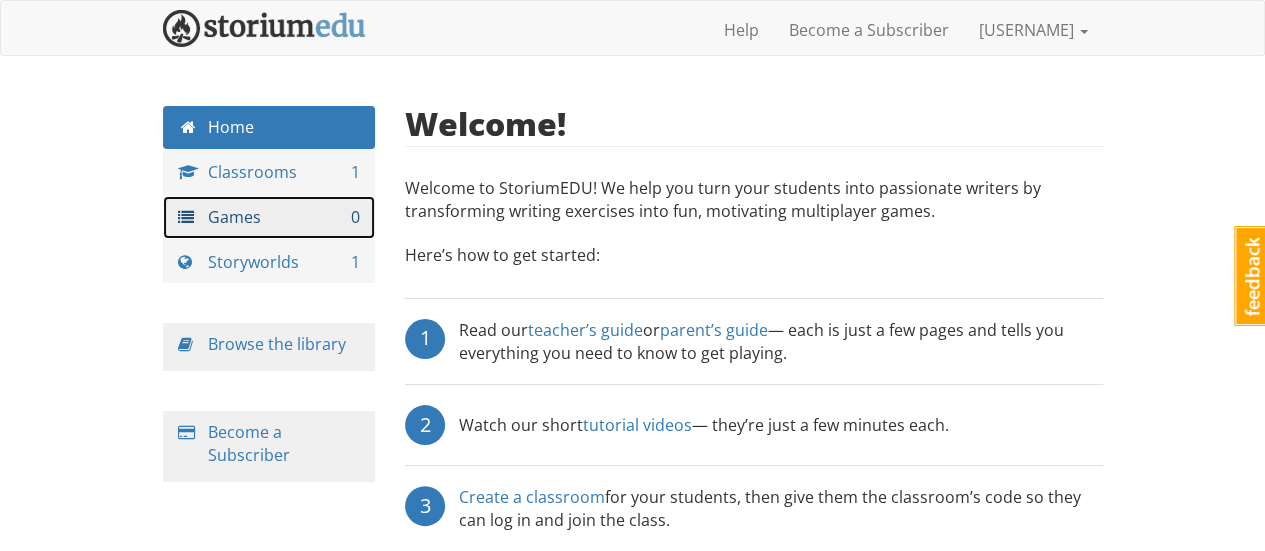 click on "Games   0" at bounding box center [269, 217] 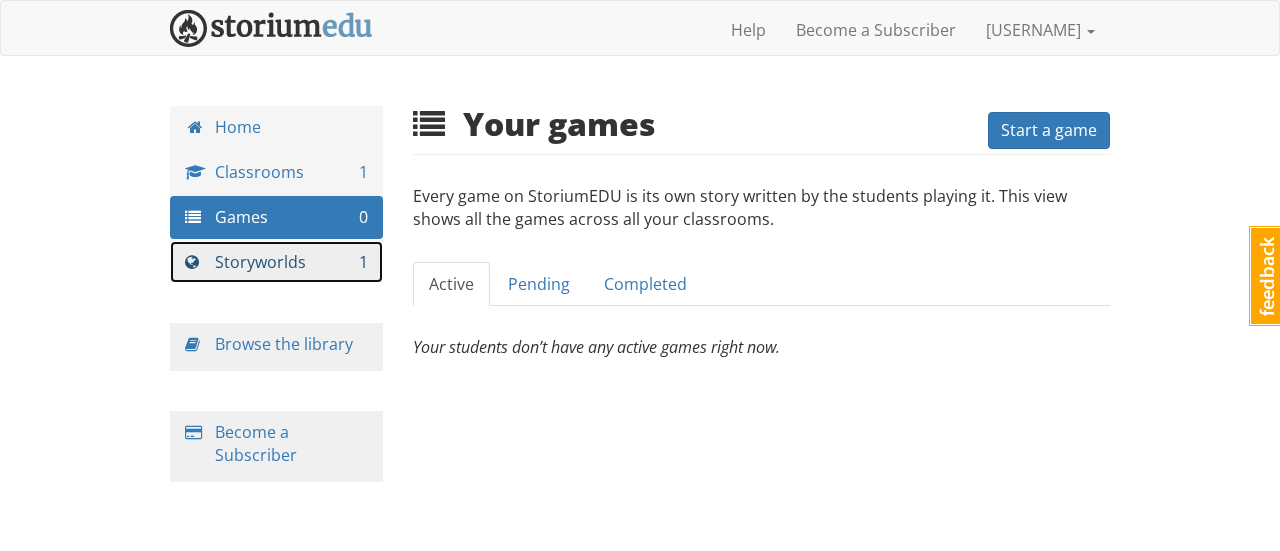 click on "Storyworlds   1" at bounding box center (276, 262) 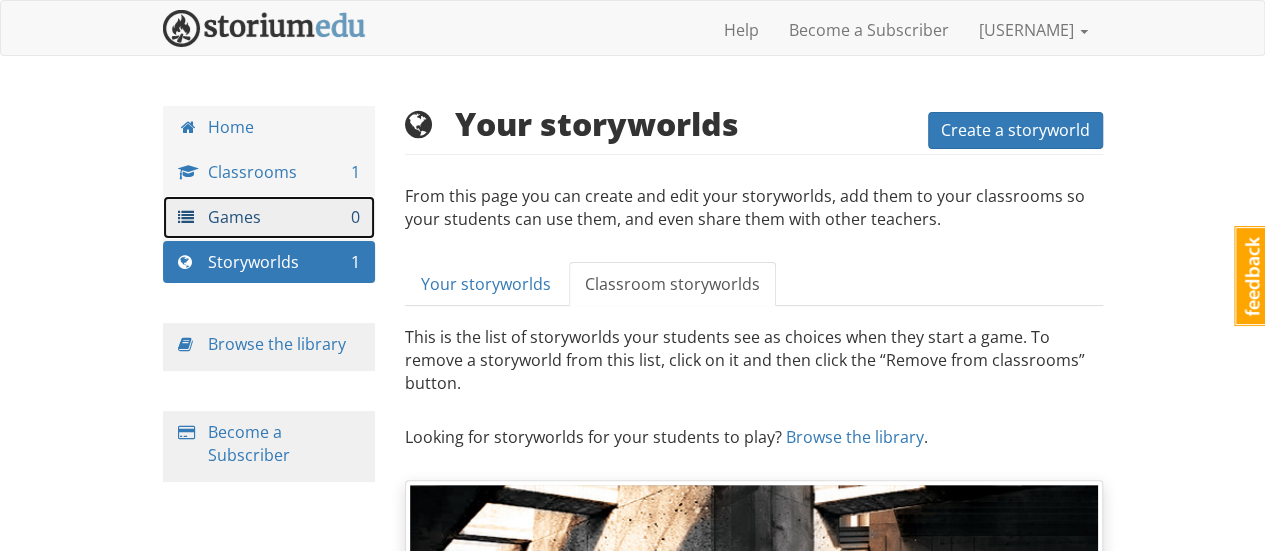 click on "0" at bounding box center [355, 217] 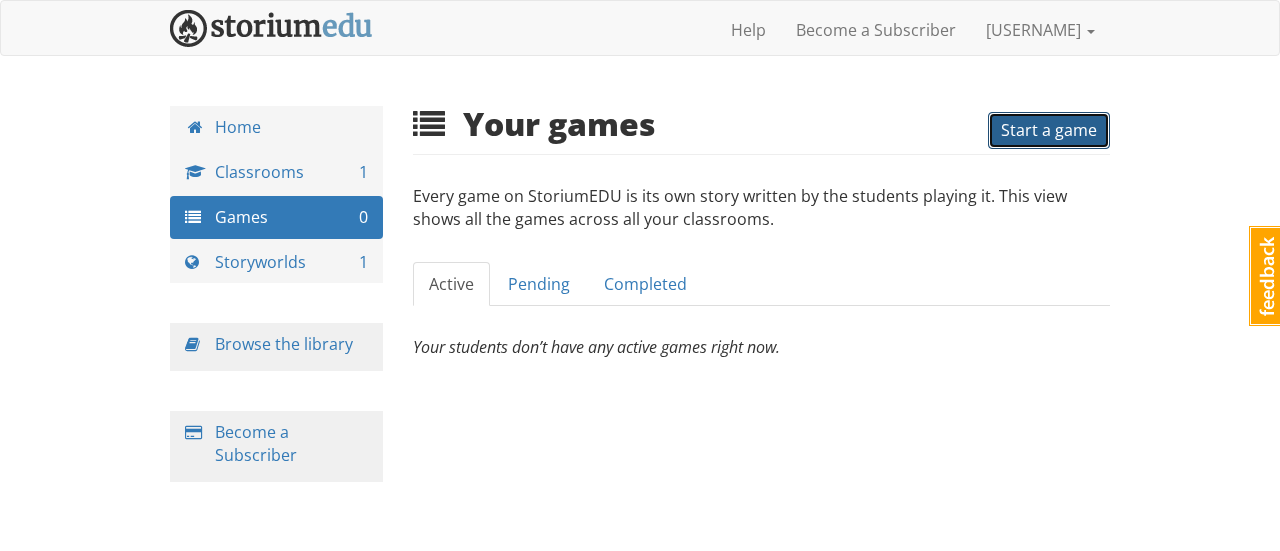 click on "Start a game" at bounding box center [1049, 130] 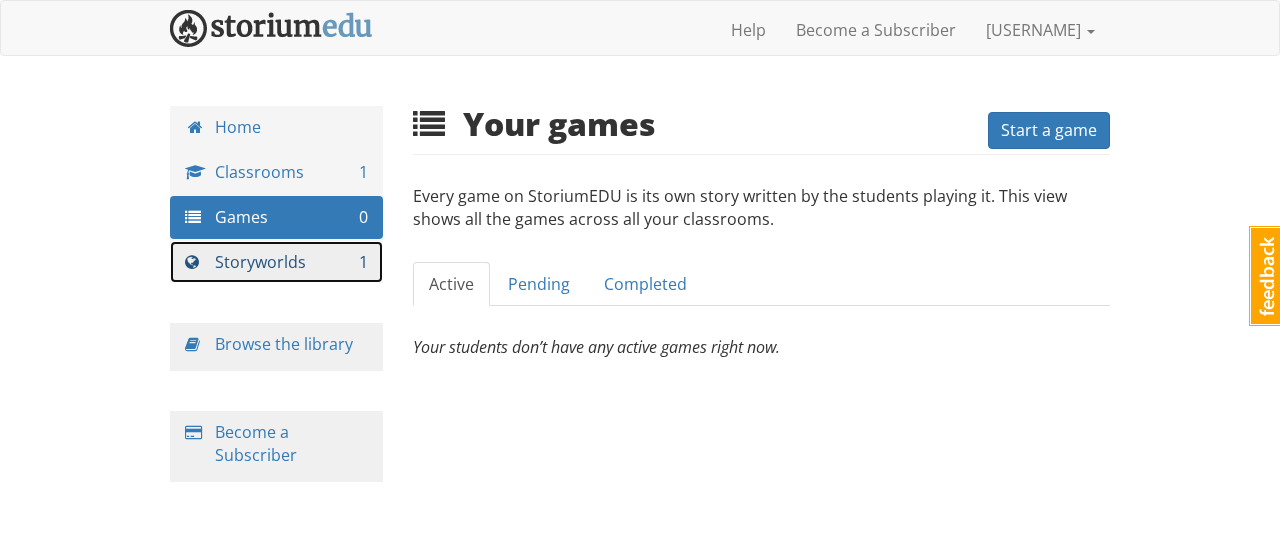 click on "Storyworlds   1" at bounding box center [276, 262] 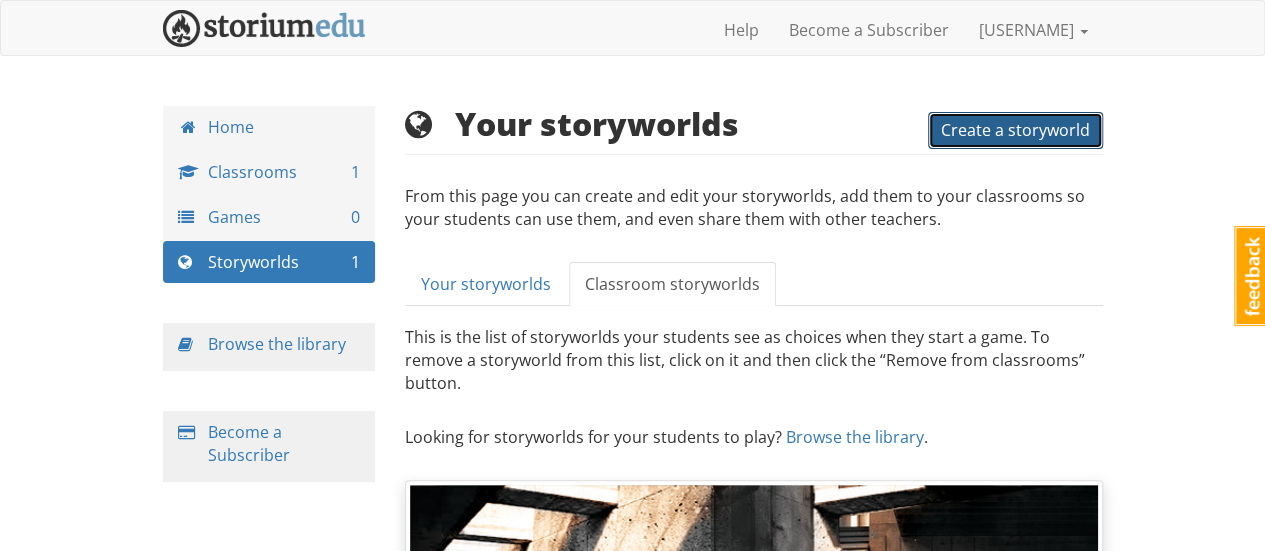 click on "Create a storyworld" at bounding box center (1015, 130) 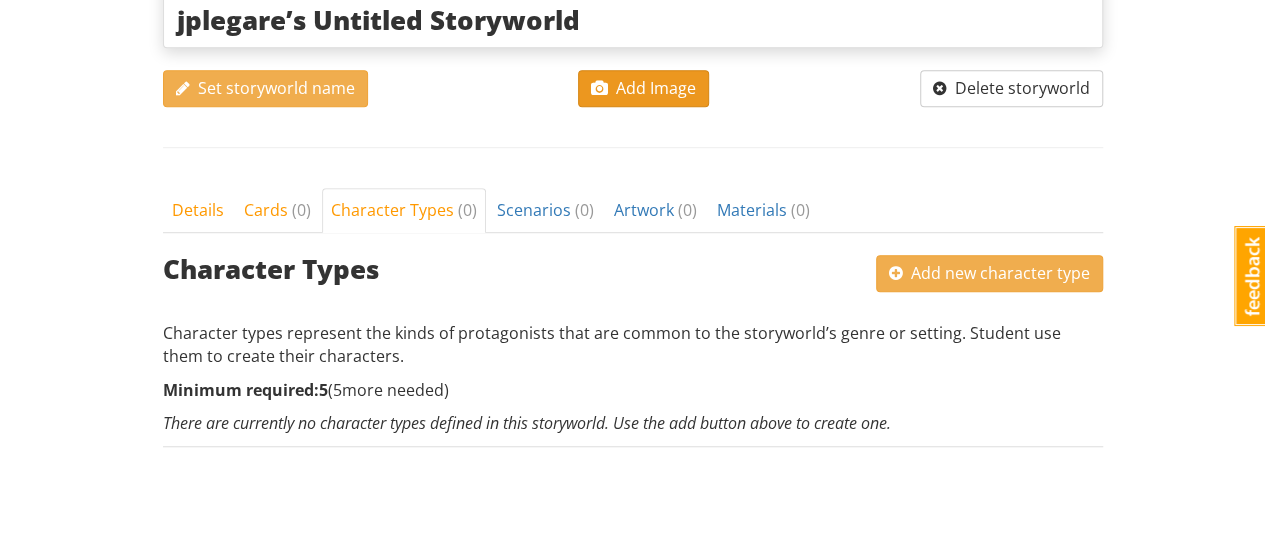 scroll, scrollTop: 596, scrollLeft: 0, axis: vertical 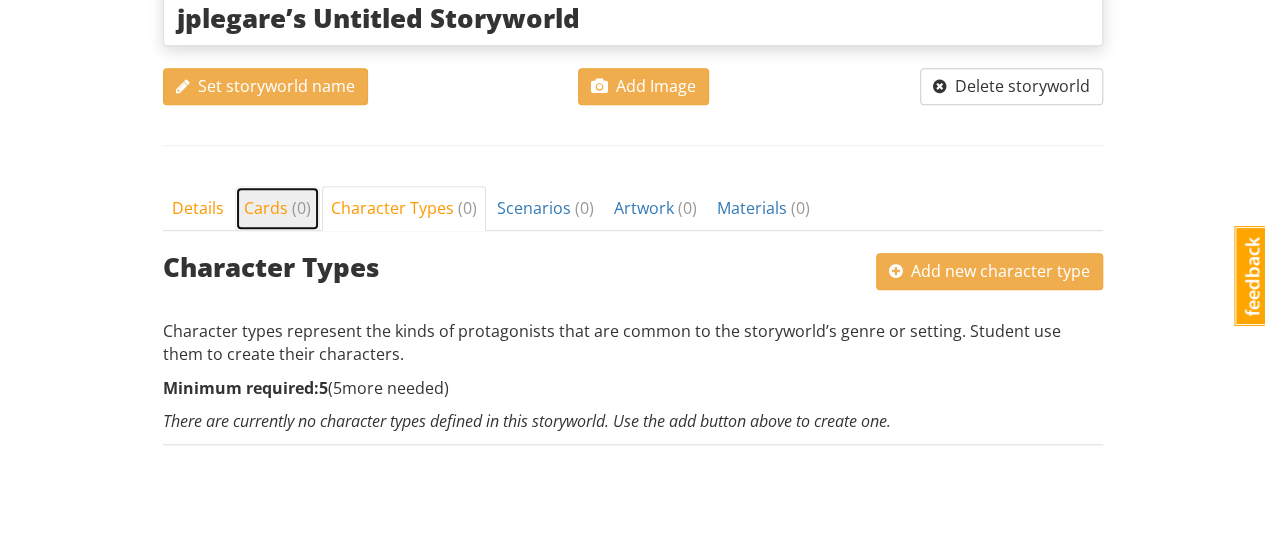 click on "Cards   ( 0 )" at bounding box center [277, 208] 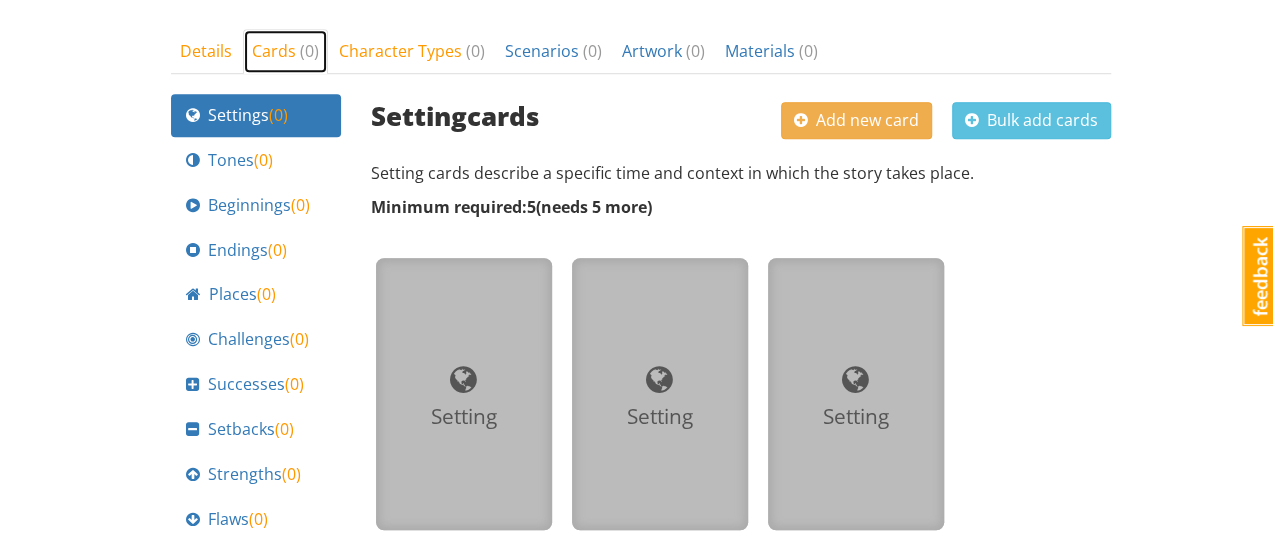 scroll, scrollTop: 750, scrollLeft: 0, axis: vertical 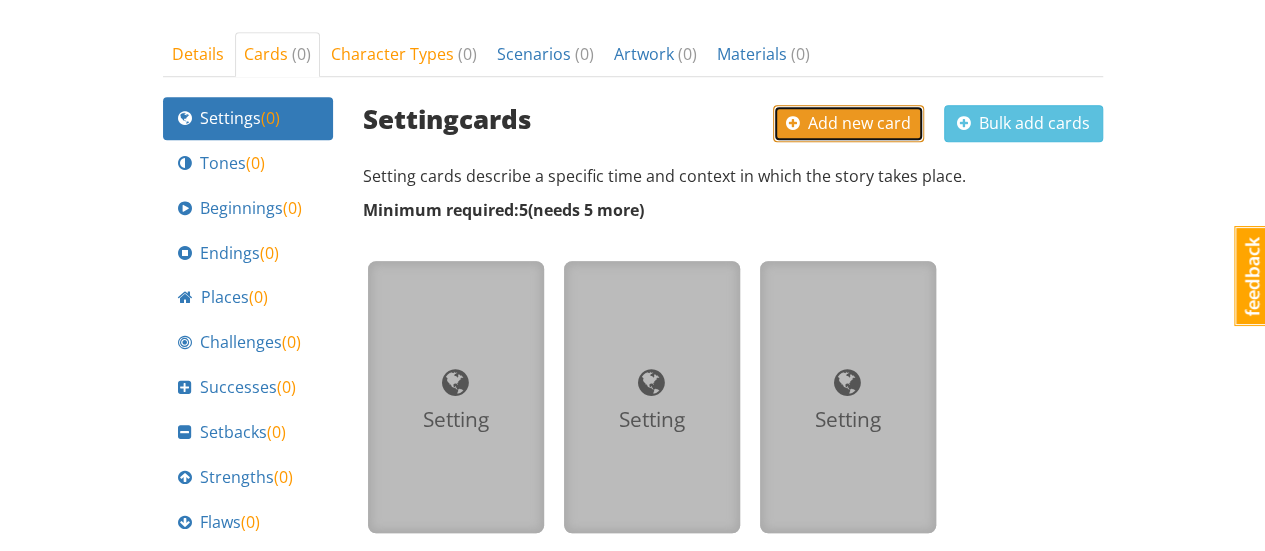 click on "Add new card" at bounding box center [848, 123] 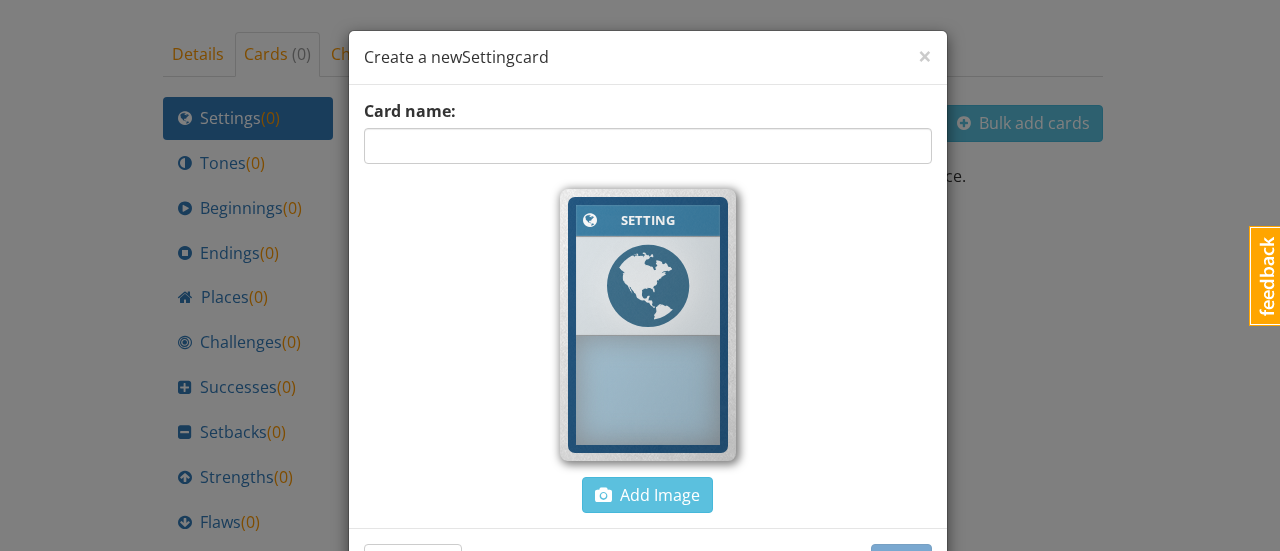click on "× Close Create a new  Setting  card Card name: Setting Add Image Cancel Save" at bounding box center (640, 275) 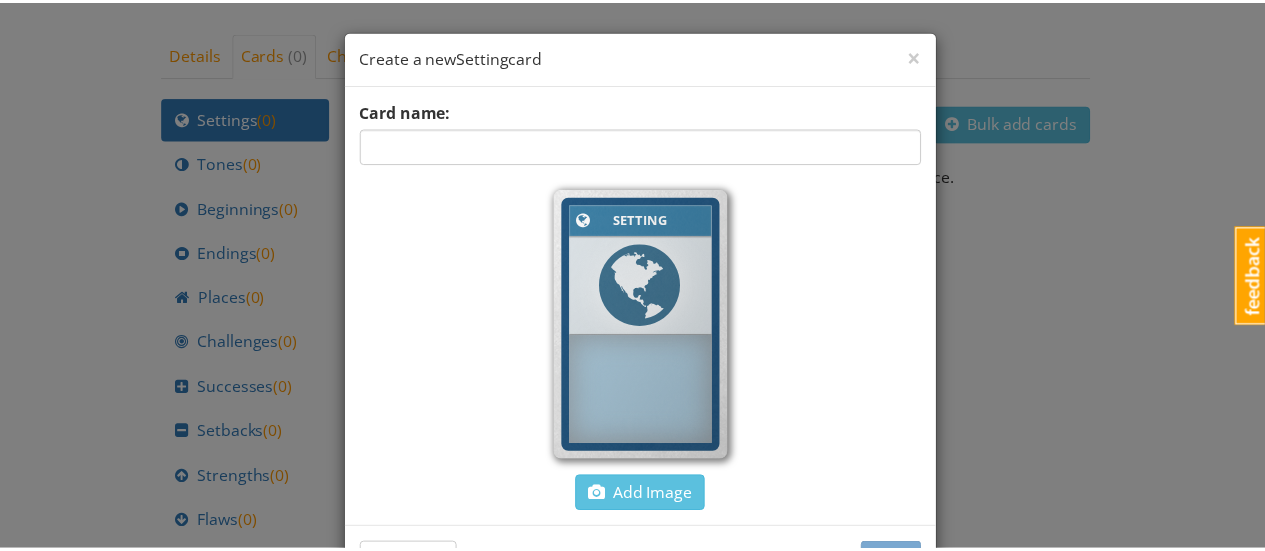 scroll, scrollTop: 72, scrollLeft: 0, axis: vertical 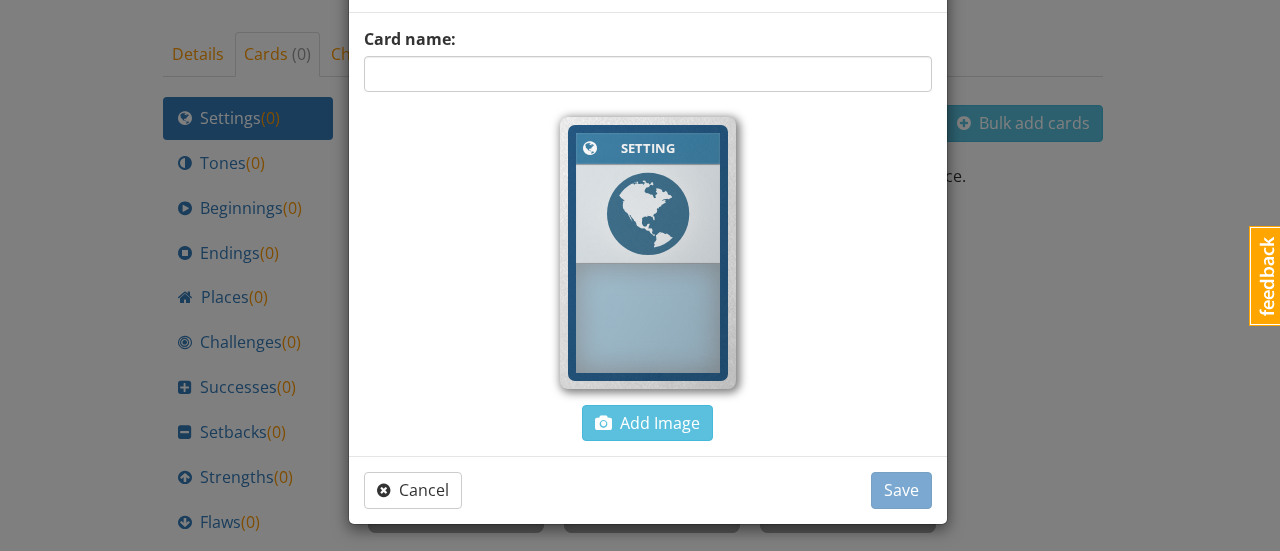 click on "Cancel Save" at bounding box center [648, 490] 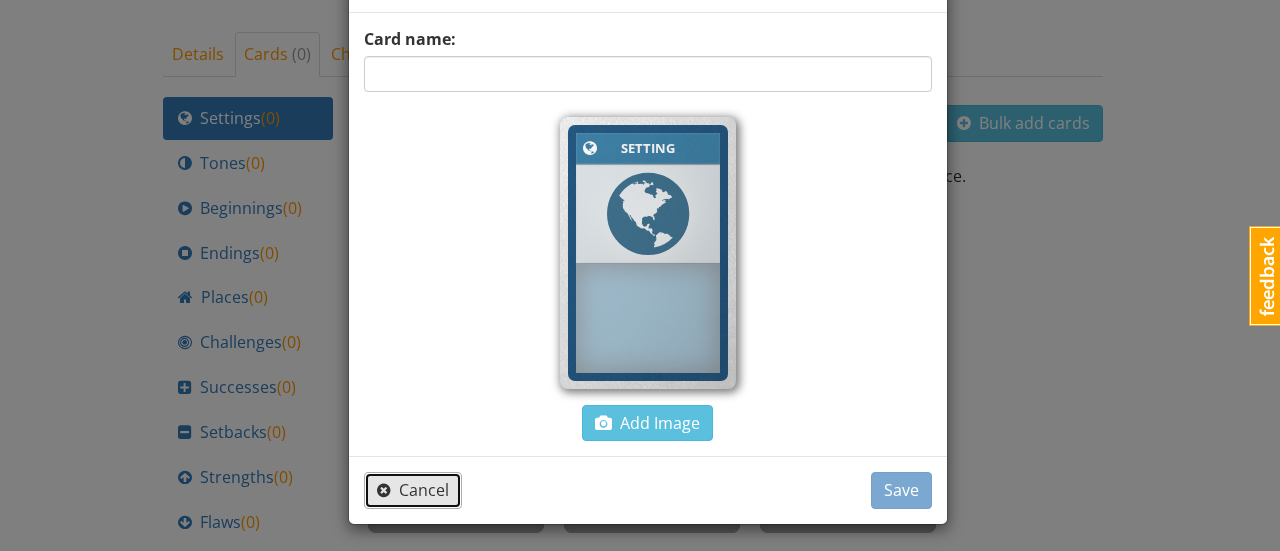 click on "Cancel" at bounding box center (413, 490) 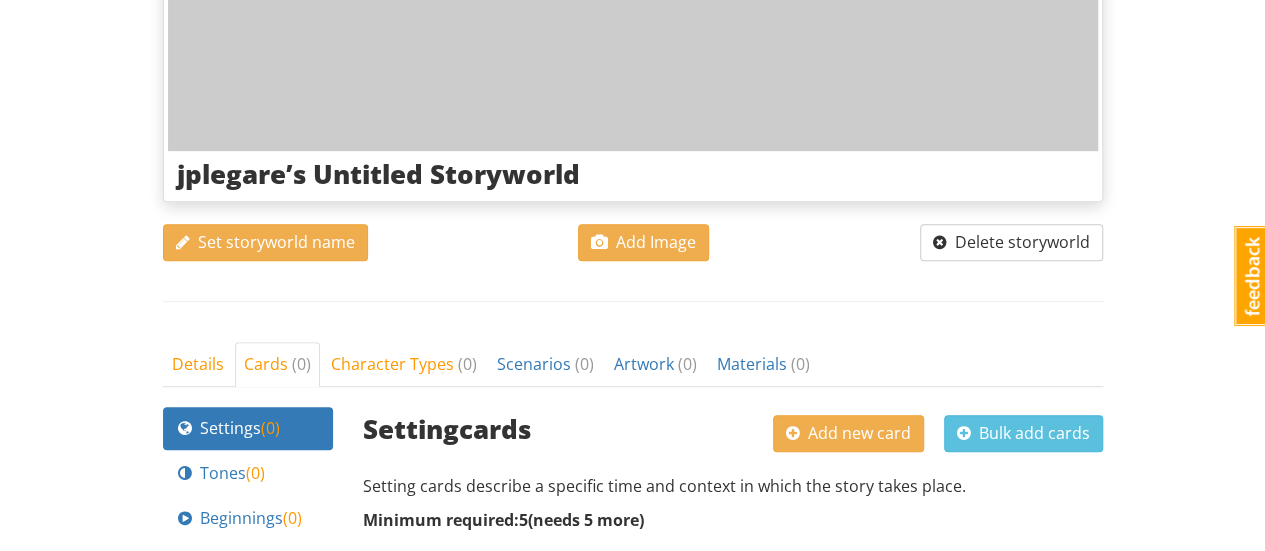 scroll, scrollTop: 0, scrollLeft: 0, axis: both 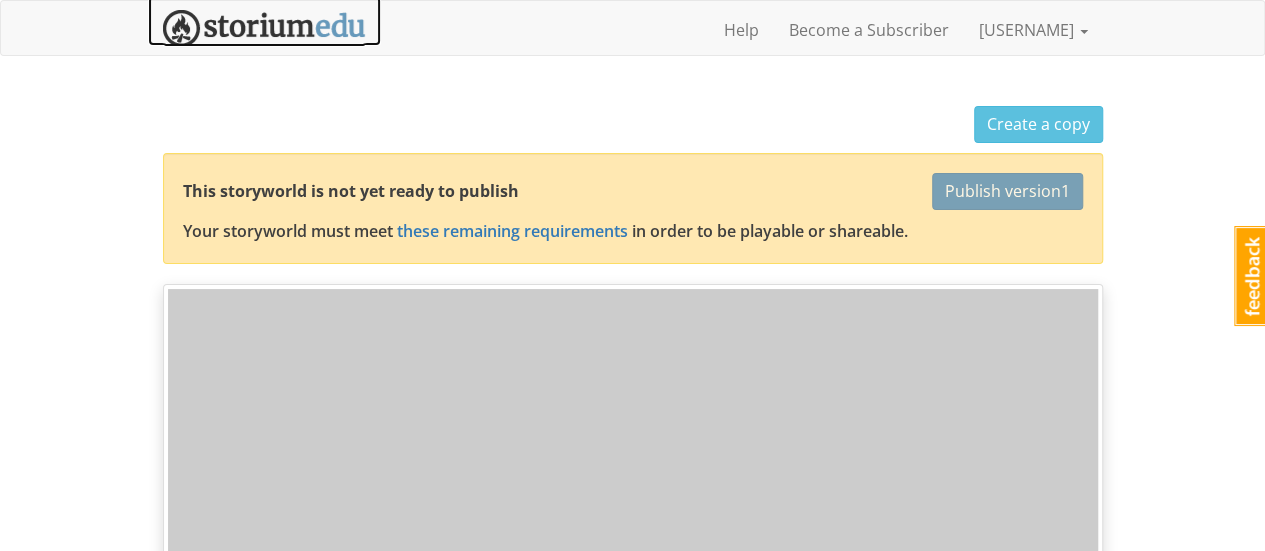 click at bounding box center (264, 28) 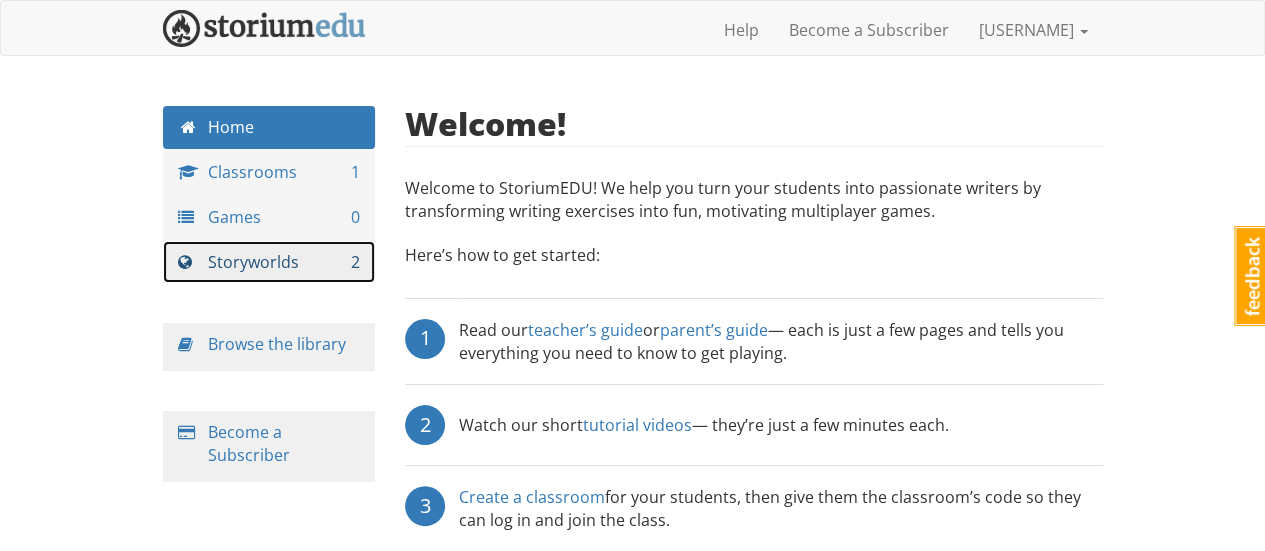 click on "Storyworlds   2" at bounding box center [269, 262] 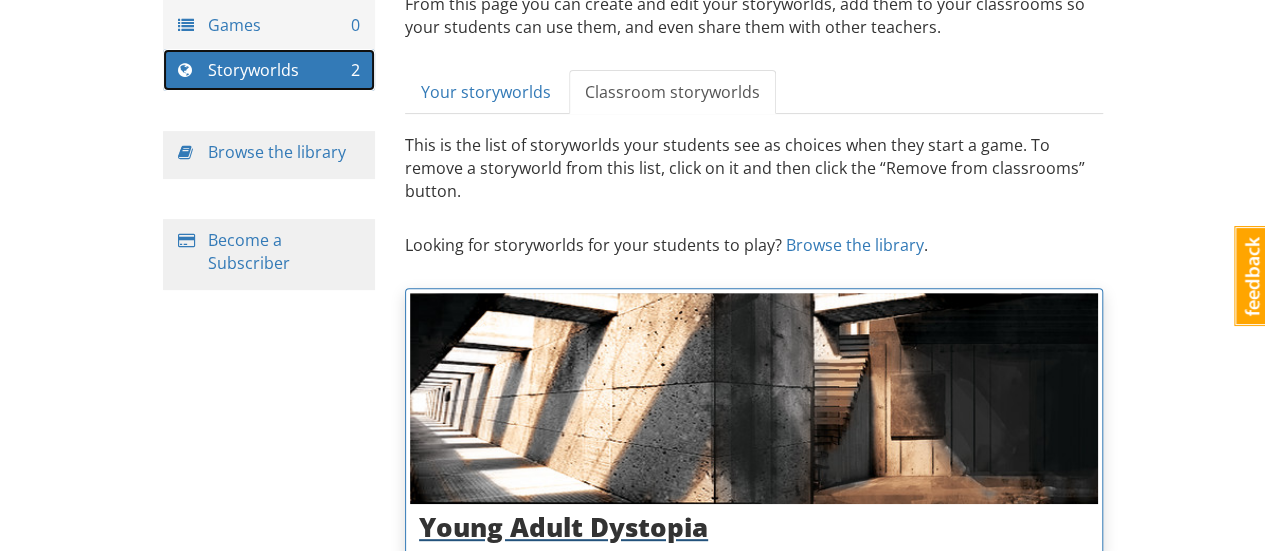 scroll, scrollTop: 200, scrollLeft: 0, axis: vertical 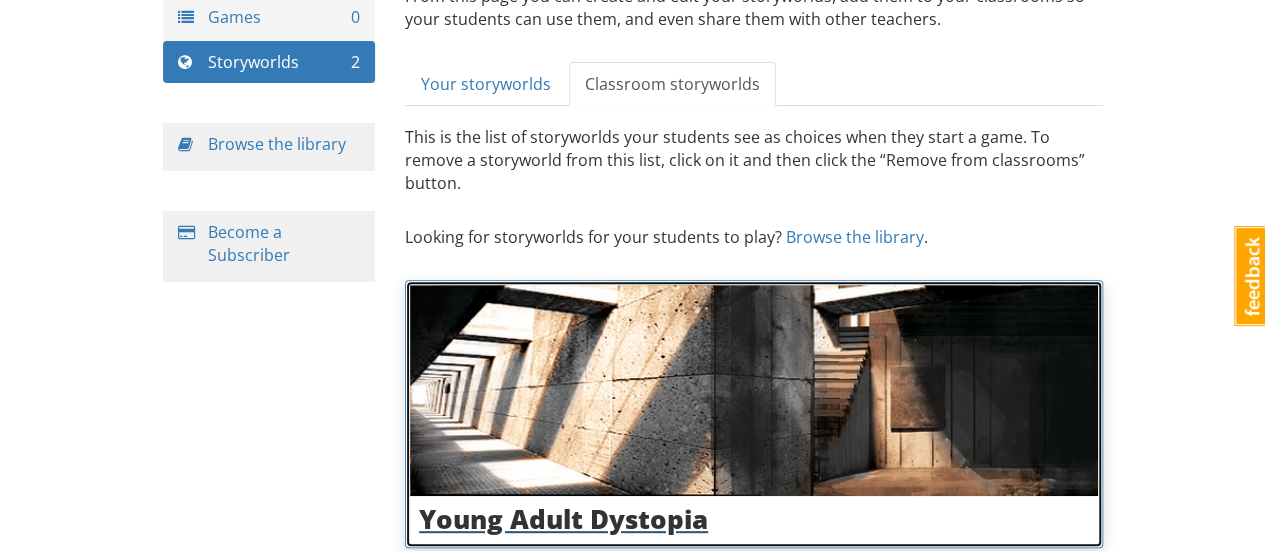 click on "Young Adult Dystopia" at bounding box center [754, 519] 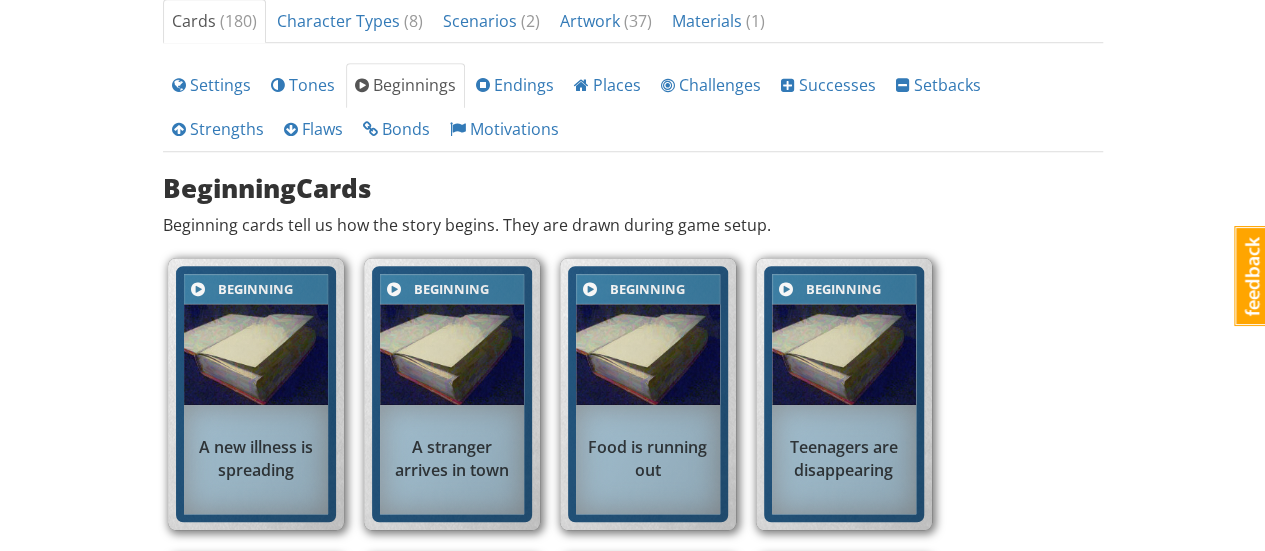 scroll, scrollTop: 0, scrollLeft: 0, axis: both 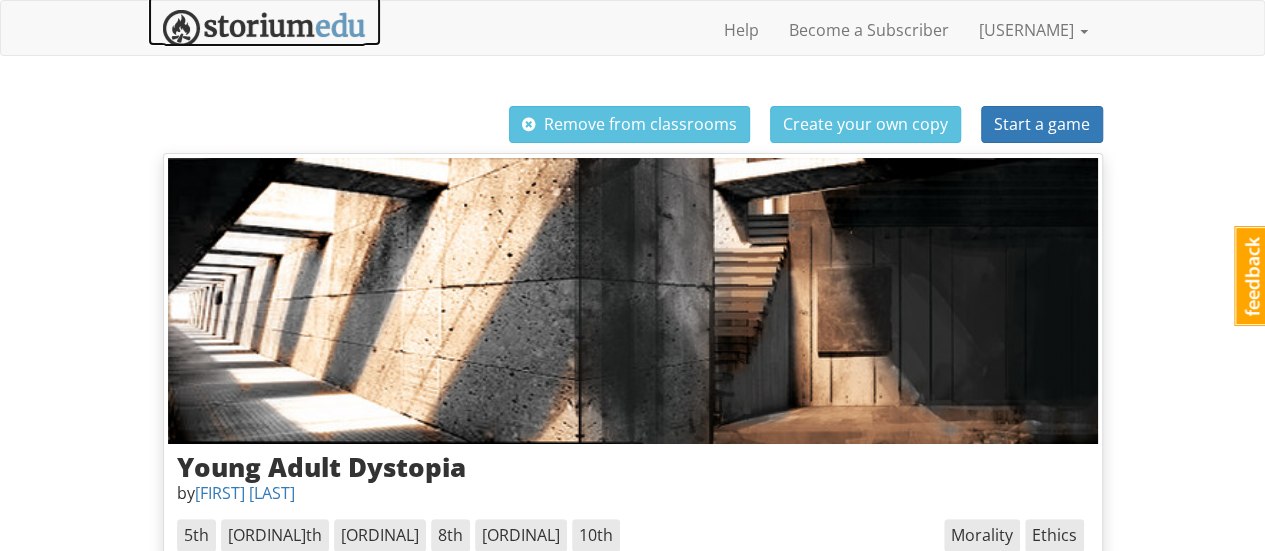 click at bounding box center (264, 28) 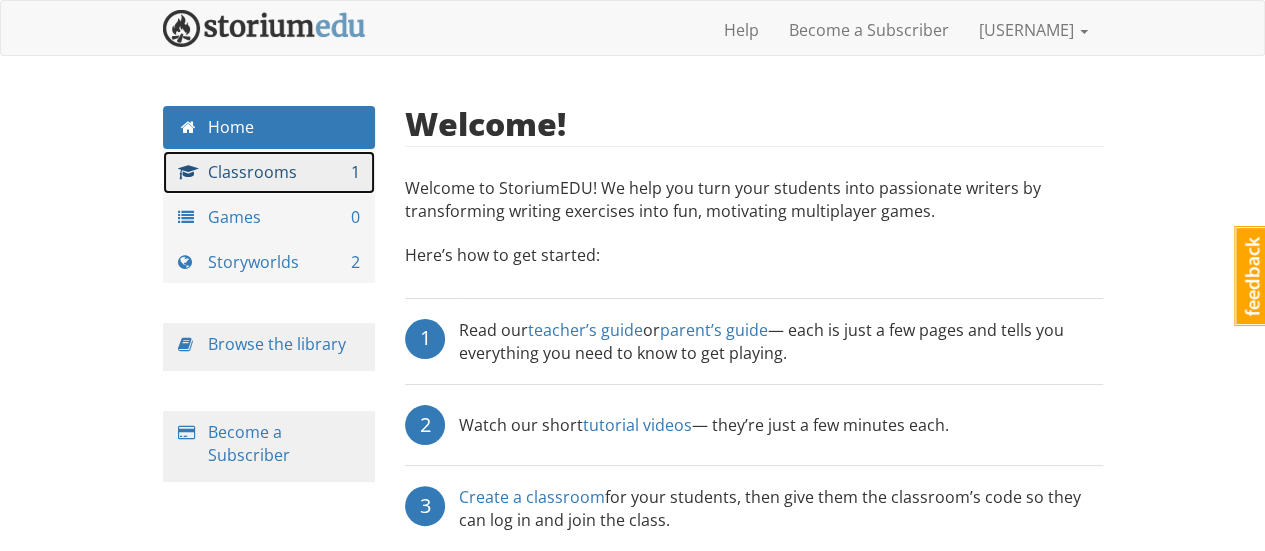 click on "Classrooms   1" at bounding box center [269, 172] 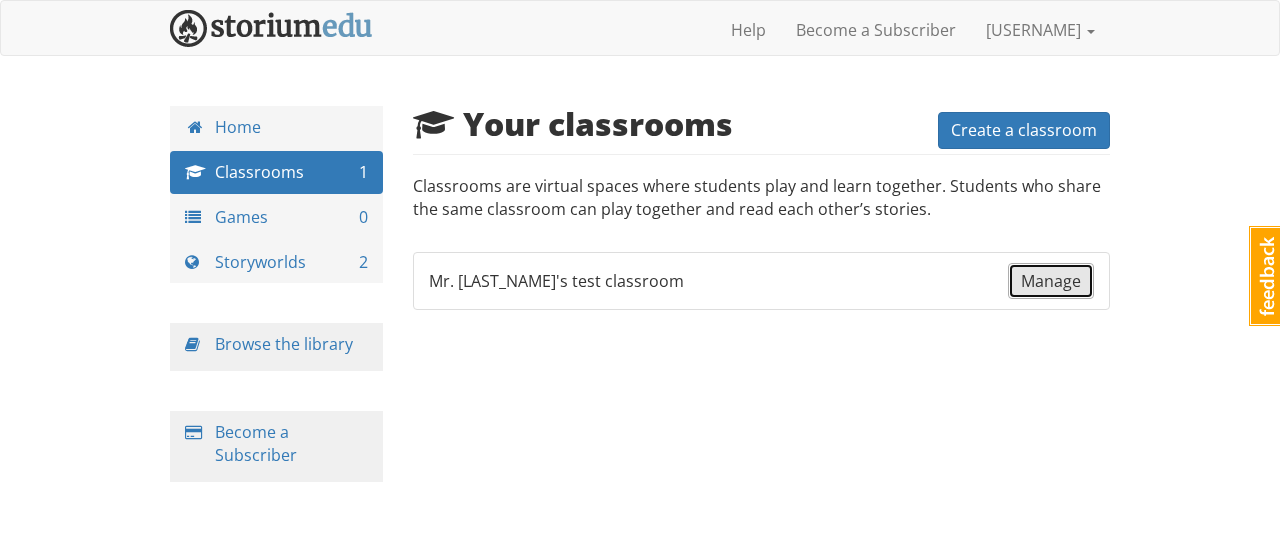 click on "Manage" at bounding box center [1051, 281] 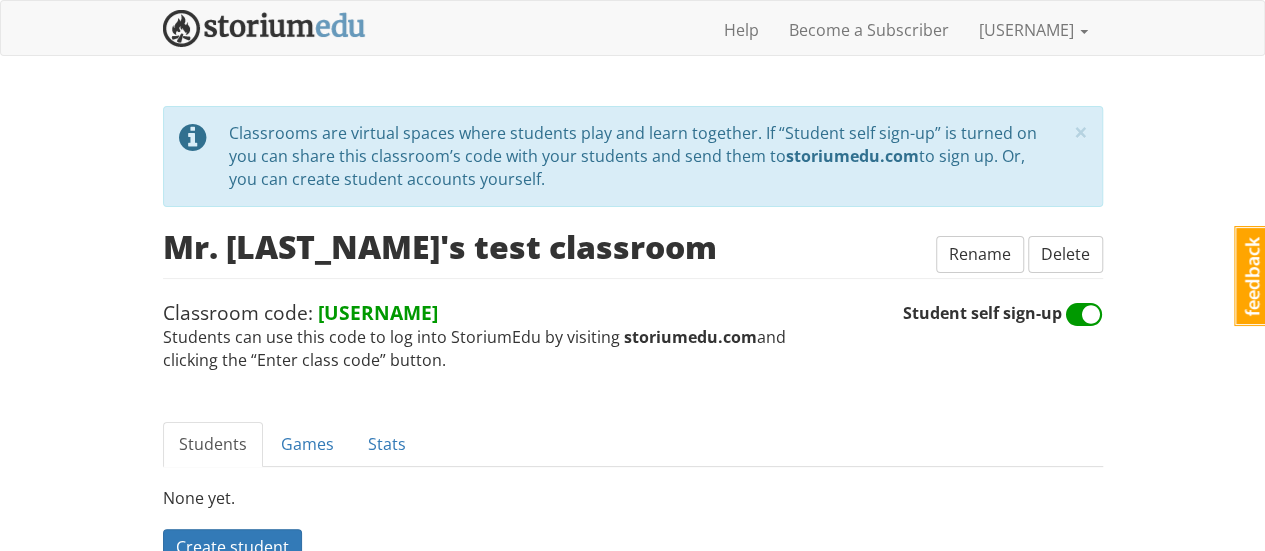 scroll, scrollTop: 110, scrollLeft: 0, axis: vertical 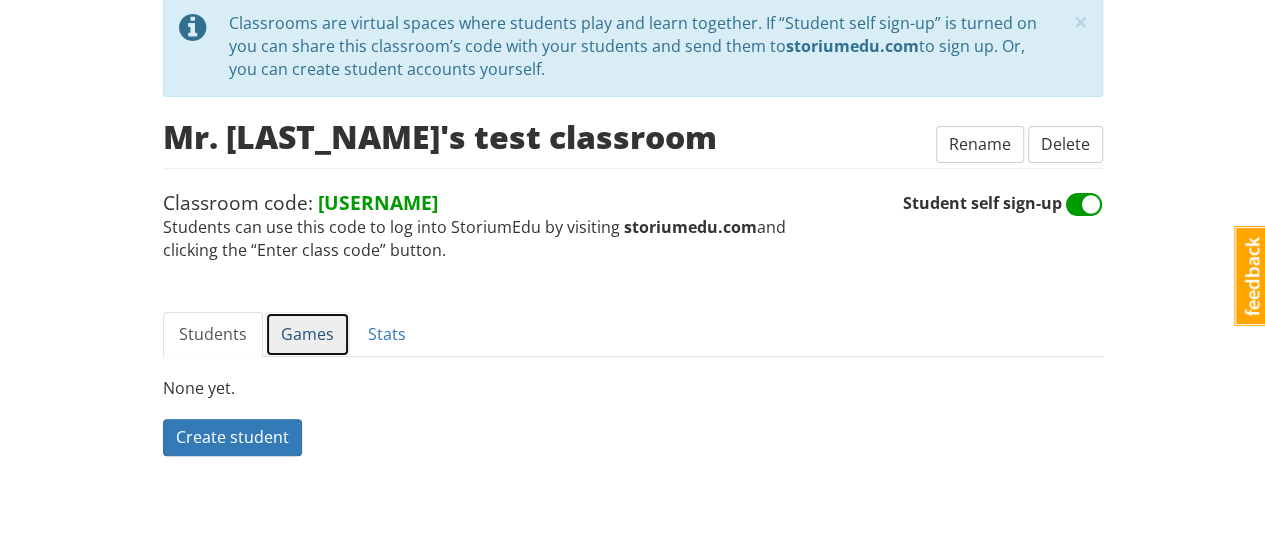 click on "Games" at bounding box center (307, 334) 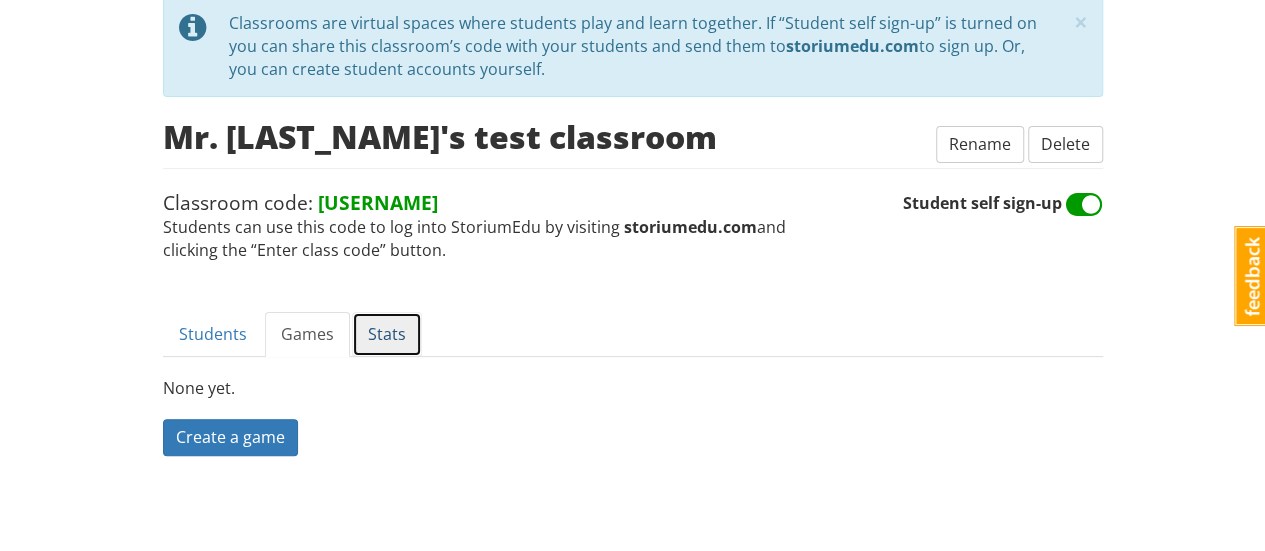 click on "Stats" at bounding box center [387, 334] 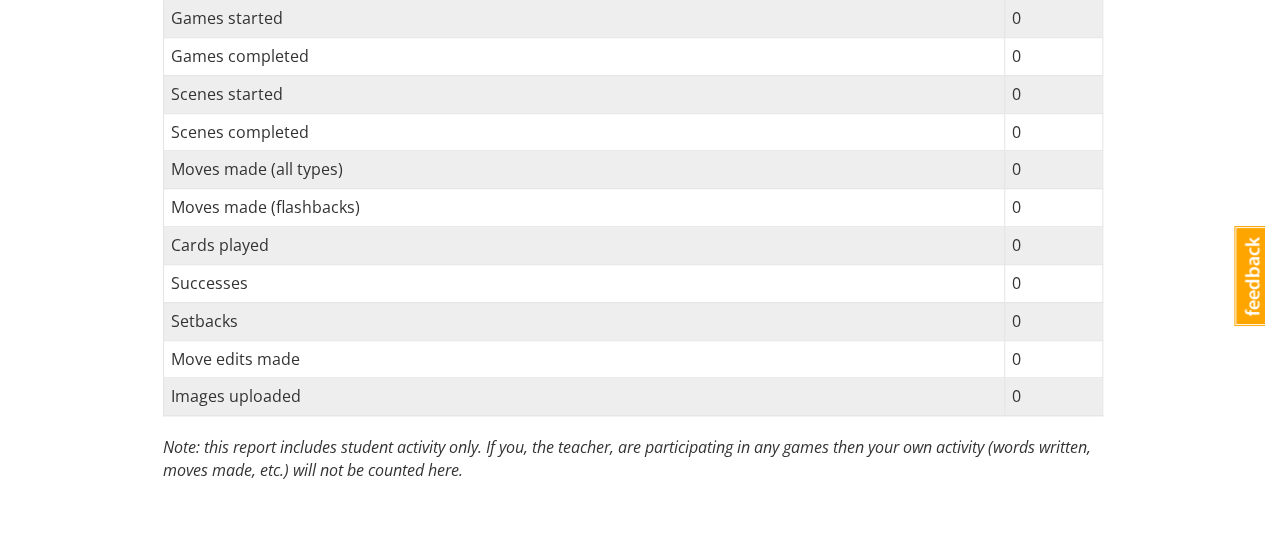 scroll, scrollTop: 0, scrollLeft: 0, axis: both 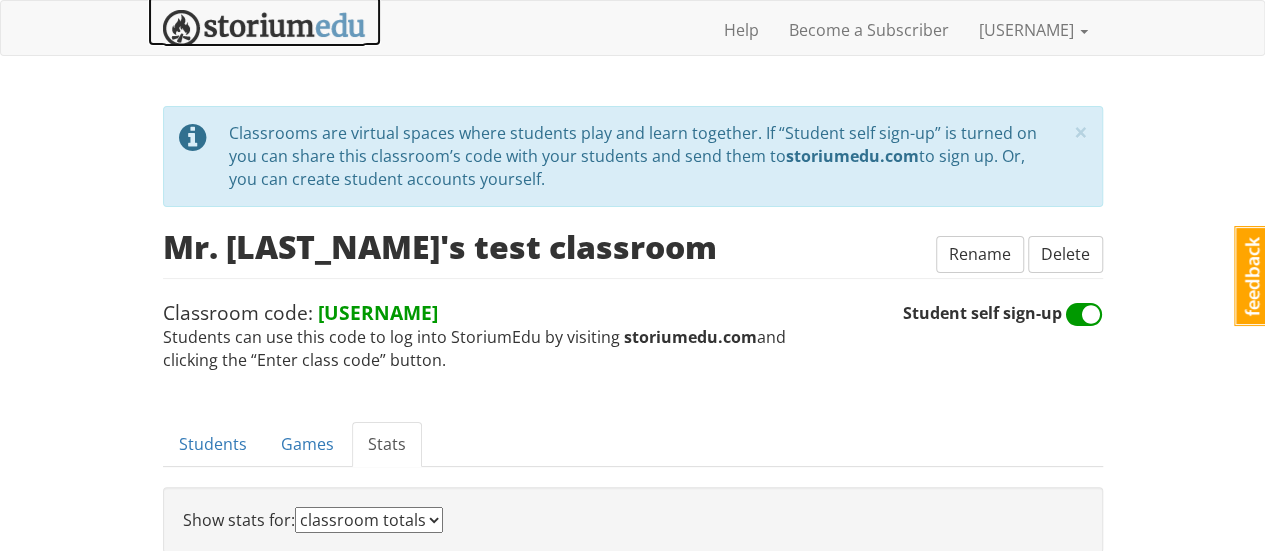 click at bounding box center (264, 28) 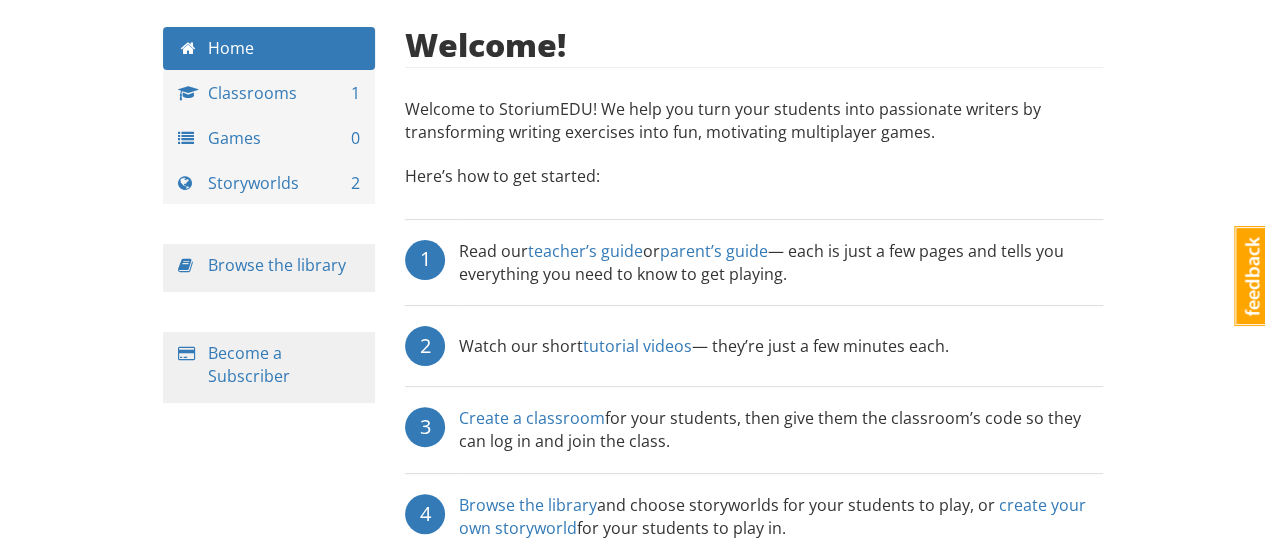 scroll, scrollTop: 80, scrollLeft: 0, axis: vertical 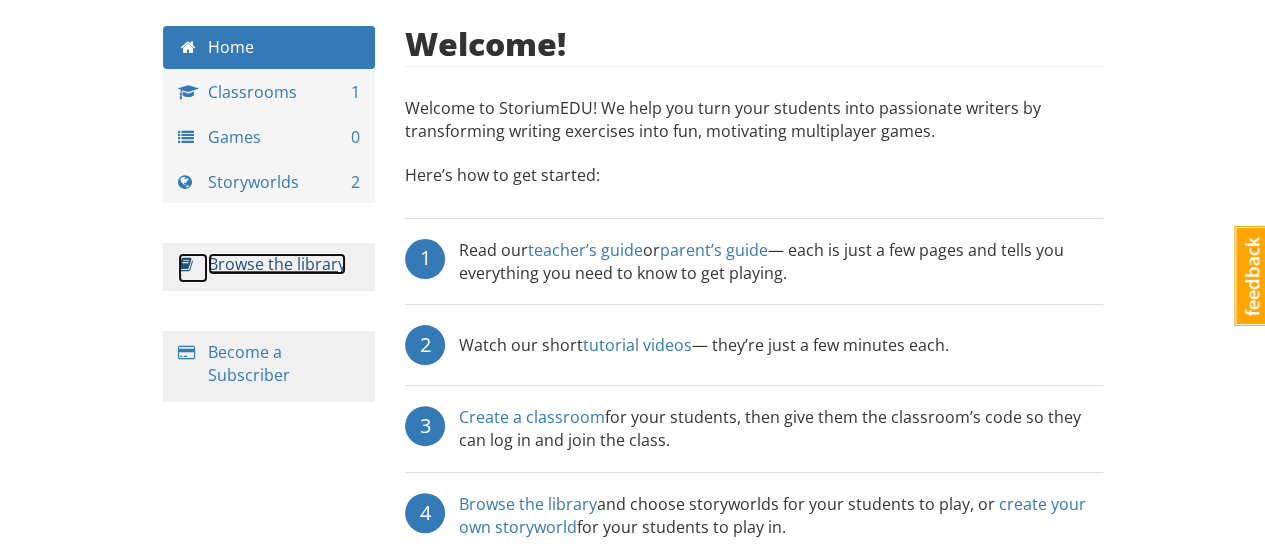 click on "Browse the library" at bounding box center [277, 264] 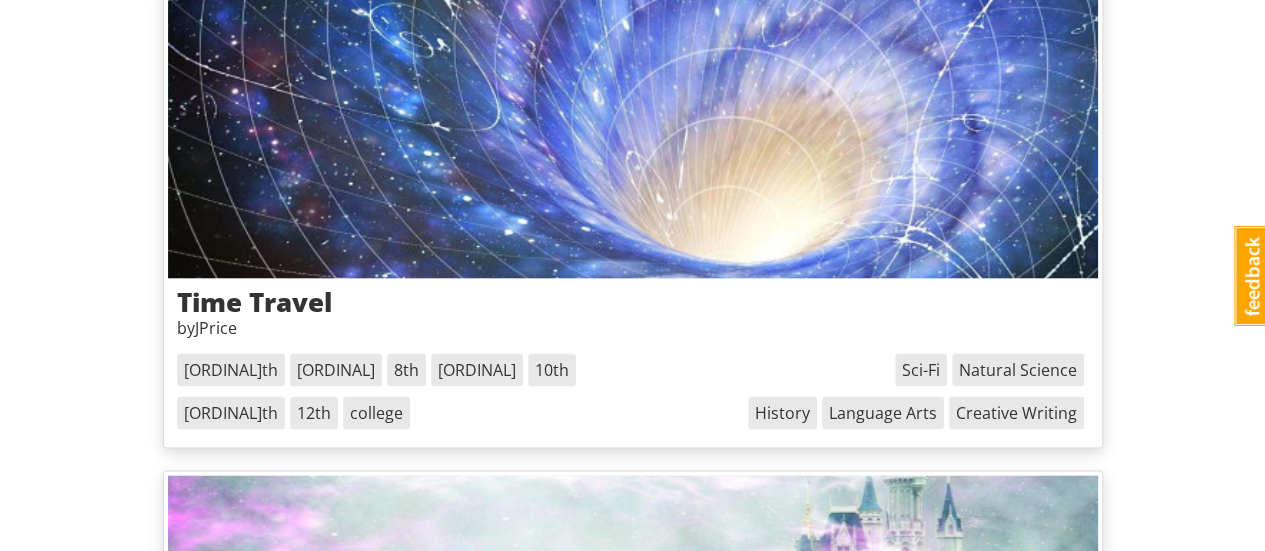 scroll, scrollTop: 1762, scrollLeft: 0, axis: vertical 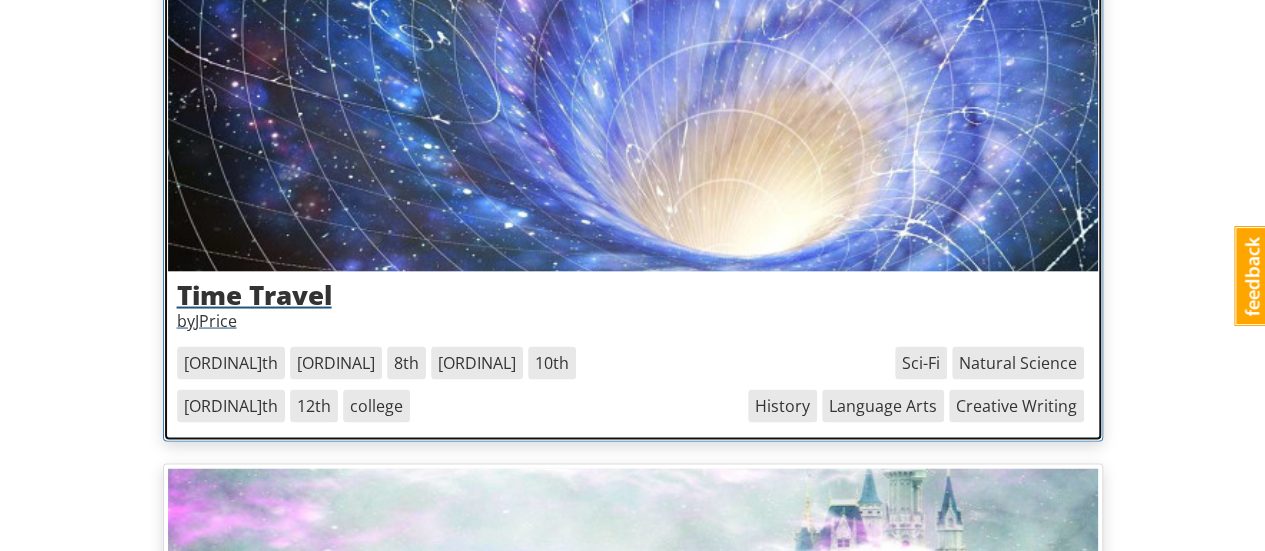 click on "Time Travel" at bounding box center [633, 294] 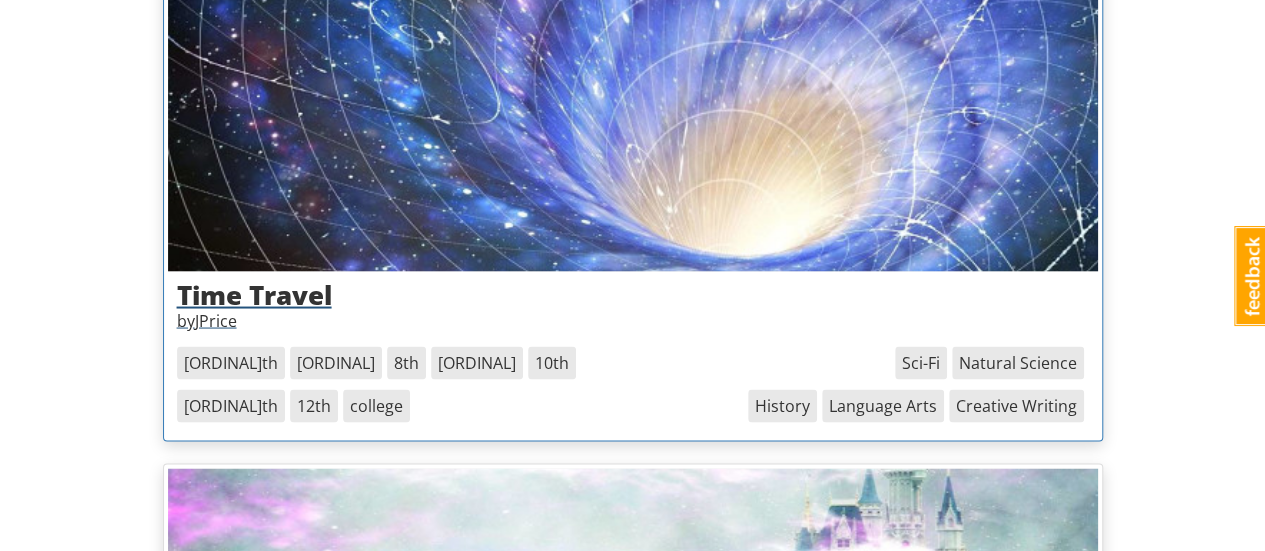 scroll, scrollTop: 0, scrollLeft: 0, axis: both 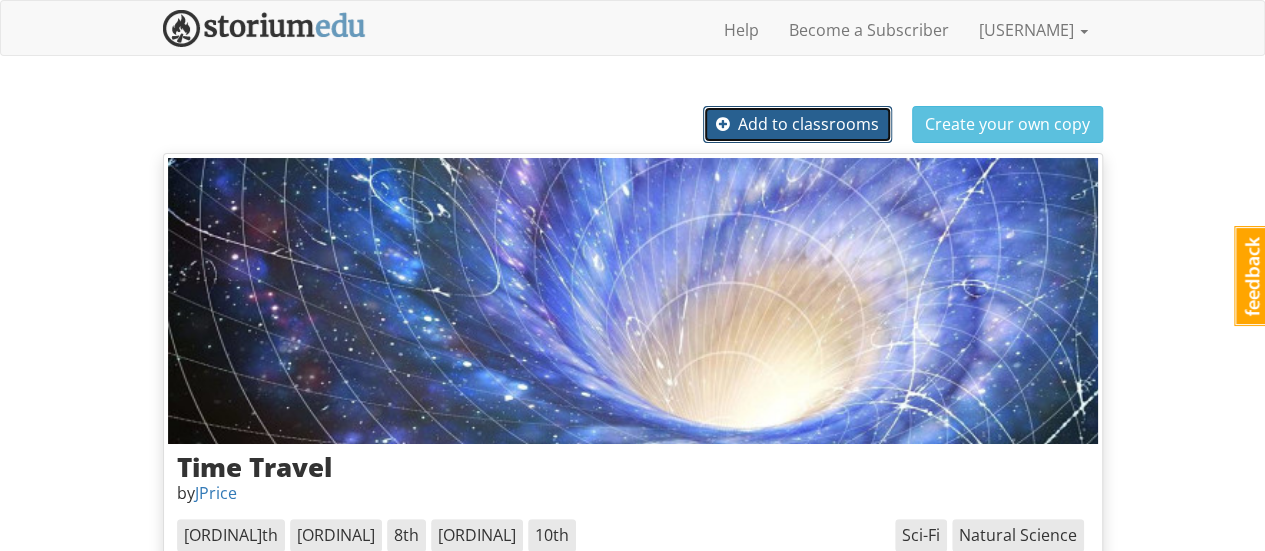 click on "Add to classrooms" at bounding box center [797, 124] 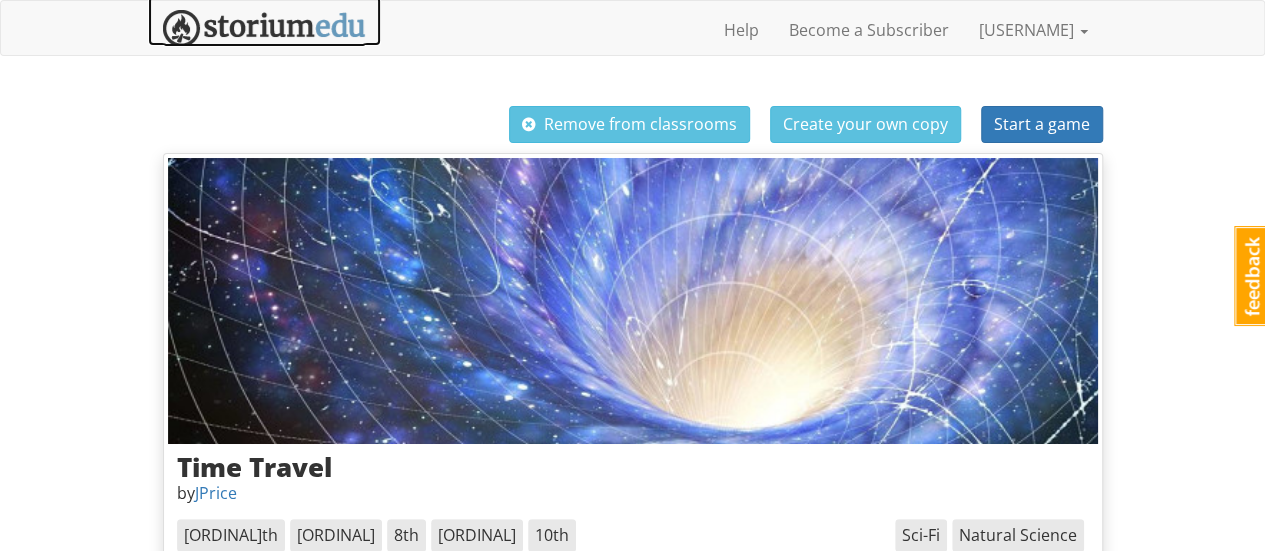 click at bounding box center (264, 28) 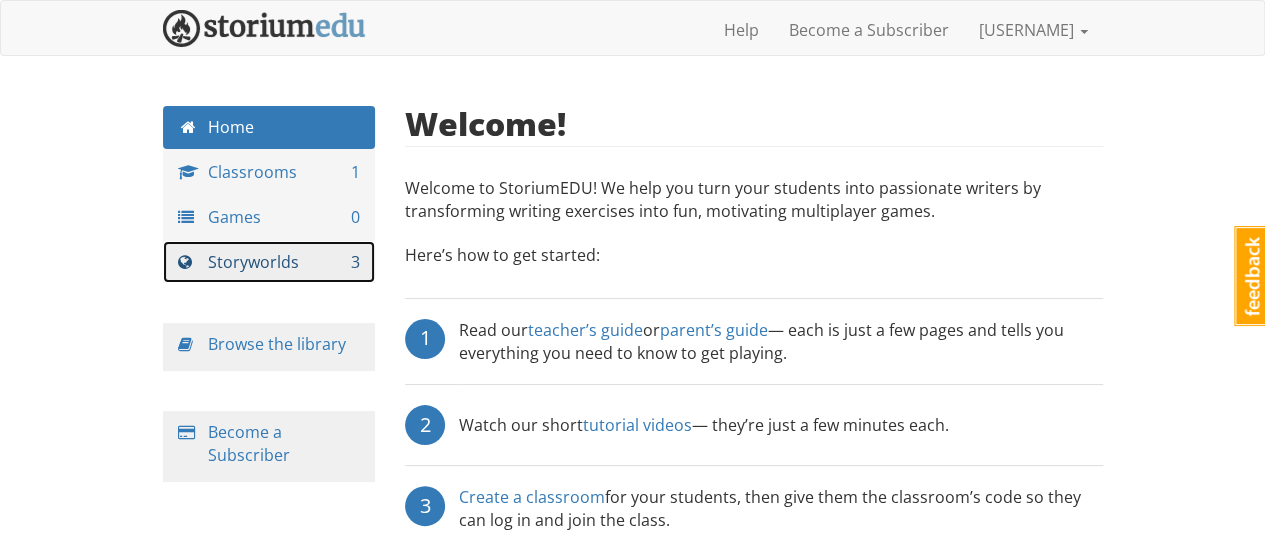 click on "Storyworlds   3" at bounding box center (269, 262) 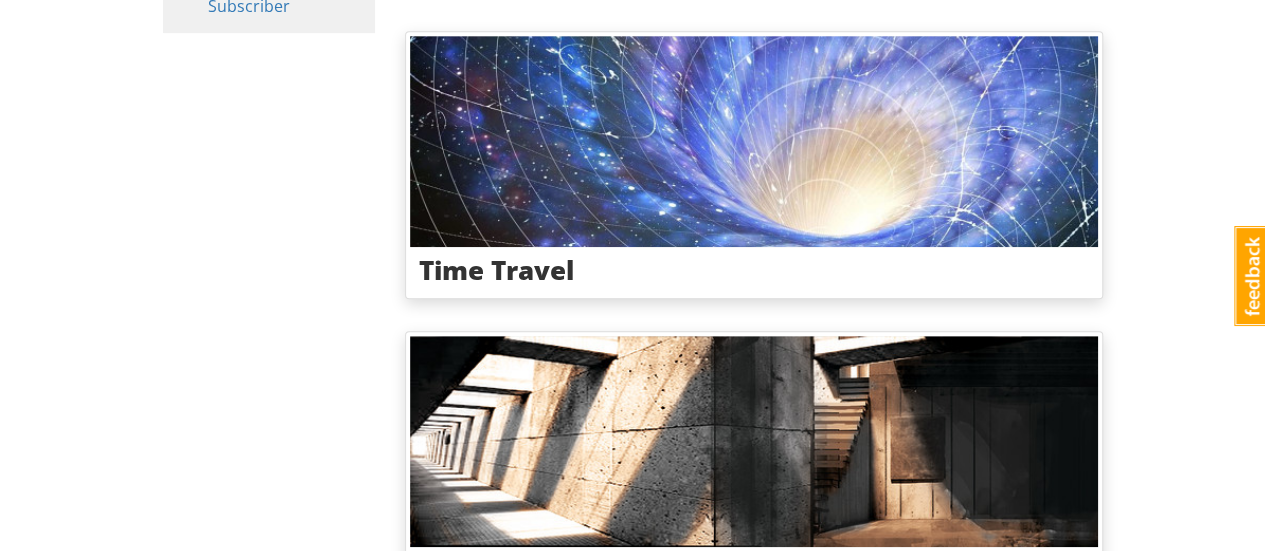 scroll, scrollTop: 0, scrollLeft: 0, axis: both 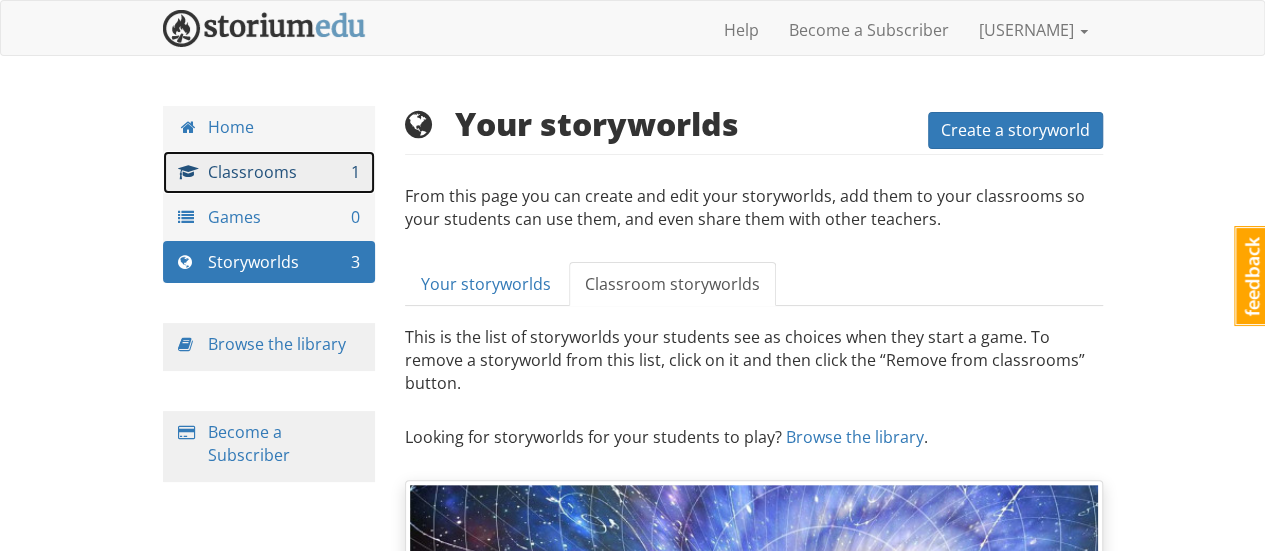 click on "Classrooms   1" at bounding box center (269, 172) 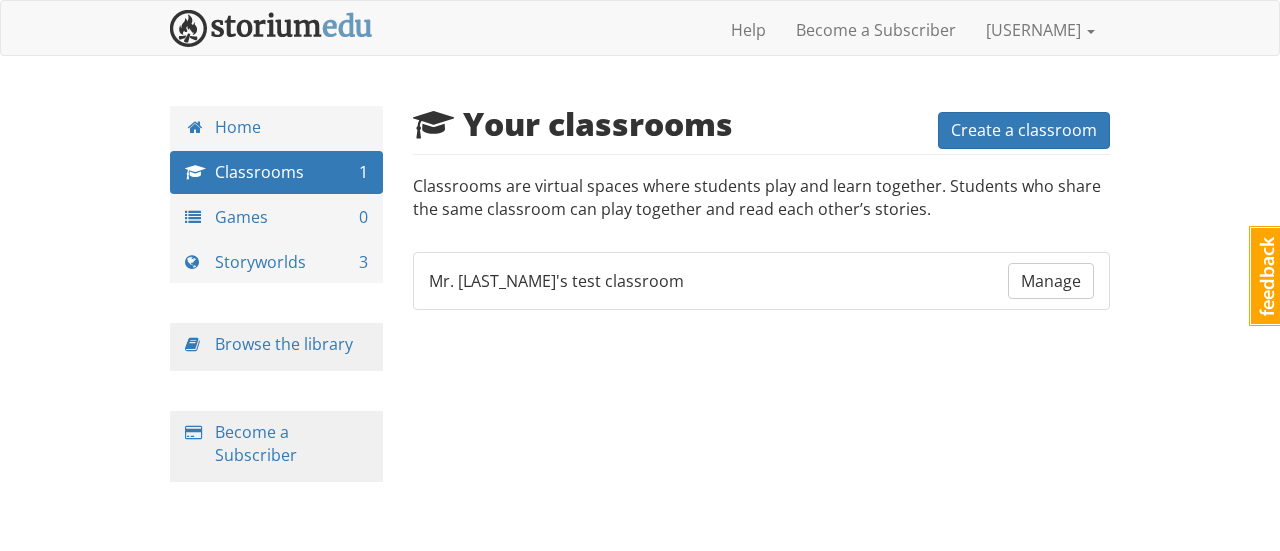click on "[USERNAME]'s test classroom Manage" at bounding box center (762, 281) 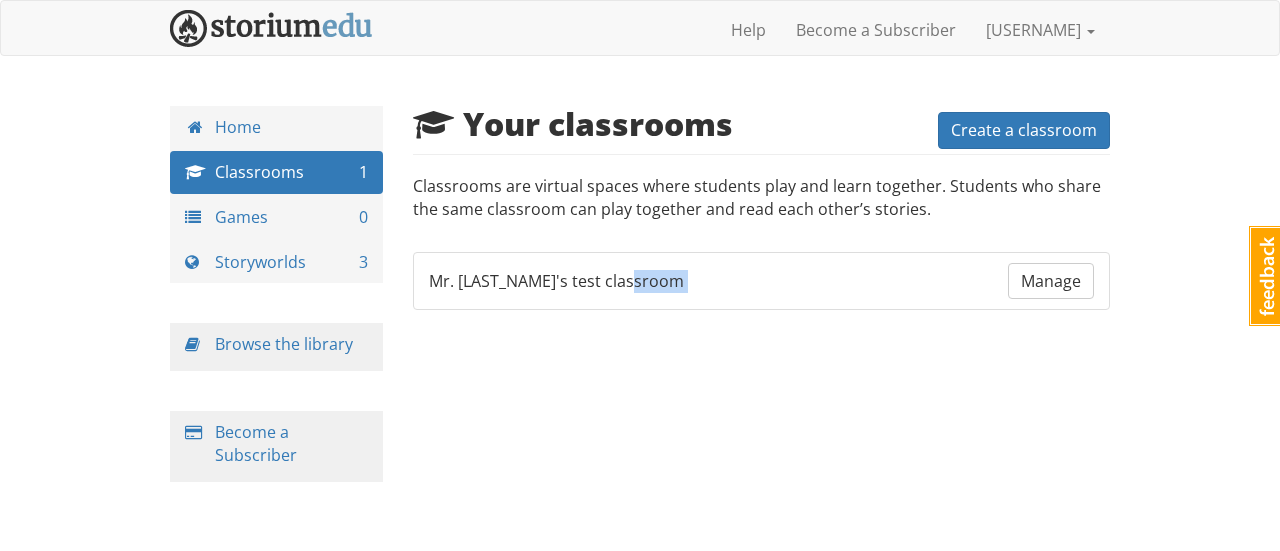 click on "[USERNAME]'s test classroom Manage" at bounding box center (762, 281) 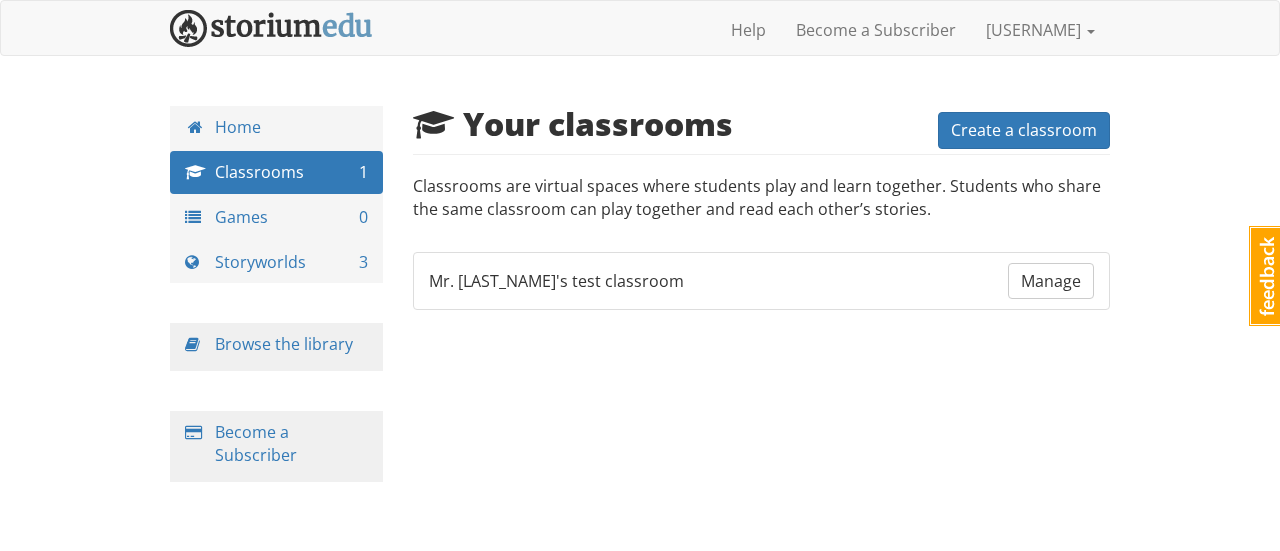 click on "Mr. [LAST_NAME]'s test classroom" at bounding box center (556, 281) 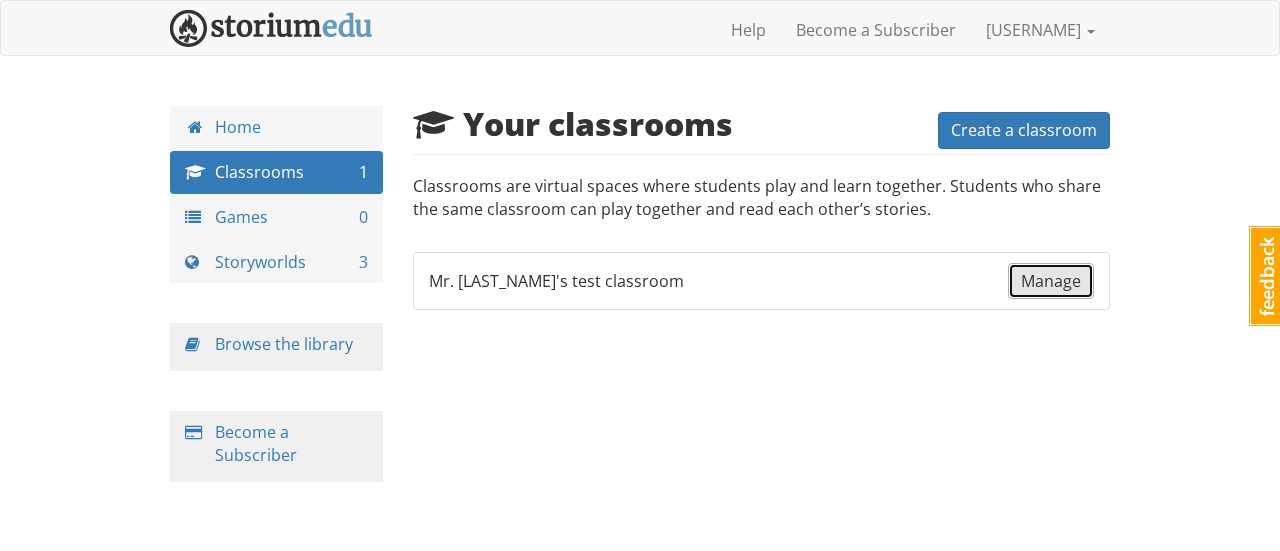 click on "Manage" at bounding box center [1051, 281] 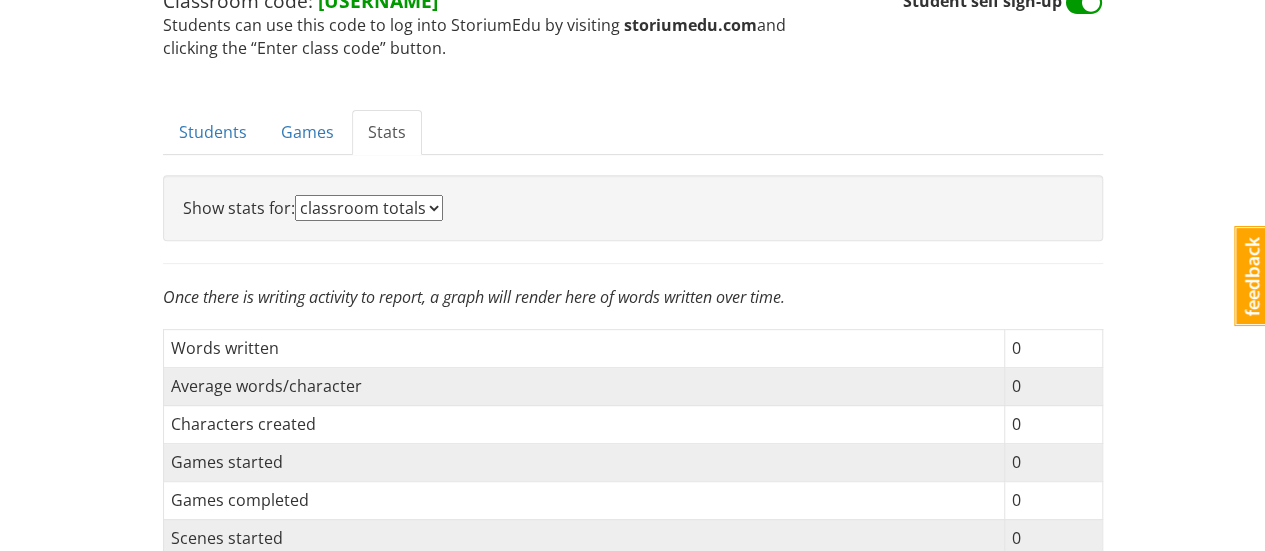 scroll, scrollTop: 318, scrollLeft: 0, axis: vertical 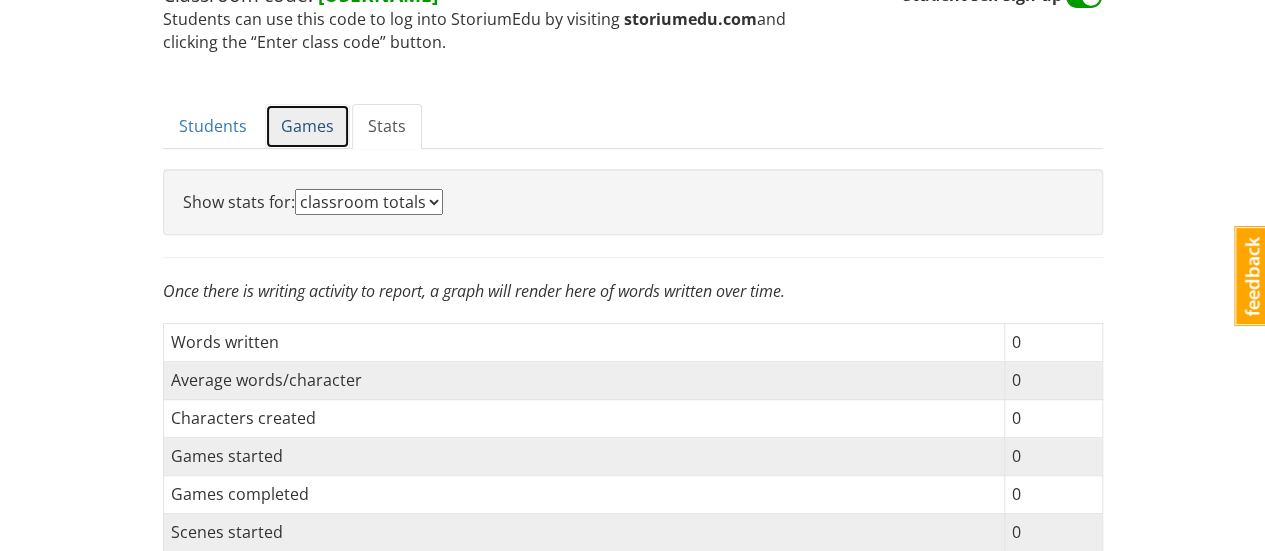 click on "Games" at bounding box center (307, 126) 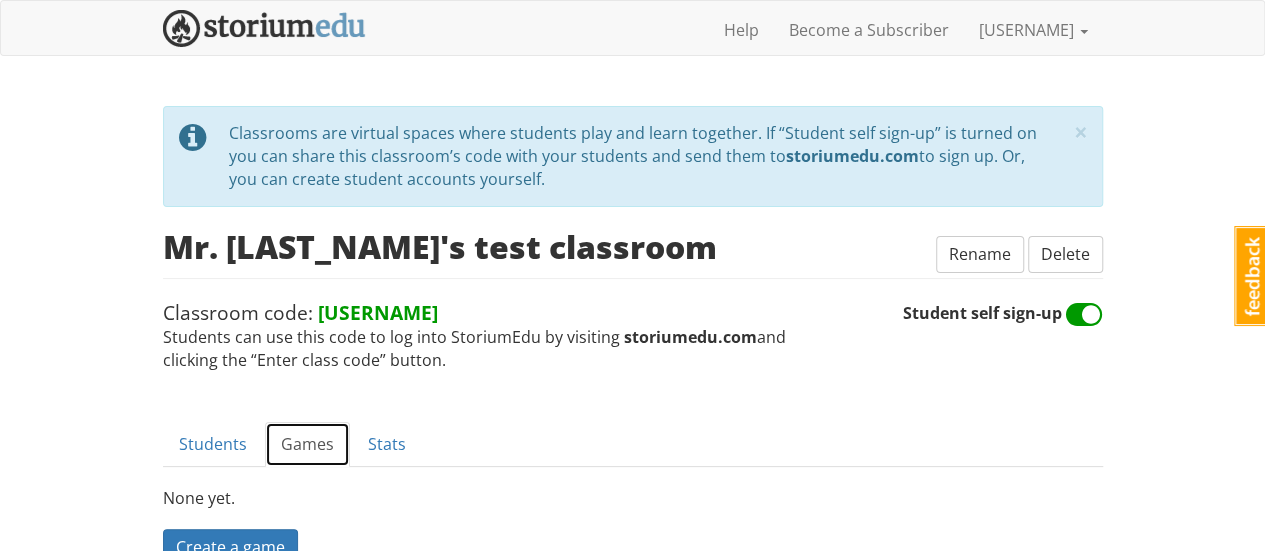 scroll, scrollTop: 110, scrollLeft: 0, axis: vertical 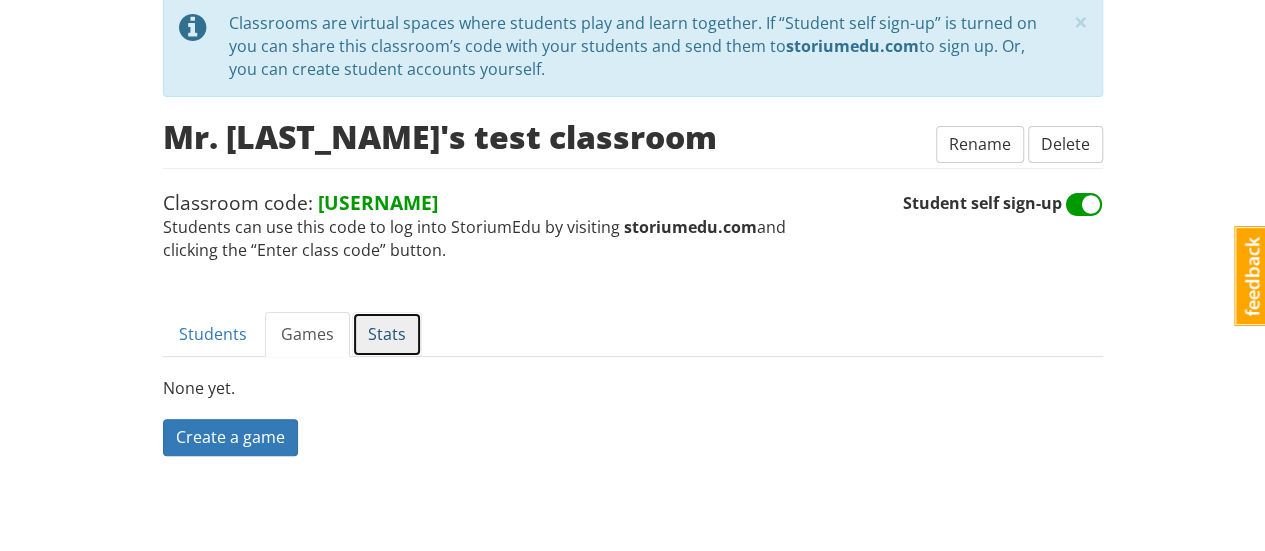 click on "Stats" at bounding box center [387, 334] 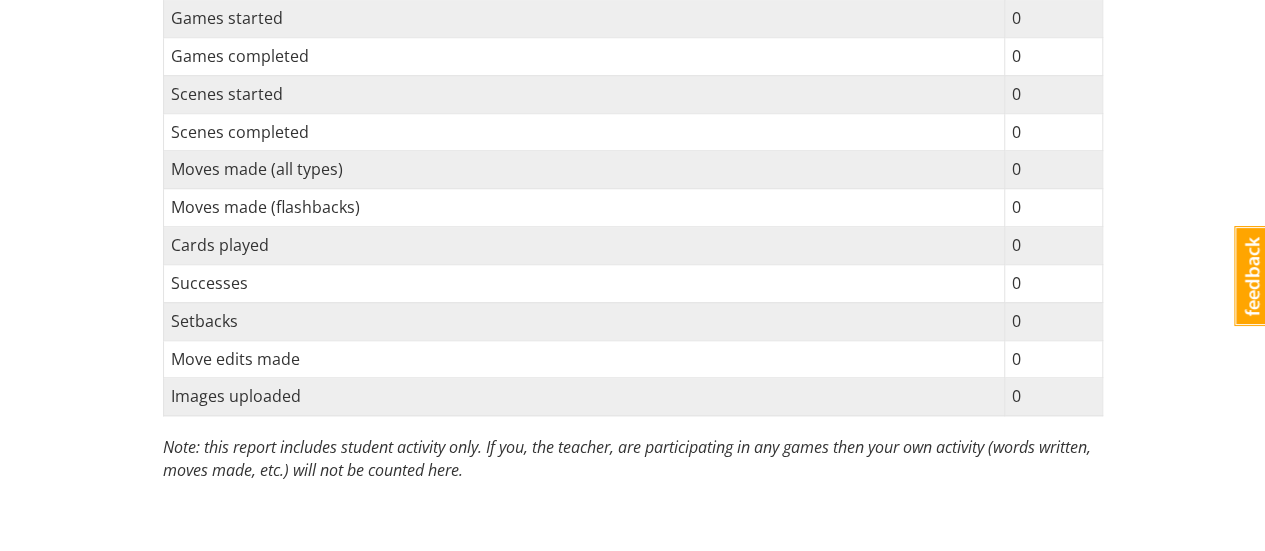 scroll, scrollTop: 0, scrollLeft: 0, axis: both 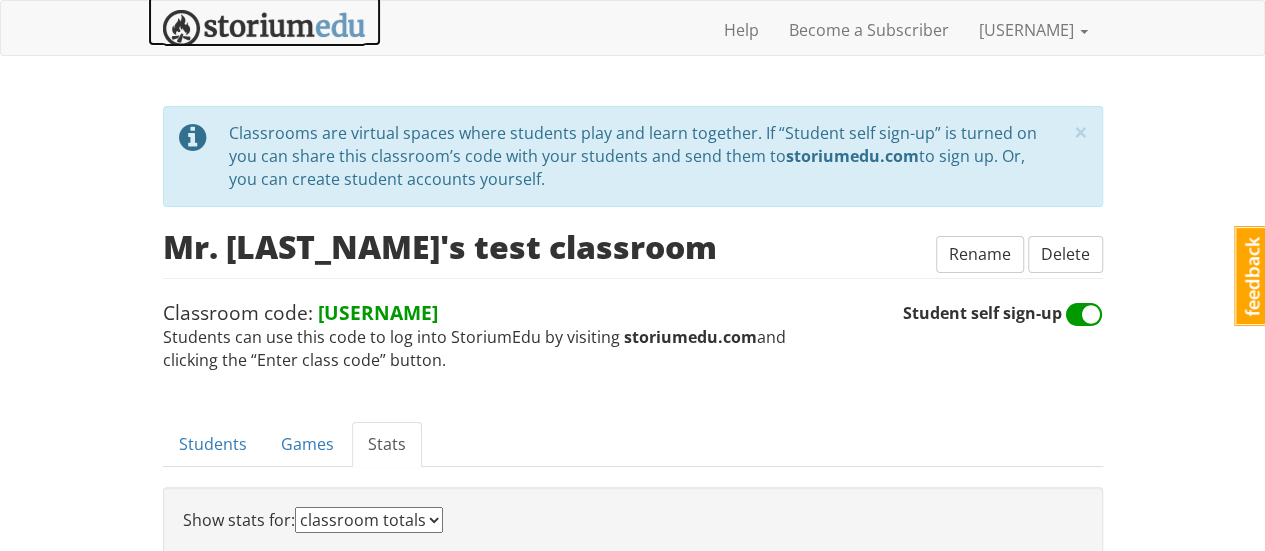 click at bounding box center (264, 28) 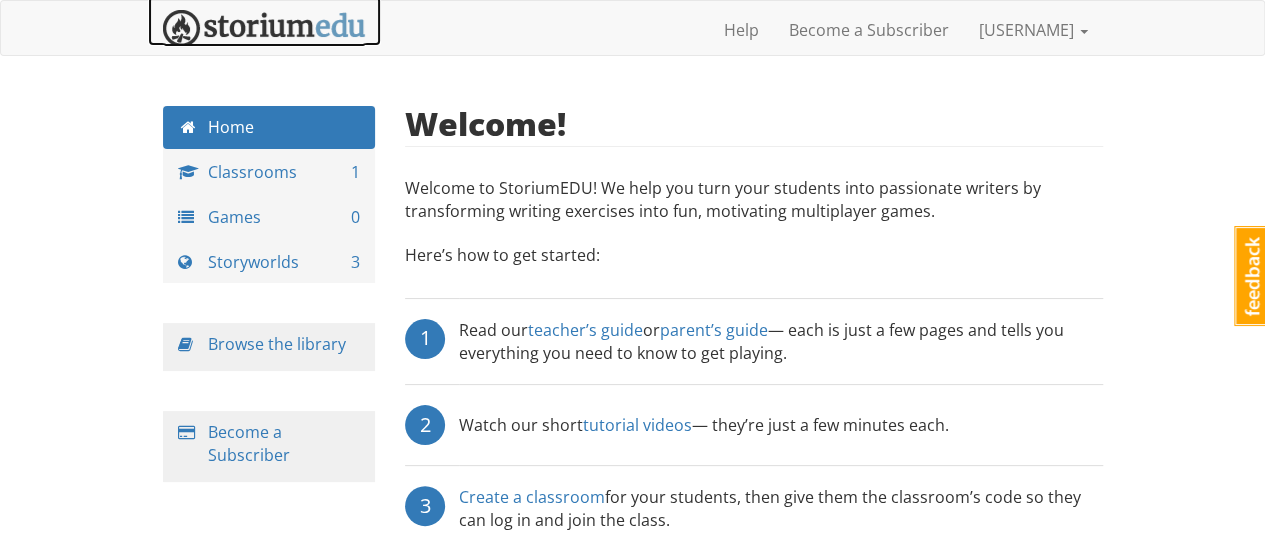 click at bounding box center (264, 28) 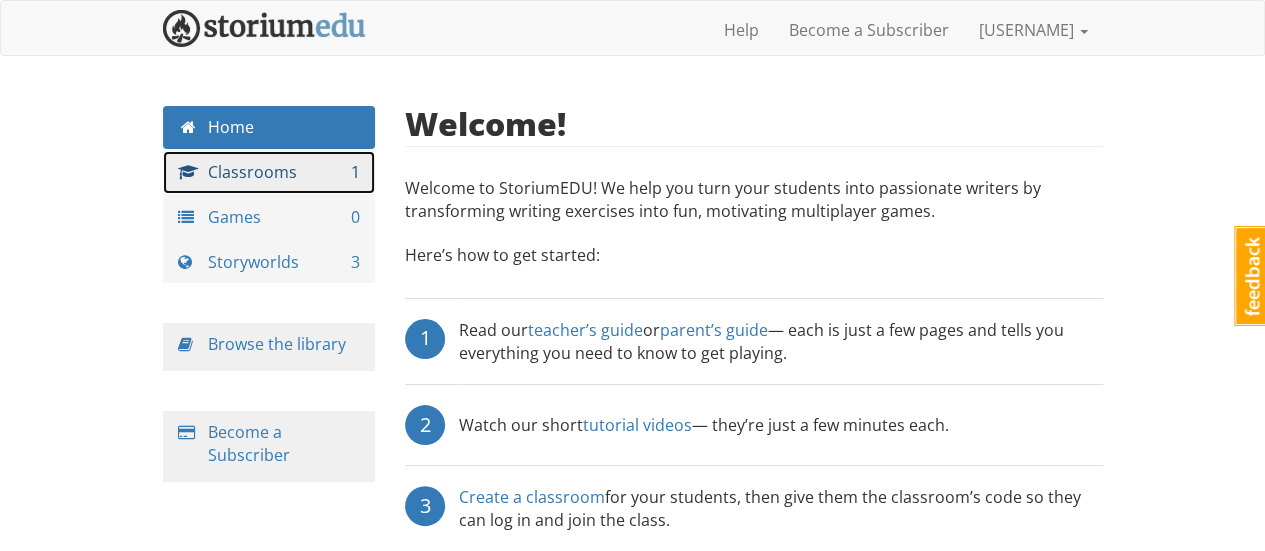 click on "Classrooms   1" at bounding box center [269, 172] 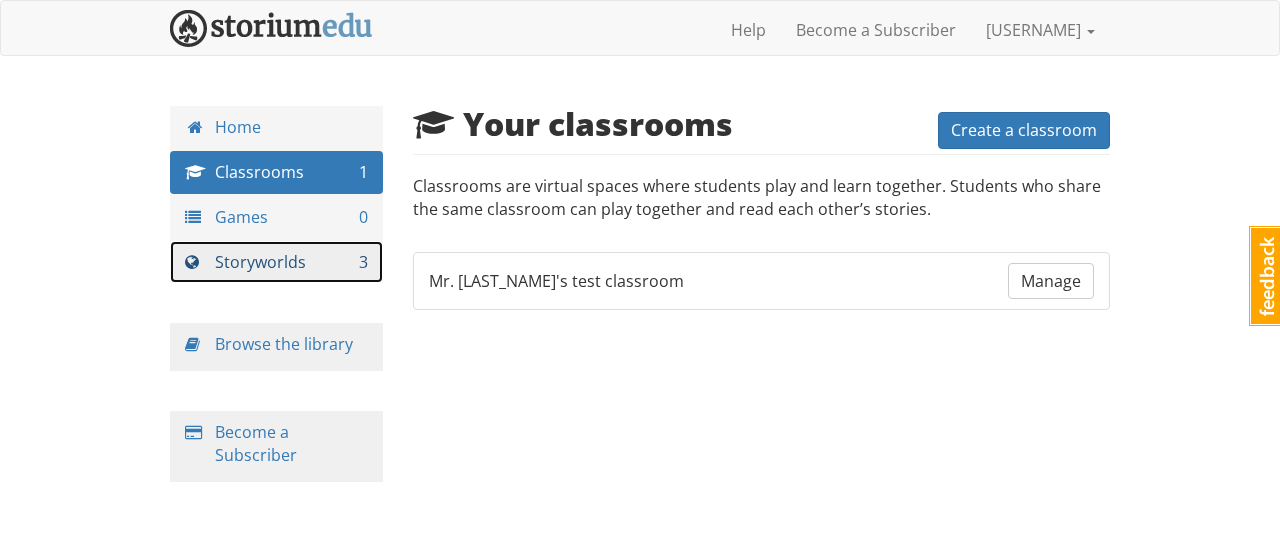 click on "Storyworlds   3" at bounding box center (276, 262) 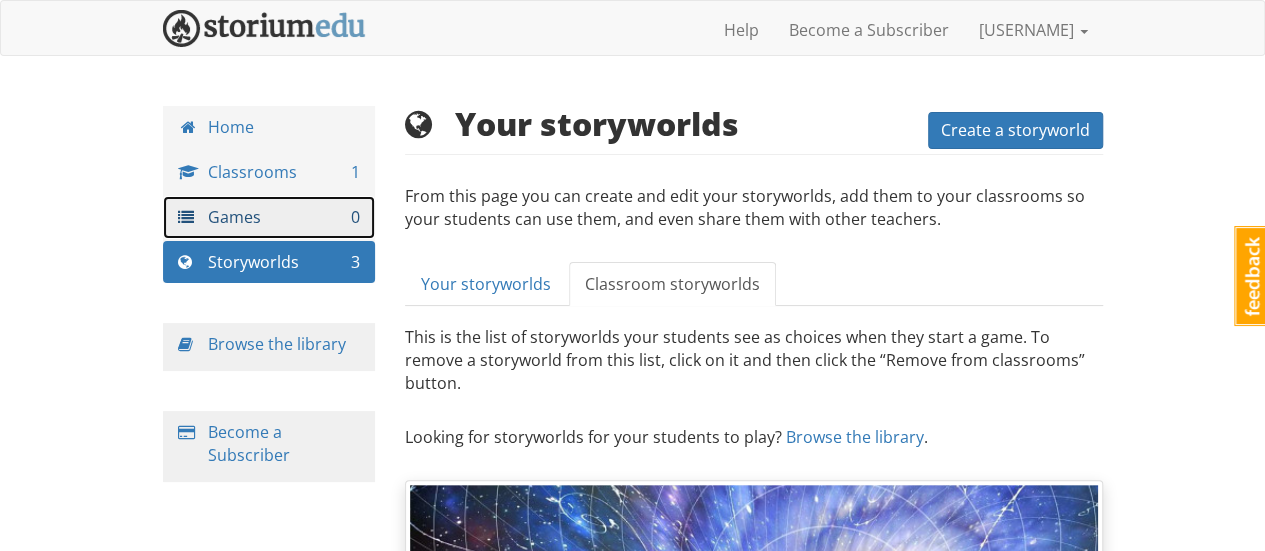 click on "Games   0" at bounding box center (269, 217) 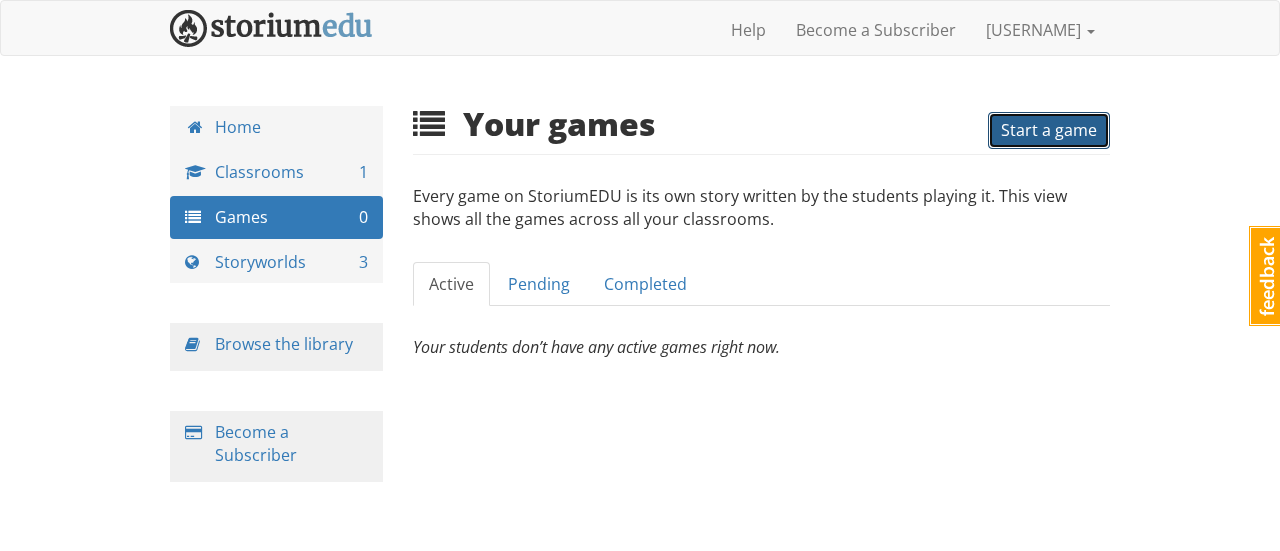 click on "Start a game" at bounding box center [1049, 130] 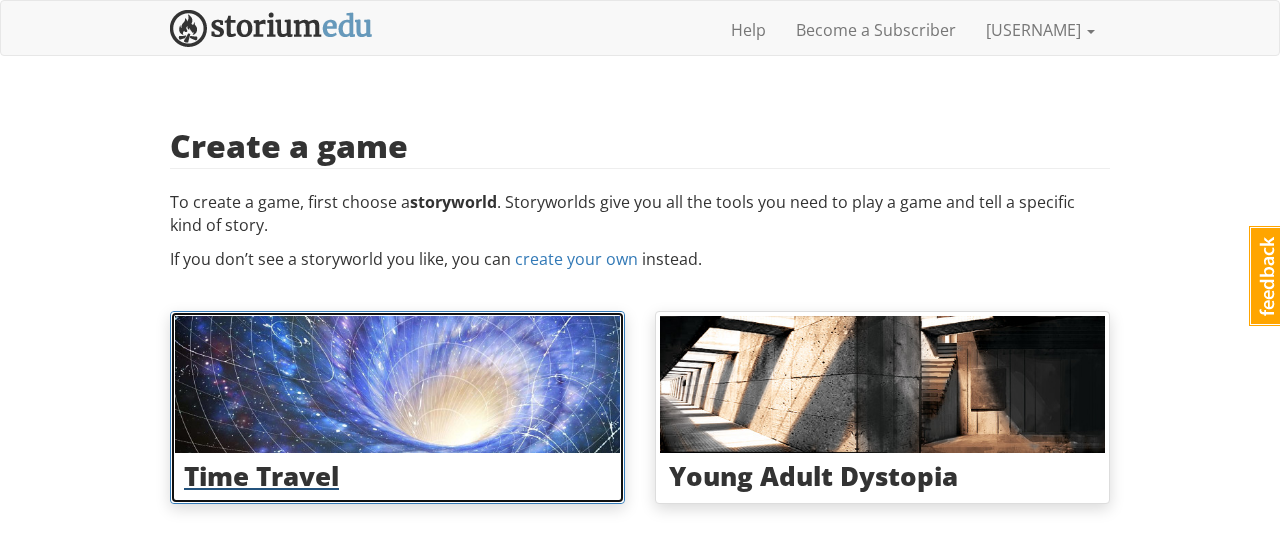 click at bounding box center [397, 384] 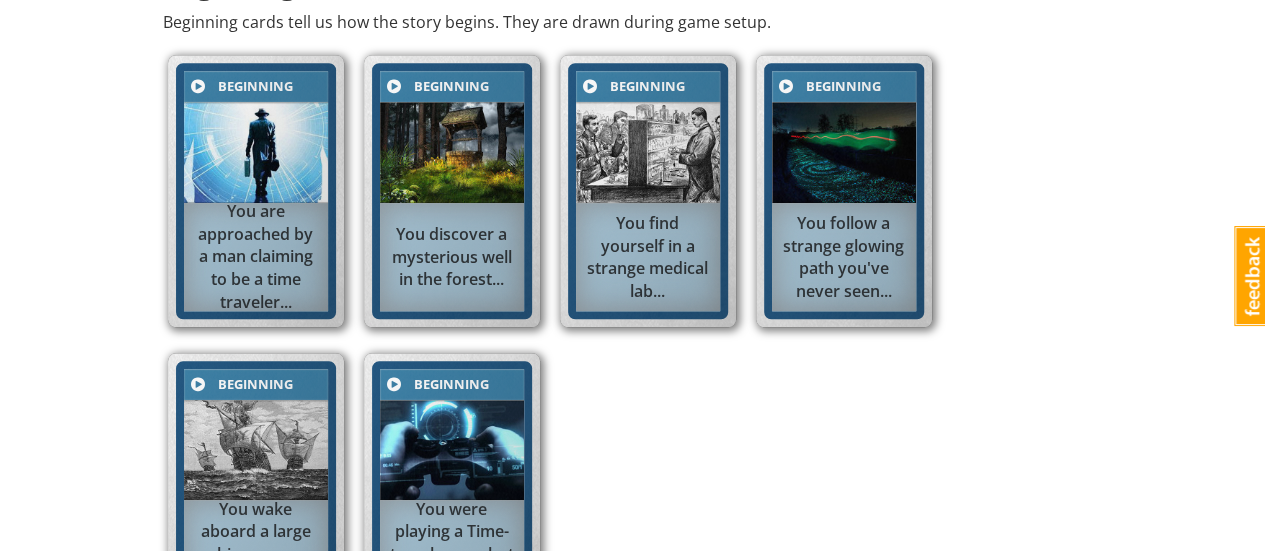 scroll, scrollTop: 906, scrollLeft: 0, axis: vertical 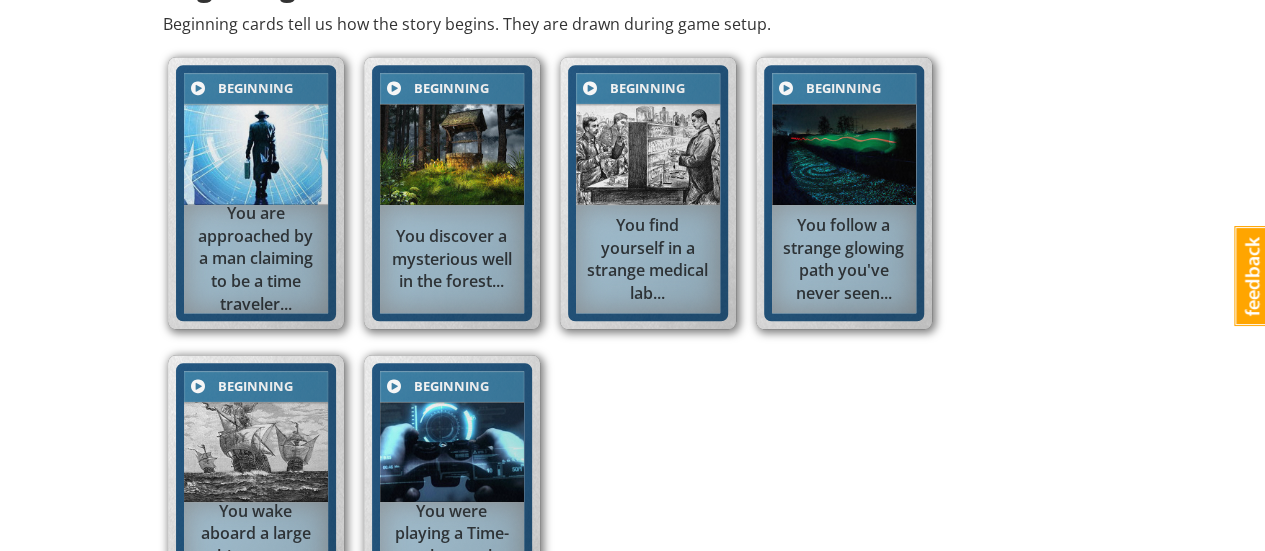 click on "You follow a strange glowing path you've never seen..." at bounding box center [256, 259] 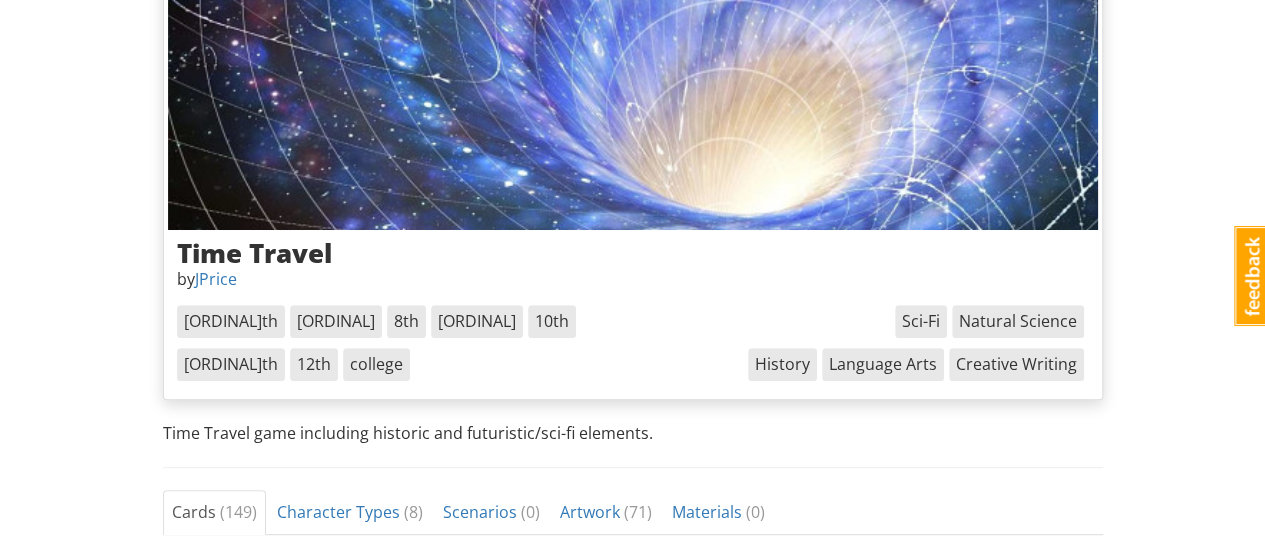 scroll, scrollTop: 0, scrollLeft: 0, axis: both 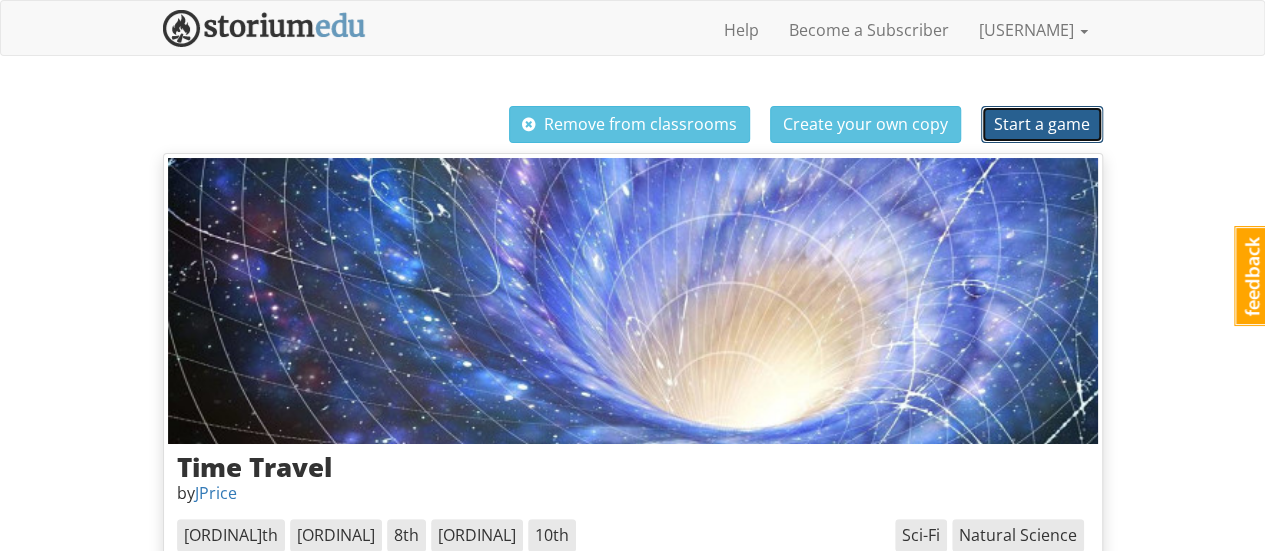 click on "Start a game" at bounding box center [1042, 124] 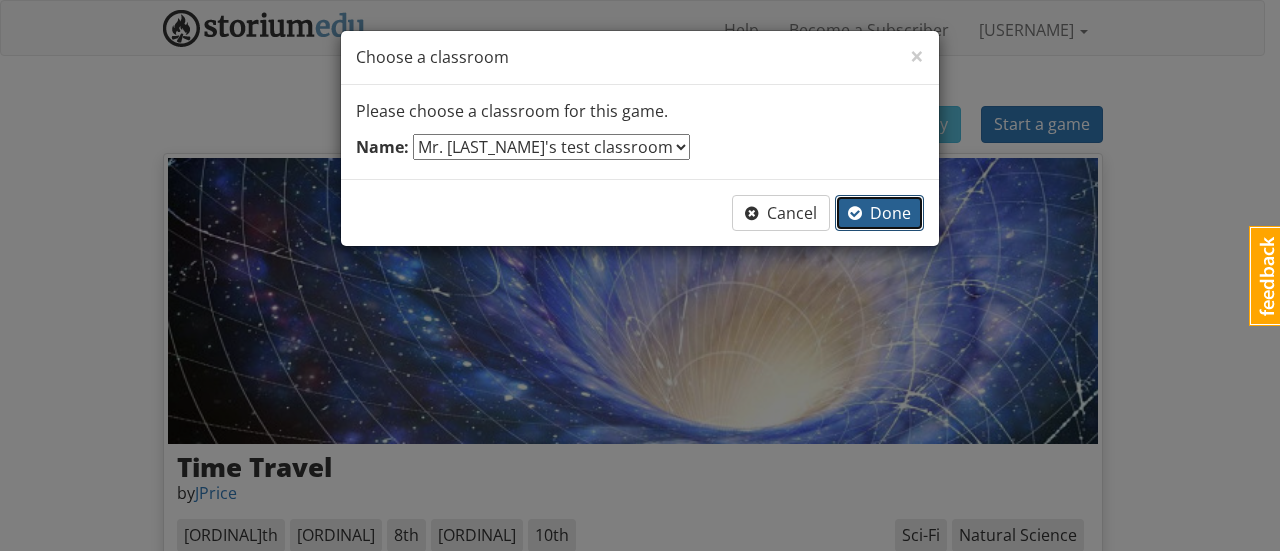 click on "Done" at bounding box center (879, 213) 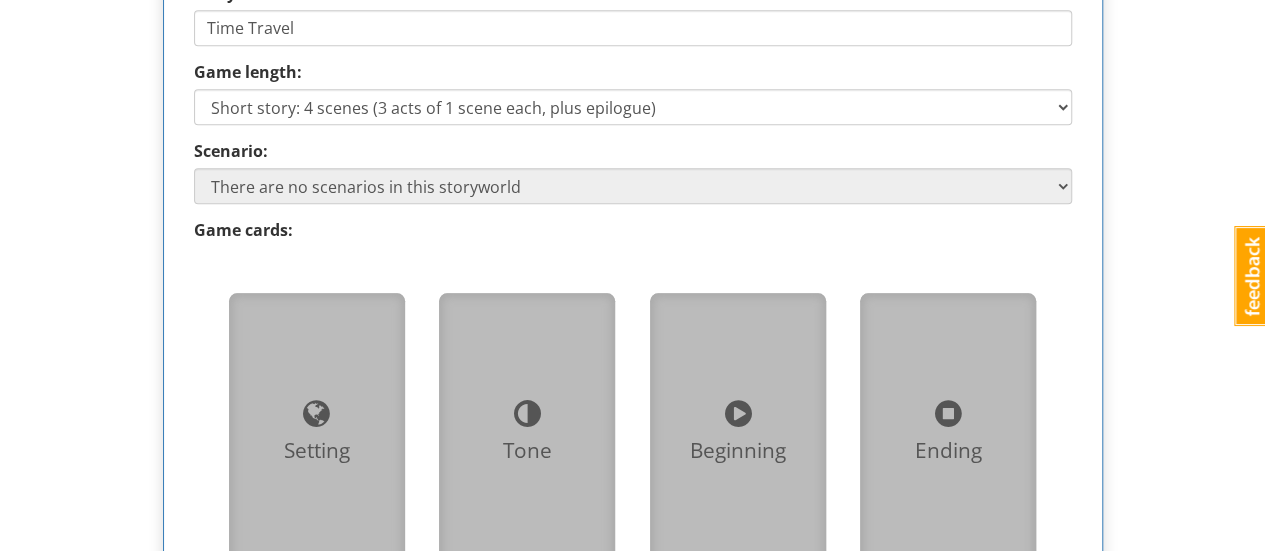 scroll, scrollTop: 1112, scrollLeft: 0, axis: vertical 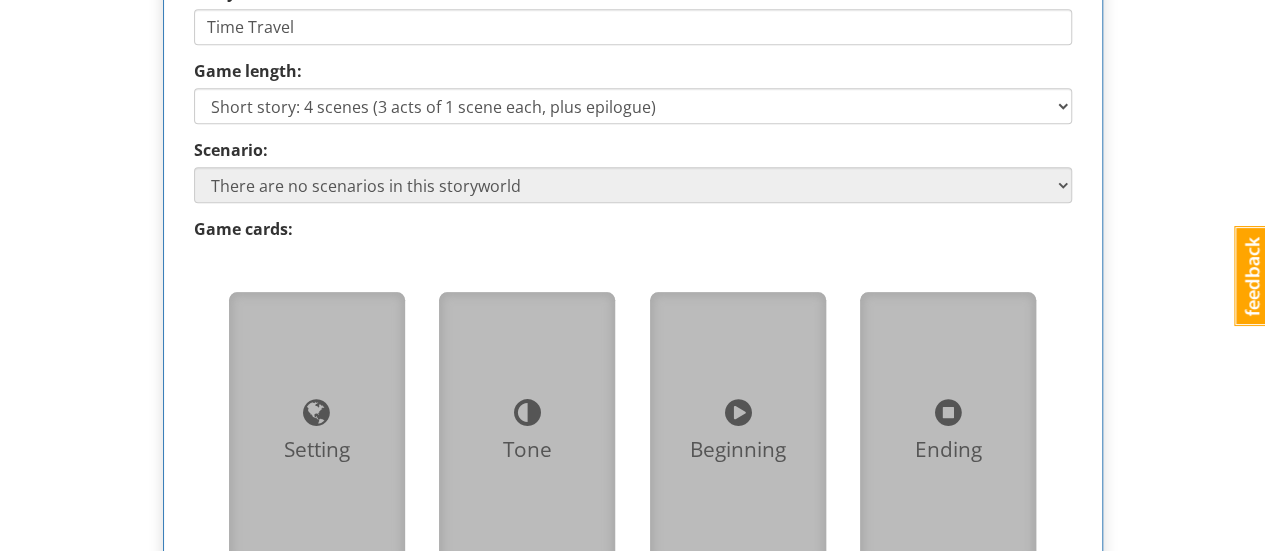 click on "× close tip In addition to a name and length , each game starts with four randomly-drawn story cards that tell you and your fellow players where and when your story takes place, the narrative tone you’re aiming for, and how your story will begin and end. If you aren’t happy with these cards you can draw new ones. Story name: Time Travel Game length: Short story: [NUMBER] scenes ([NUMBER] acts of [NUMBER] scene each, plus epilogue) Medium story: [NUMBER] scenes ([NUMBER] acts of [NUMBER] scenes each, plus epilogue) Long story: [NUMBER] scenes ([NUMBER] acts of [NUMBER] scenes each, plus epilogue) Scenario: There are no scenarios in this storyworld Game cards: Setting Setting Little is known about your past, records have been destroyed. Tone Tone In this silly story Beginning Beginning You were playing a Time-travel game, but suddenly you're IN it... Ending Ending ... You have found a new home." at bounding box center [633, 234] 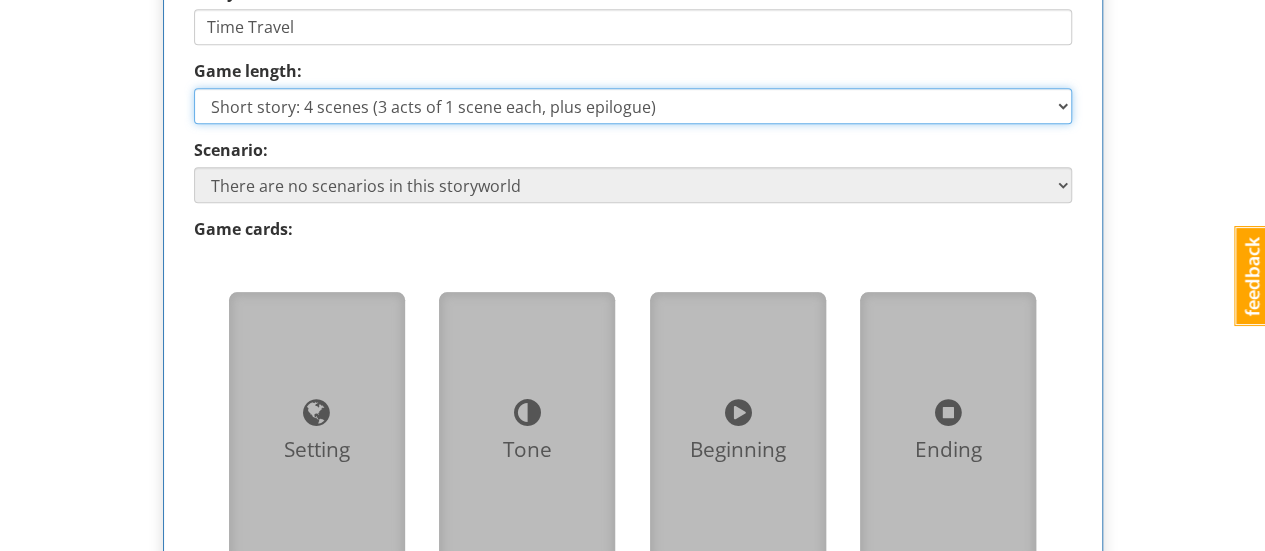 click on "Short story: 4 scenes (3 acts of 1 scene each, plus epilogue) Medium story: 7 scenes (3 acts of 2 scenes each, plus epilogue) Long story: 10 scenes (3 acts of 3 scenes each, plus epilogue)" at bounding box center [633, 106] 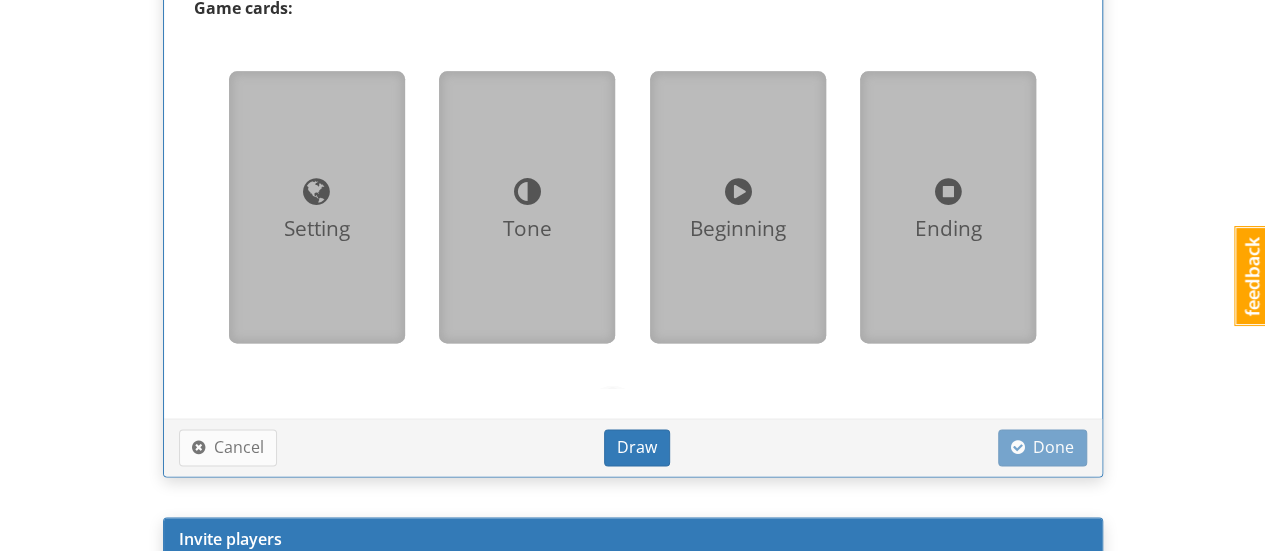 scroll, scrollTop: 1334, scrollLeft: 0, axis: vertical 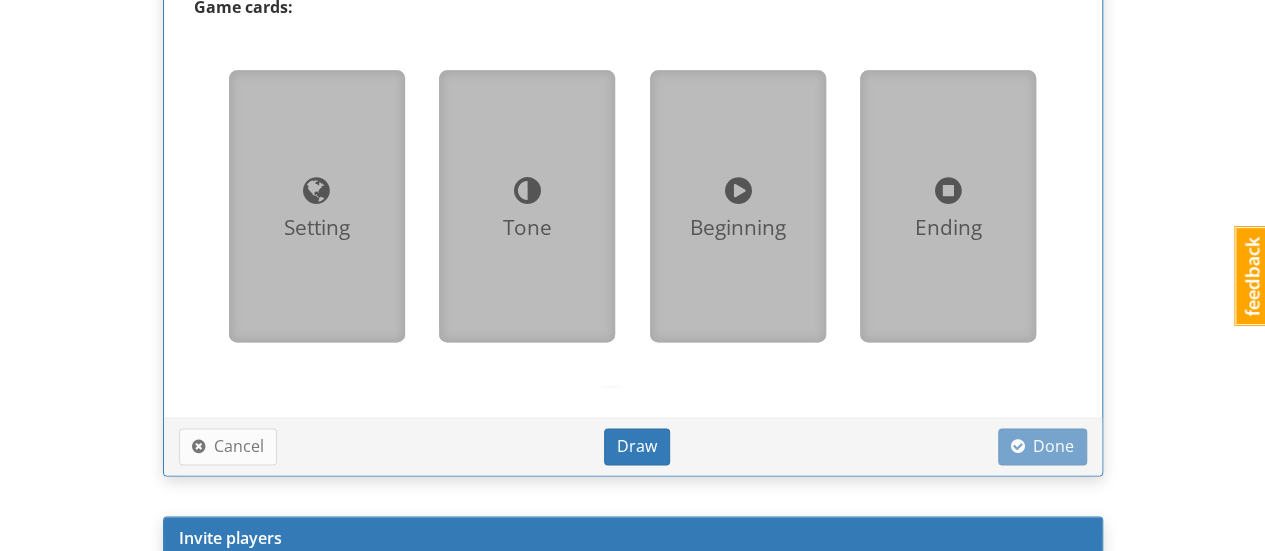 click on "Setting" at bounding box center [317, 228] 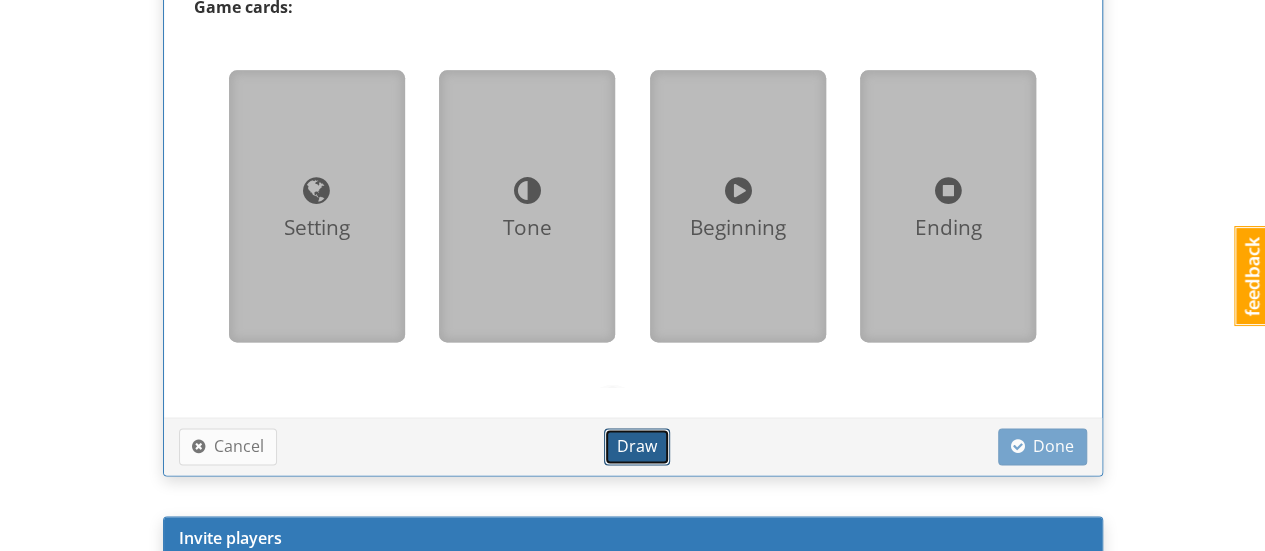 click on "Draw" at bounding box center [637, 446] 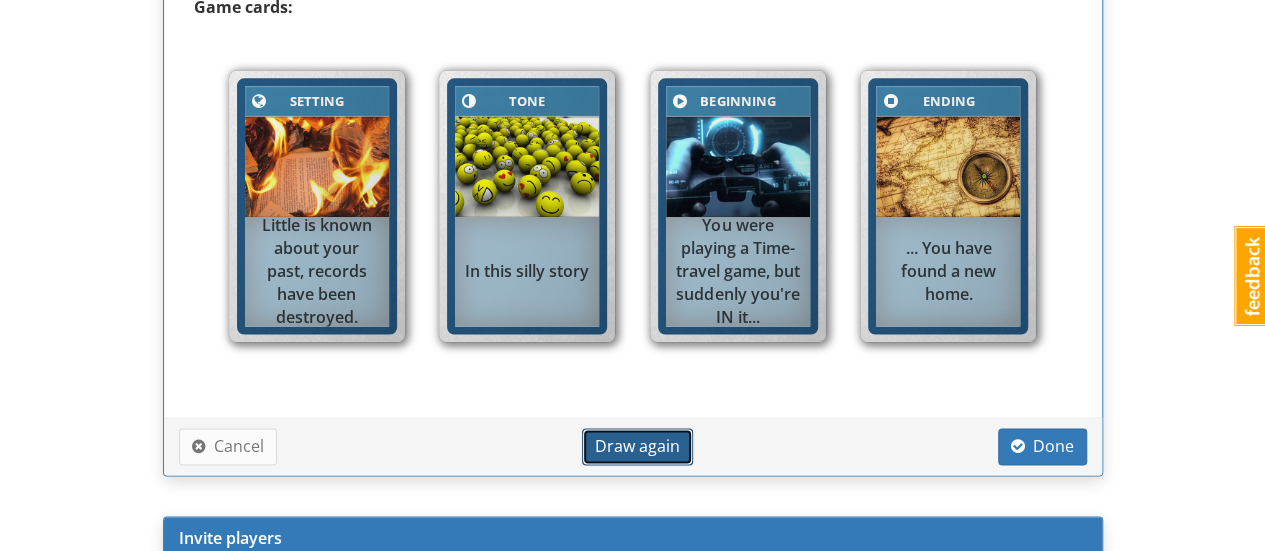 click on "Draw again" at bounding box center [637, 446] 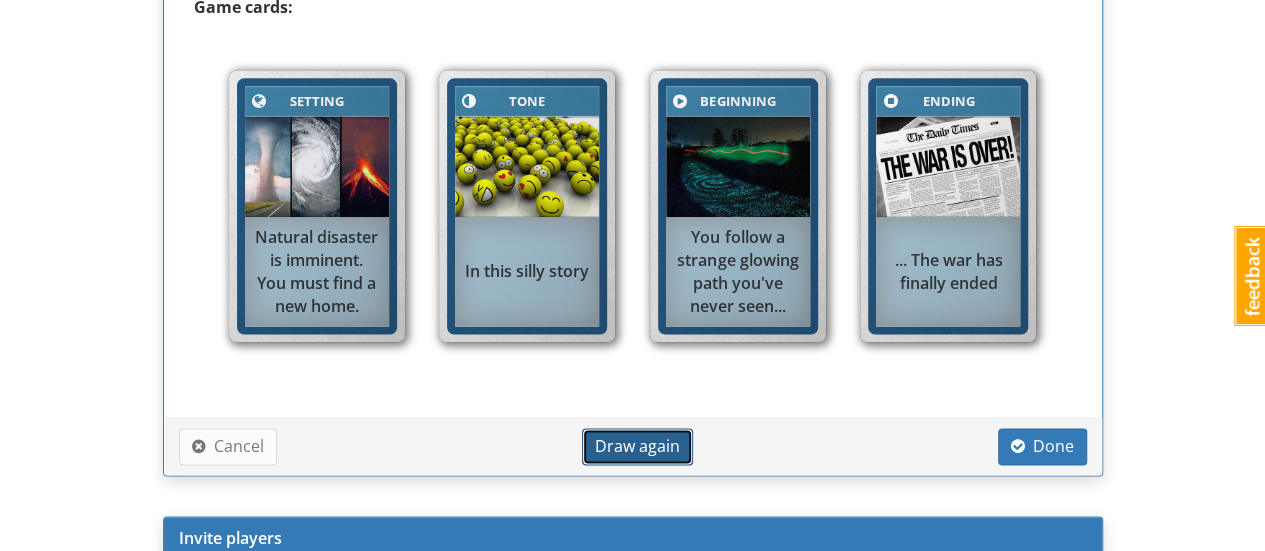 click on "Draw again" at bounding box center [637, 446] 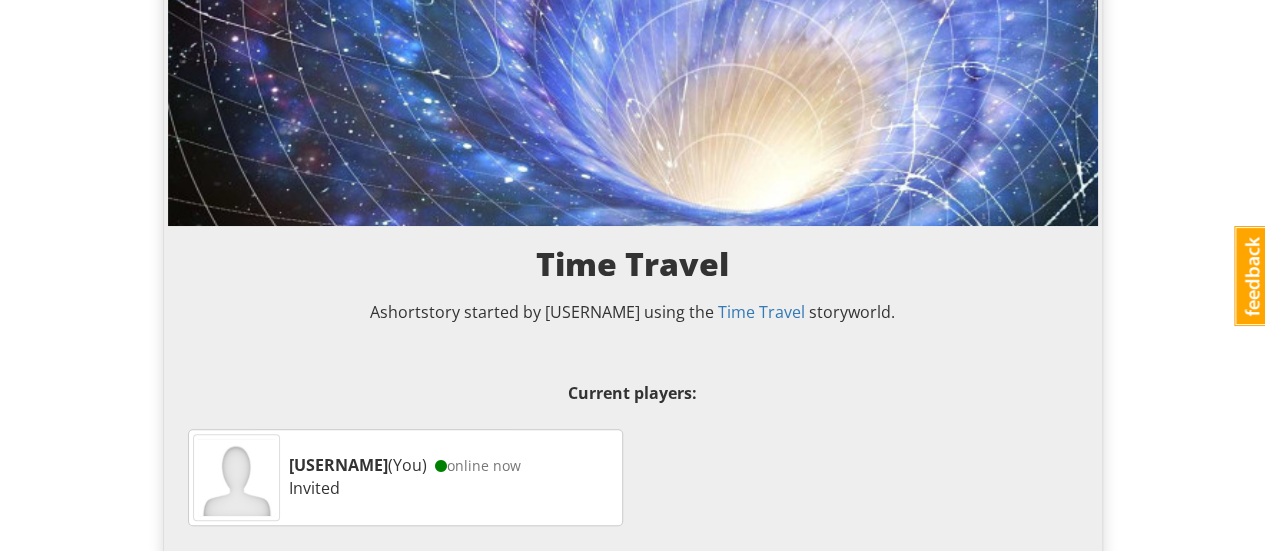 scroll, scrollTop: 0, scrollLeft: 0, axis: both 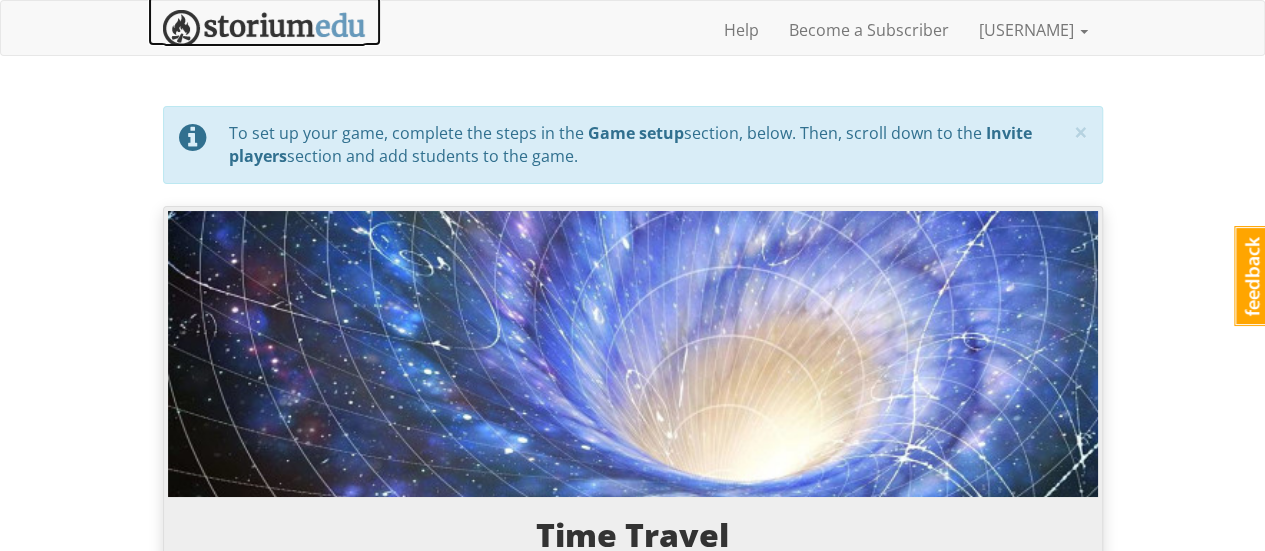 click at bounding box center [264, 28] 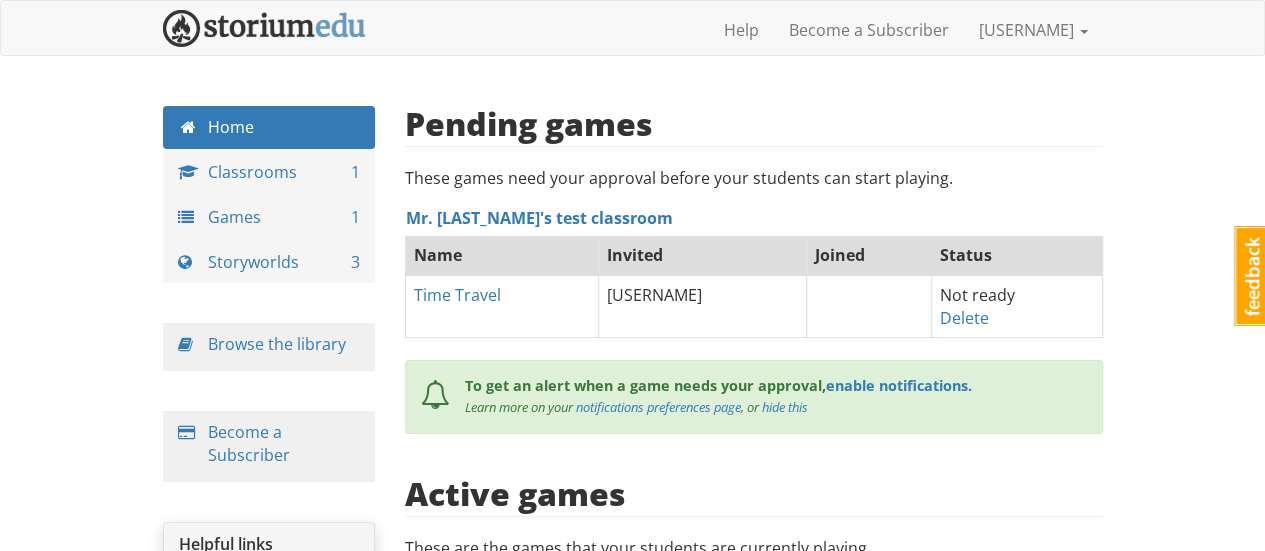 click on "jplegare jplegare 1 Toggle navigation Help Become a Subscriber jplegare Profile Notifications Log out Home Classrooms 1 Games 1 Storyworlds 3 Browse the library Become a Subscriber Helpful links See what’s new (updated 4/23) Tutorials and teacher’s guides Join our Google Group and connect with other teachers Pending games These games need your approval before your students can start playing. Mr. [LAST]s test classroom Name Invited Joined Status Time Travel jplegare Not ready Delete To get an alert when a game needs your approval, enable notifications. Learn more on your notifications preferences page , or hide this Active games These are the games that your students are currently playing. You have no active games at this time." at bounding box center [632, 455] 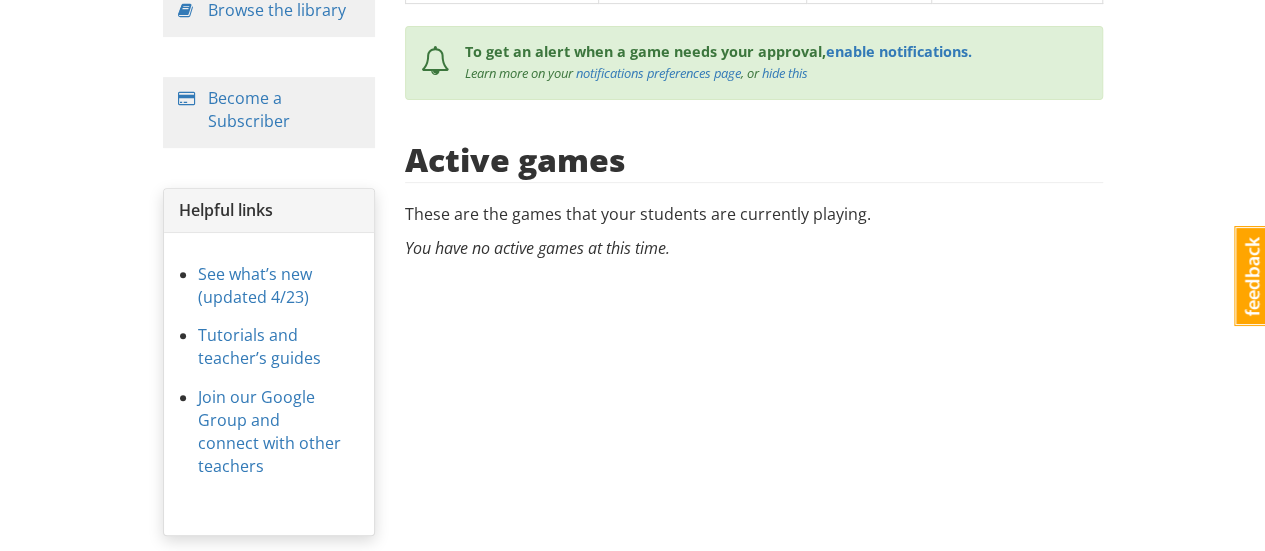 scroll, scrollTop: 0, scrollLeft: 0, axis: both 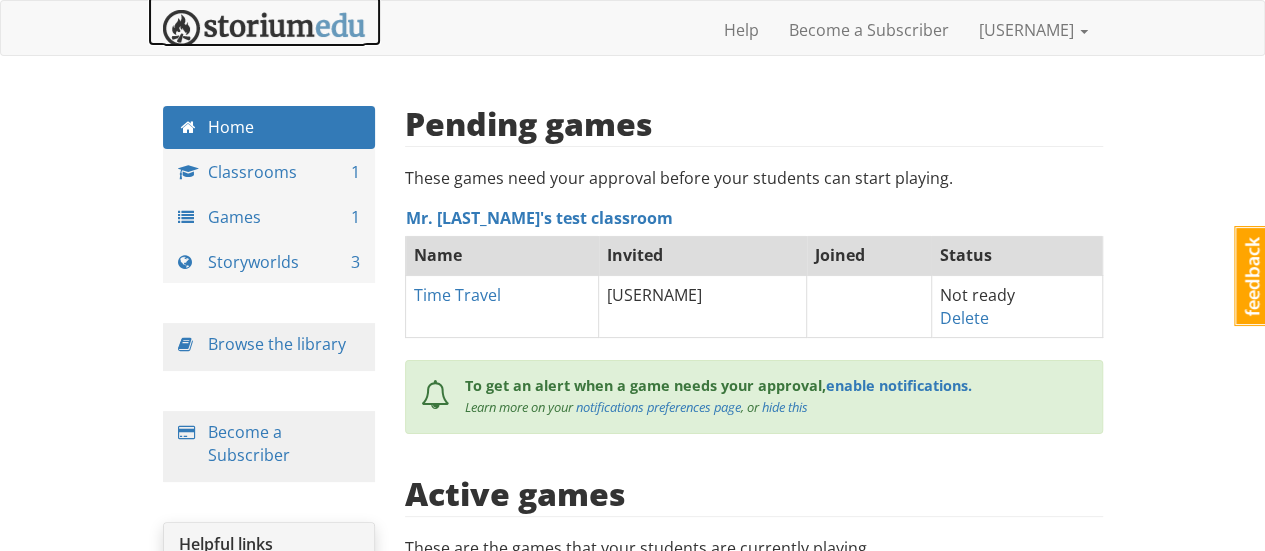 click at bounding box center (264, 28) 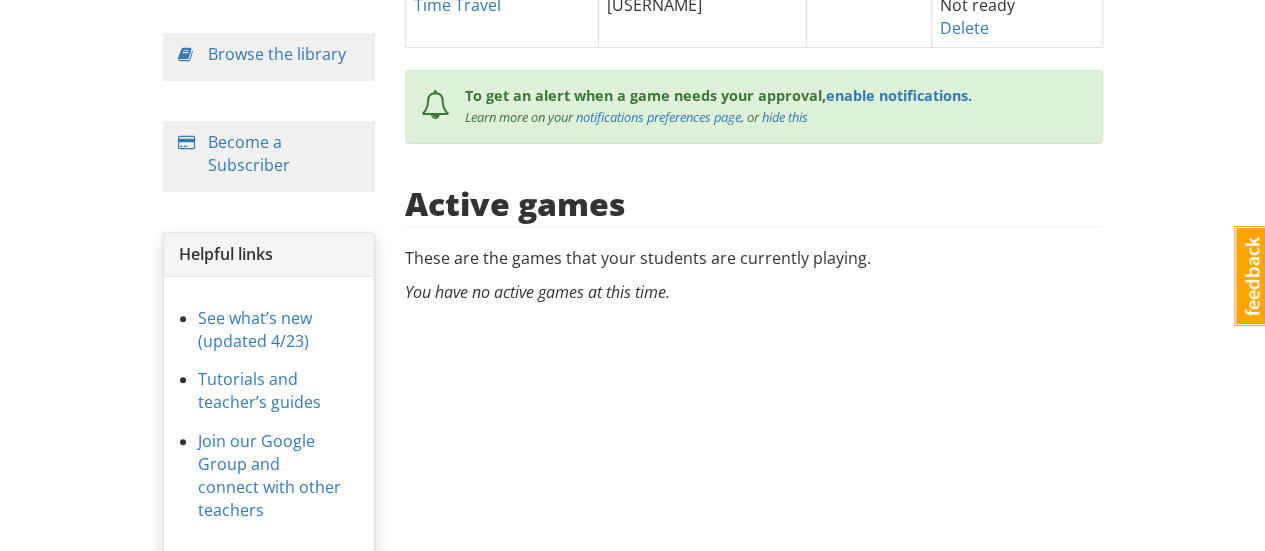 scroll, scrollTop: 289, scrollLeft: 0, axis: vertical 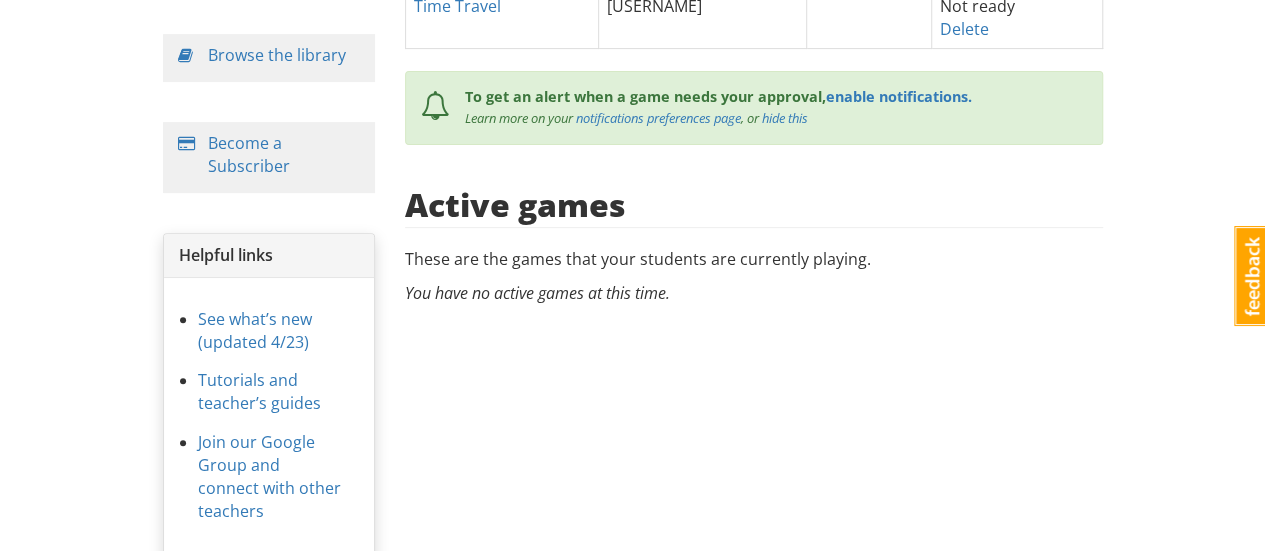 click on "See what’s new (updated 4/23)" at bounding box center (271, 339) 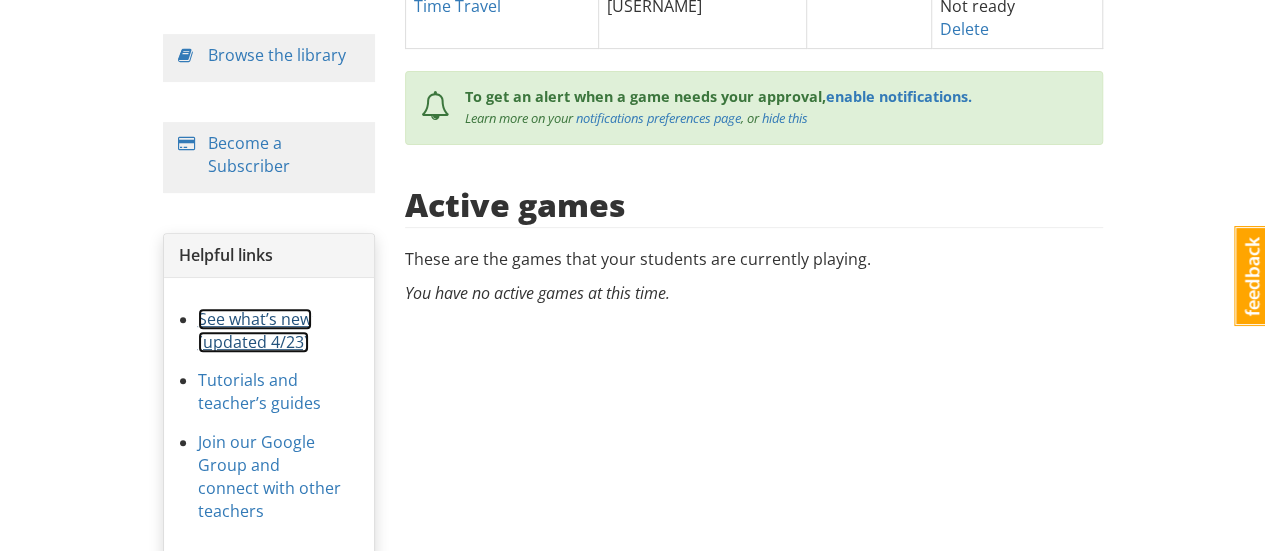 click on "See what’s new (updated 4/23)" at bounding box center (255, 330) 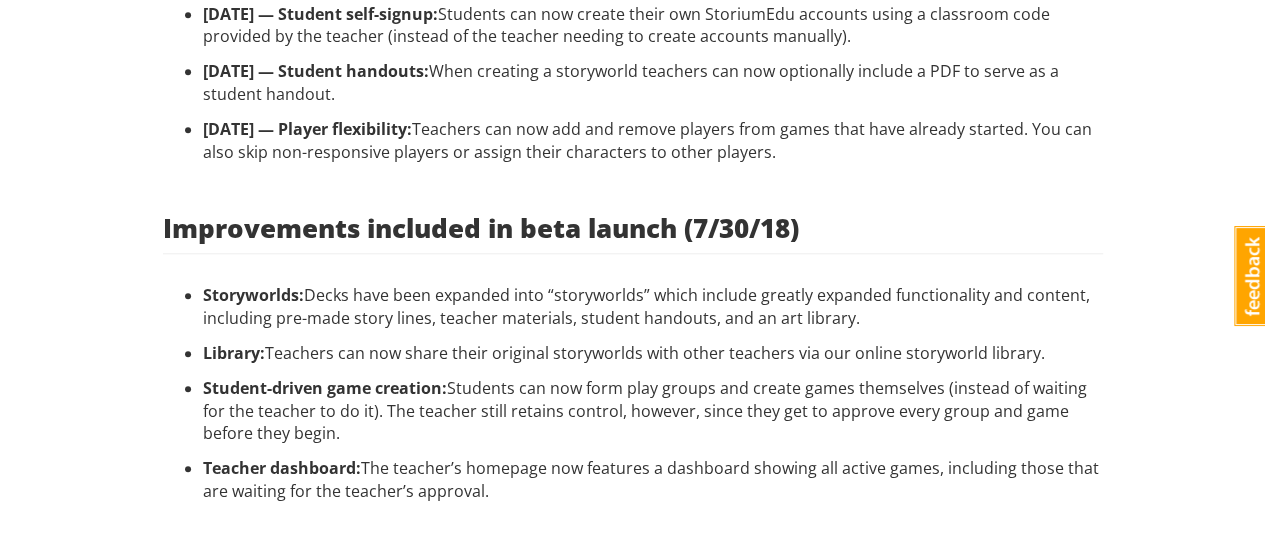 scroll, scrollTop: 0, scrollLeft: 0, axis: both 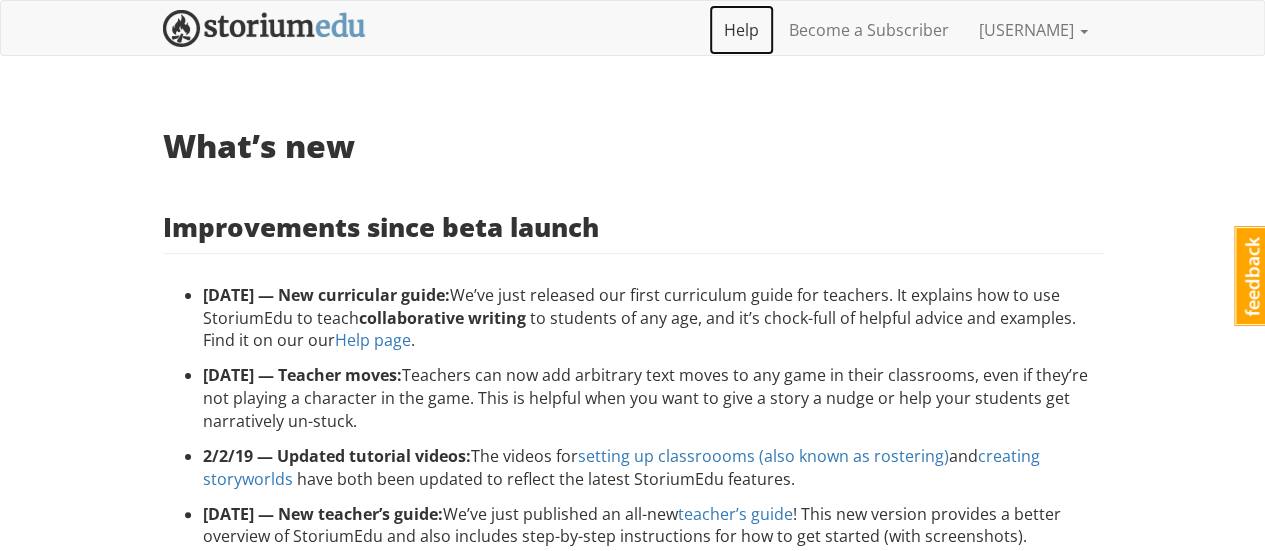 click on "Help" at bounding box center [741, 30] 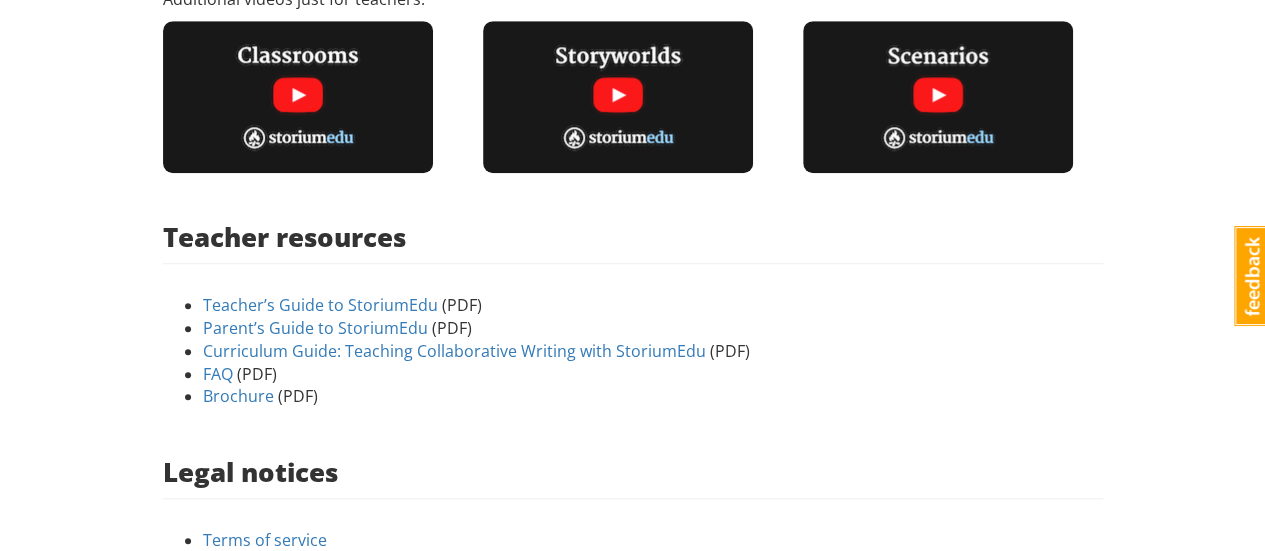 scroll, scrollTop: 784, scrollLeft: 0, axis: vertical 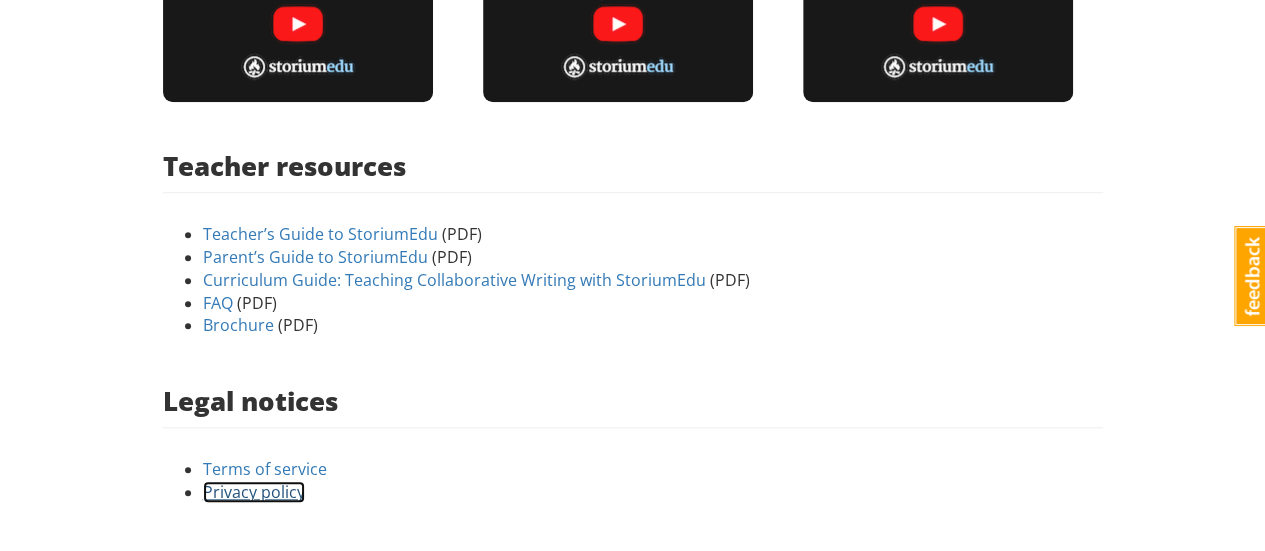 click on "Privacy policy" at bounding box center (254, 492) 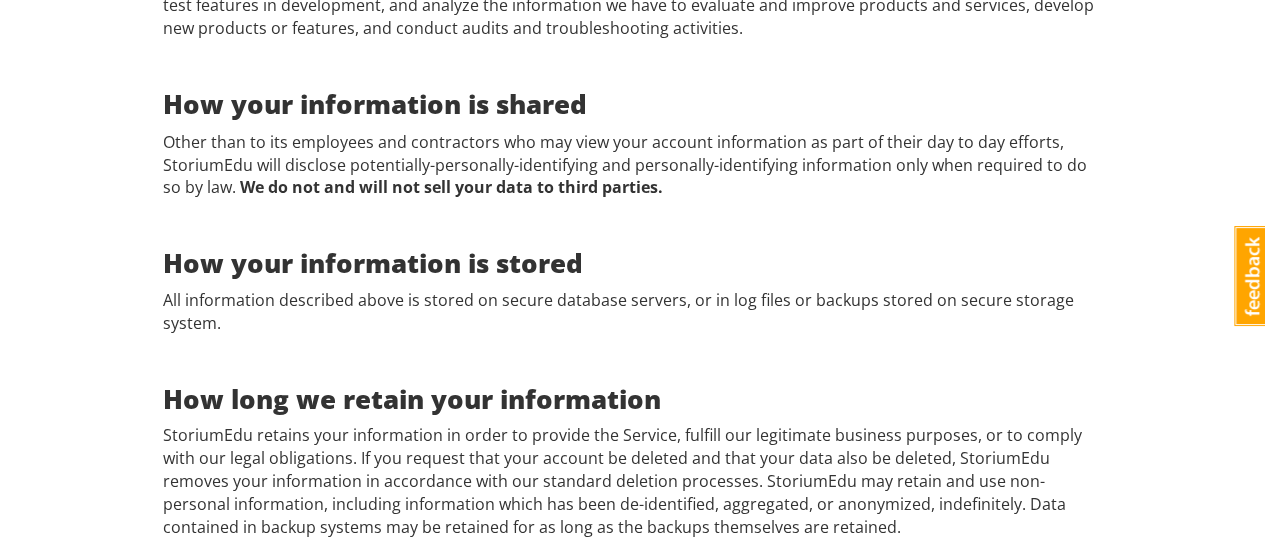 scroll, scrollTop: 1790, scrollLeft: 0, axis: vertical 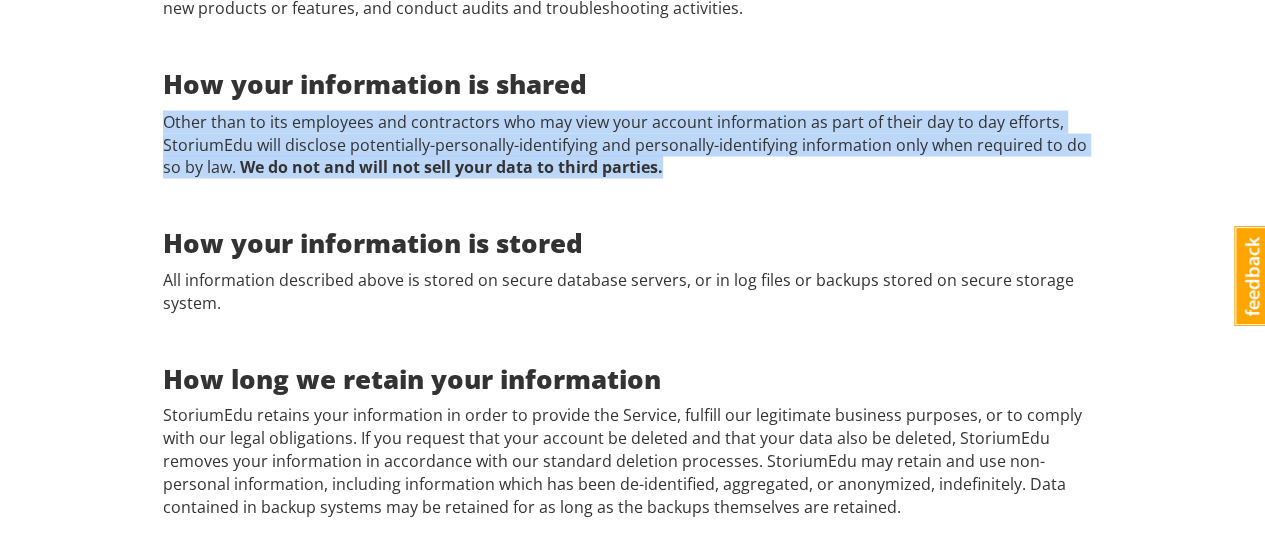 drag, startPoint x: 667, startPoint y: 122, endPoint x: 158, endPoint y: 79, distance: 510.81308 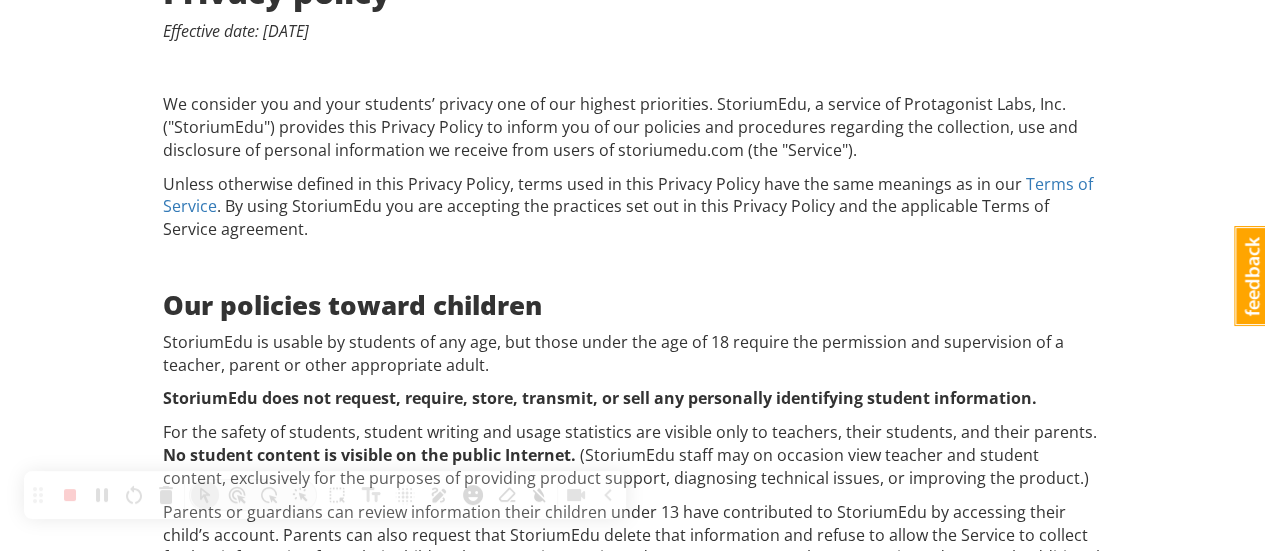 scroll, scrollTop: 0, scrollLeft: 0, axis: both 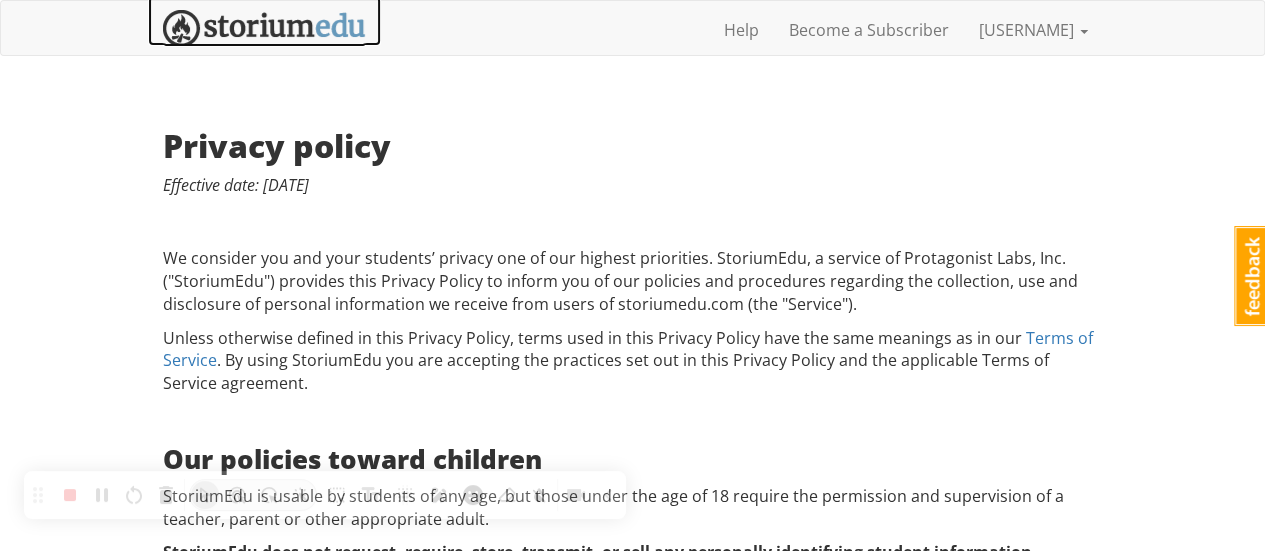 click at bounding box center [264, 28] 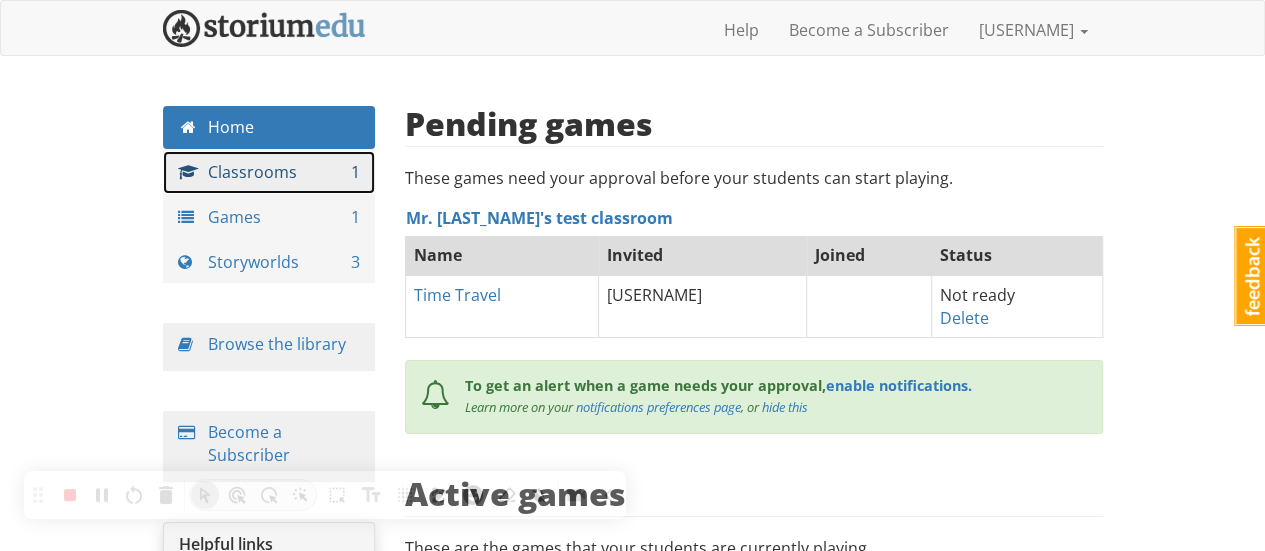 click on "Classrooms   1" at bounding box center [269, 172] 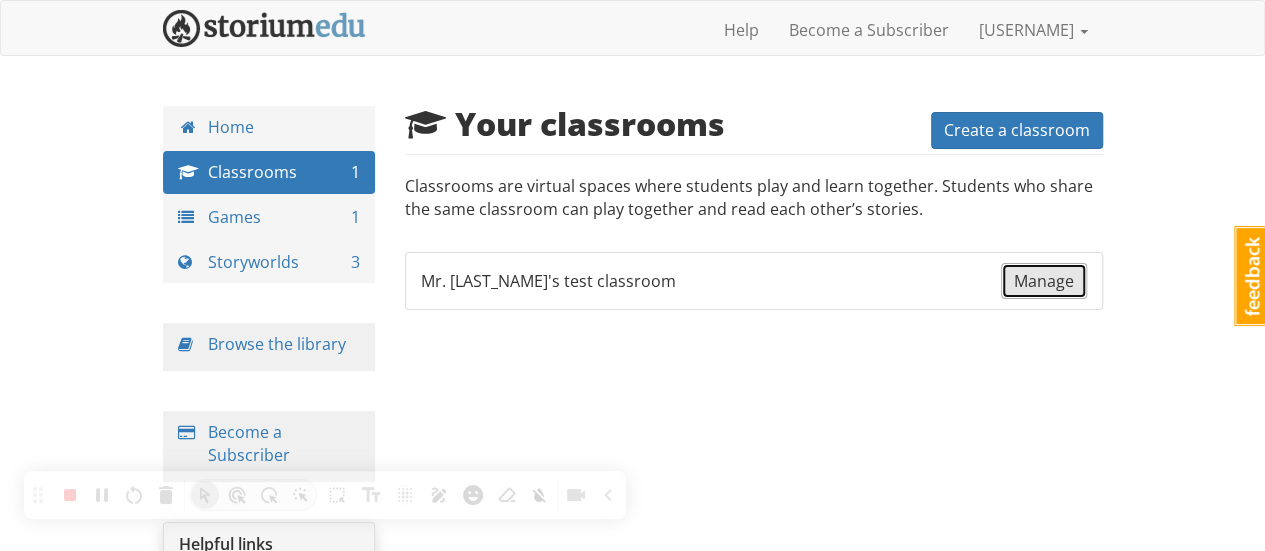 click on "Manage" at bounding box center (1044, 281) 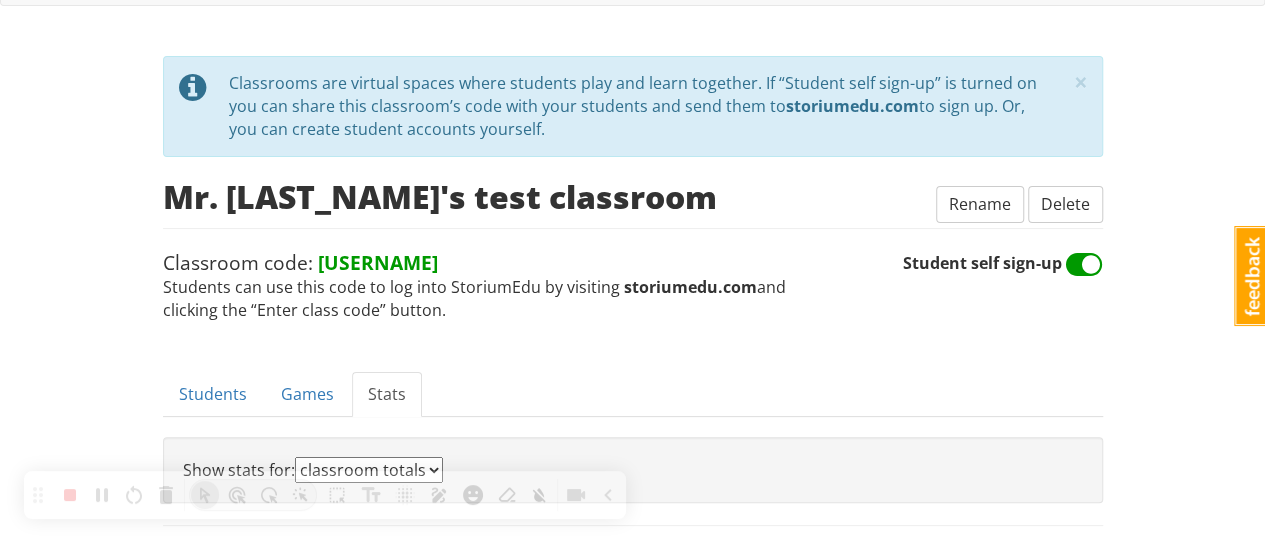 scroll, scrollTop: 52, scrollLeft: 0, axis: vertical 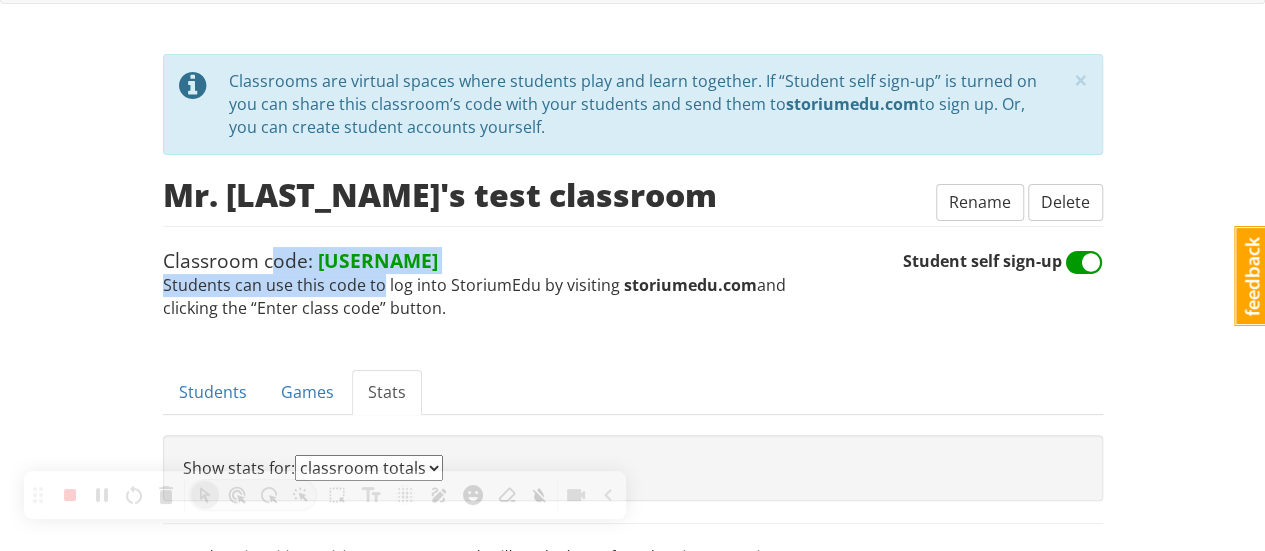 drag, startPoint x: 378, startPoint y: 273, endPoint x: 271, endPoint y: 255, distance: 108.503456 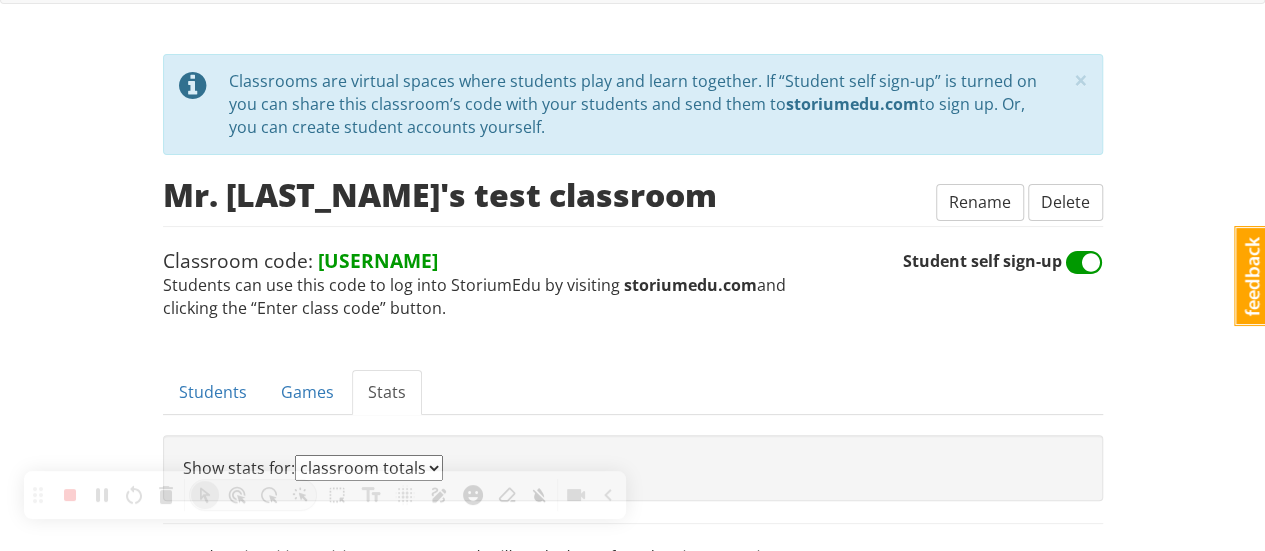 scroll, scrollTop: 0, scrollLeft: 0, axis: both 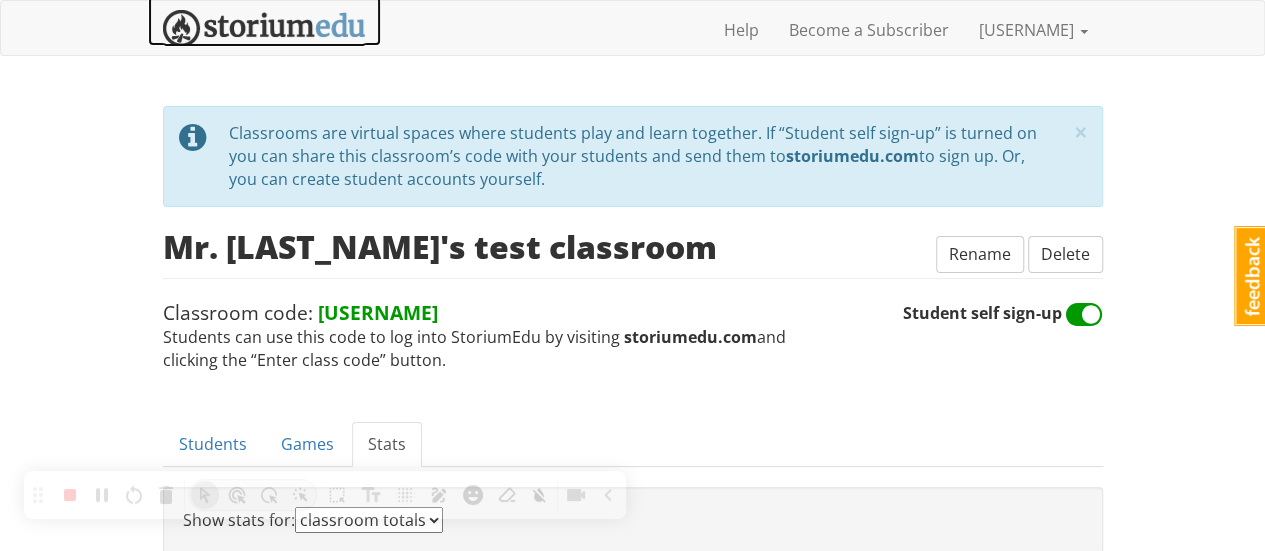 click at bounding box center [264, 28] 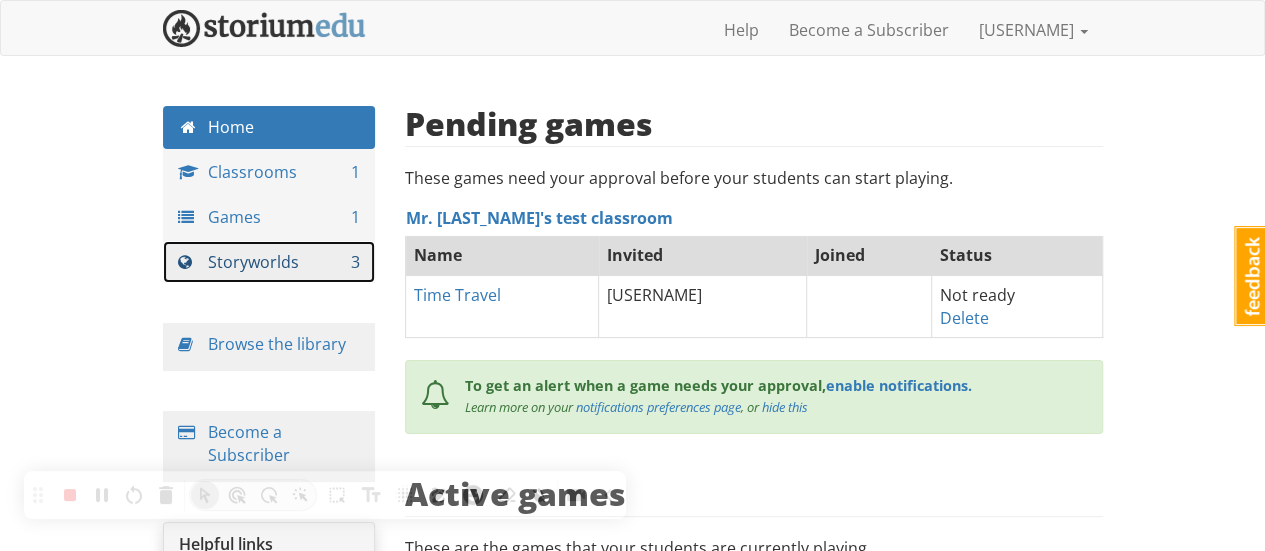 click on "Storyworlds   3" at bounding box center (269, 262) 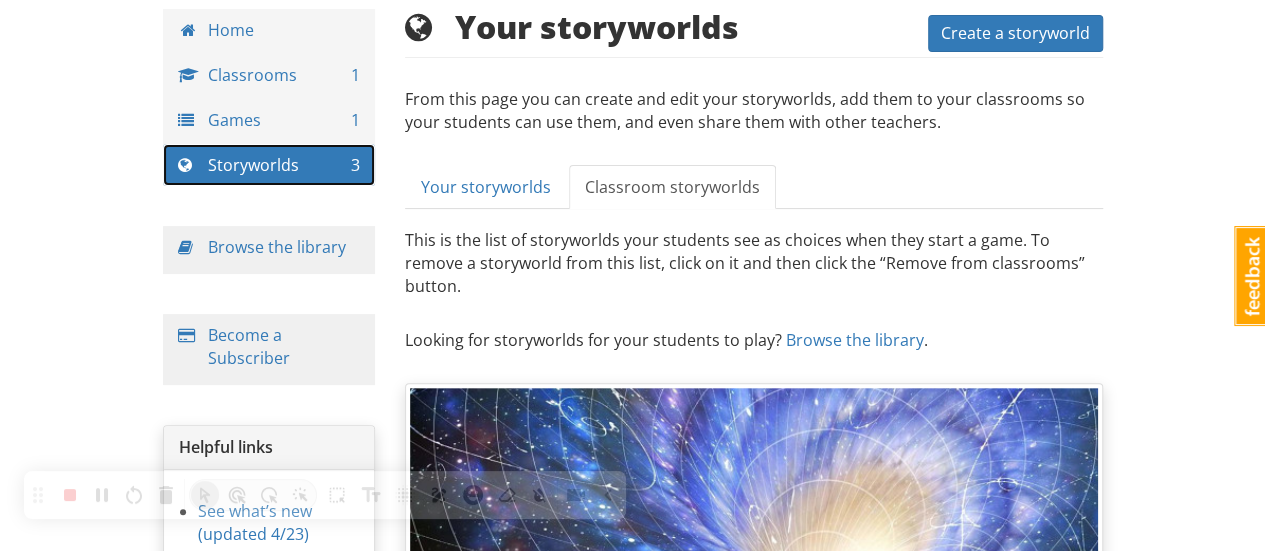 scroll, scrollTop: 98, scrollLeft: 0, axis: vertical 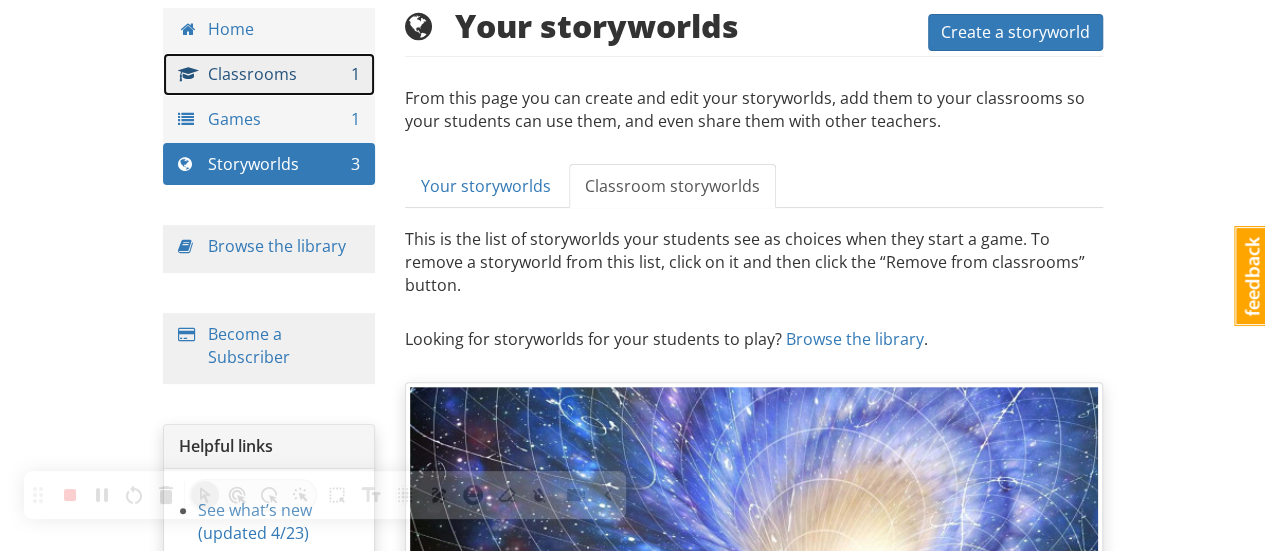 click on "Classrooms   1" at bounding box center [269, 74] 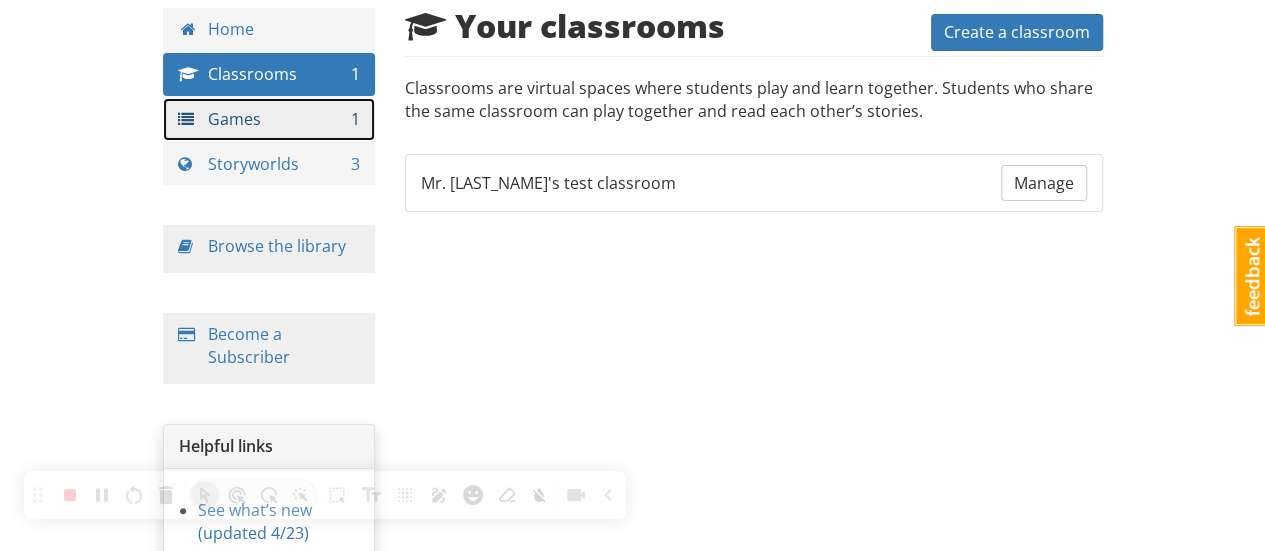 click on "Games   1" at bounding box center [269, 119] 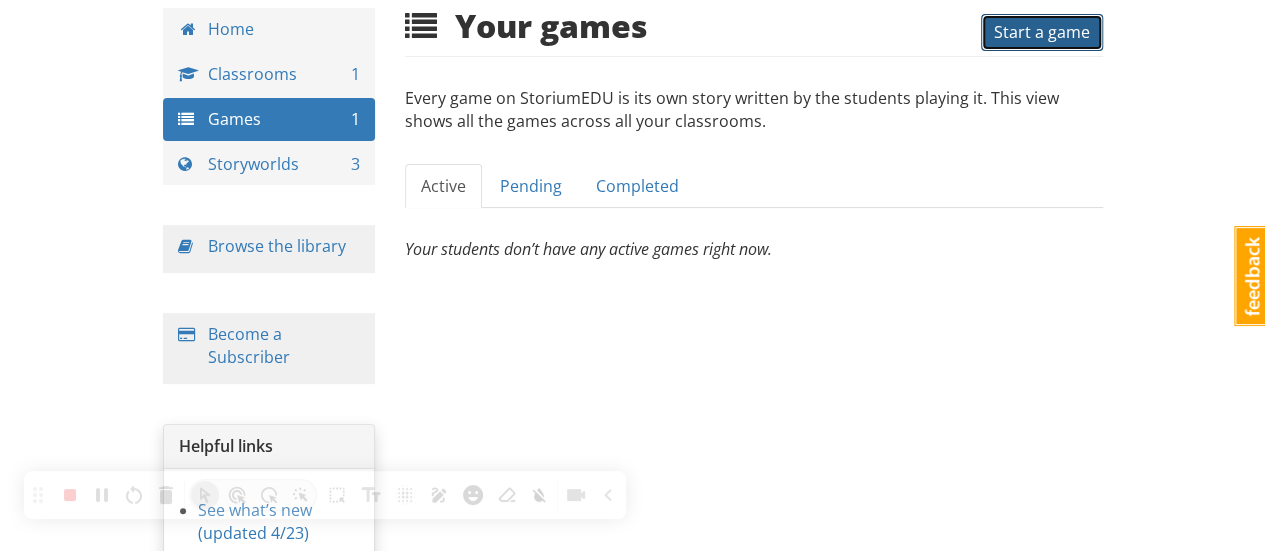 click on "Start a game" at bounding box center (1042, 32) 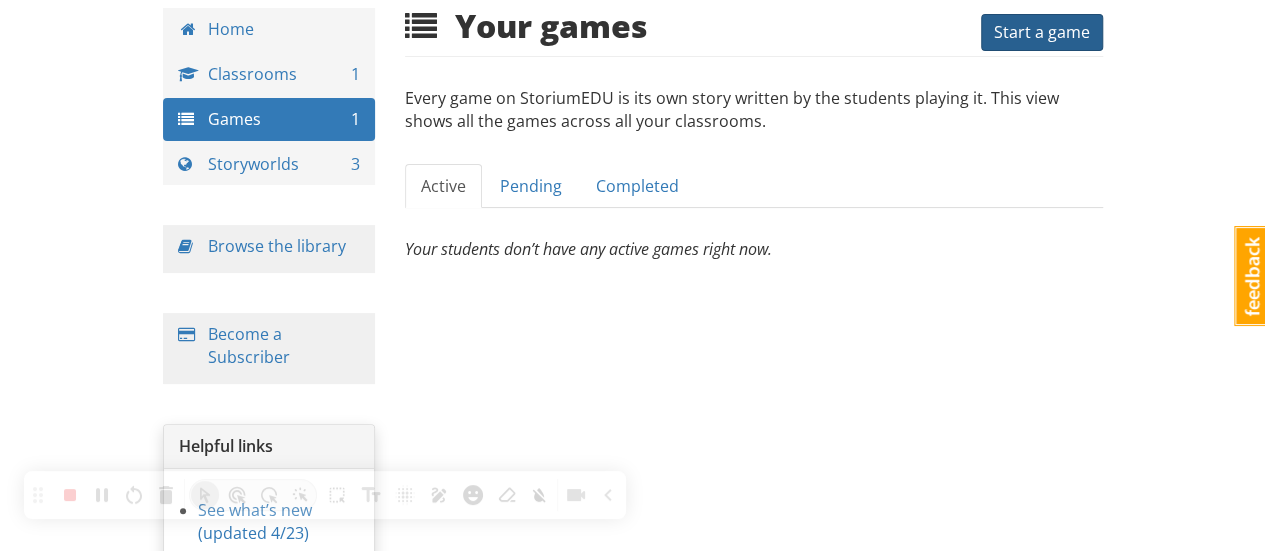 scroll, scrollTop: 0, scrollLeft: 0, axis: both 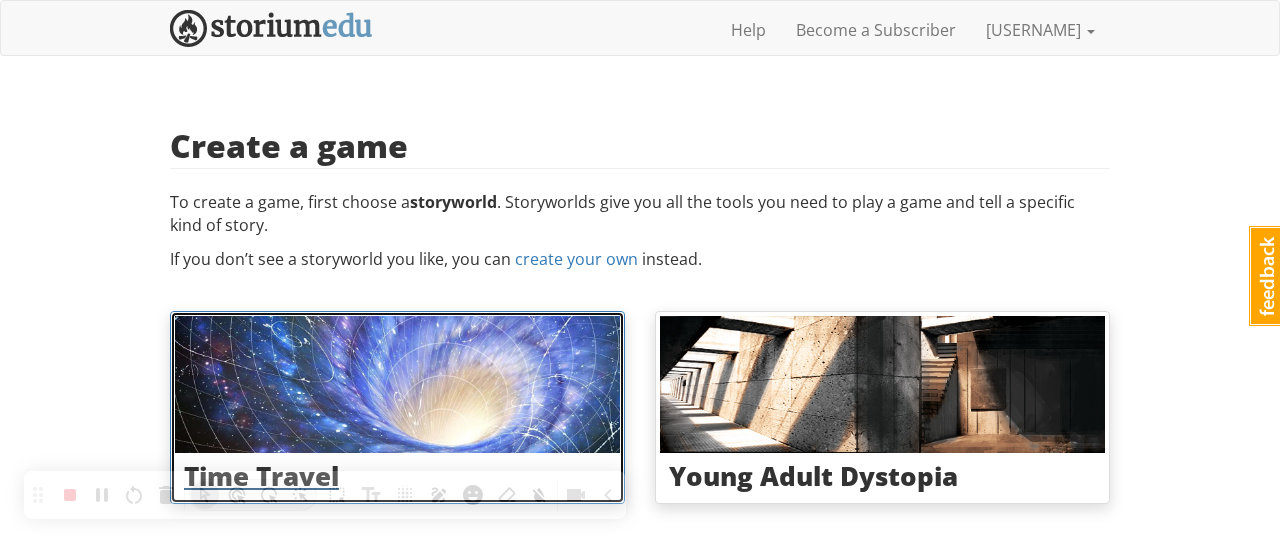 click at bounding box center (397, 384) 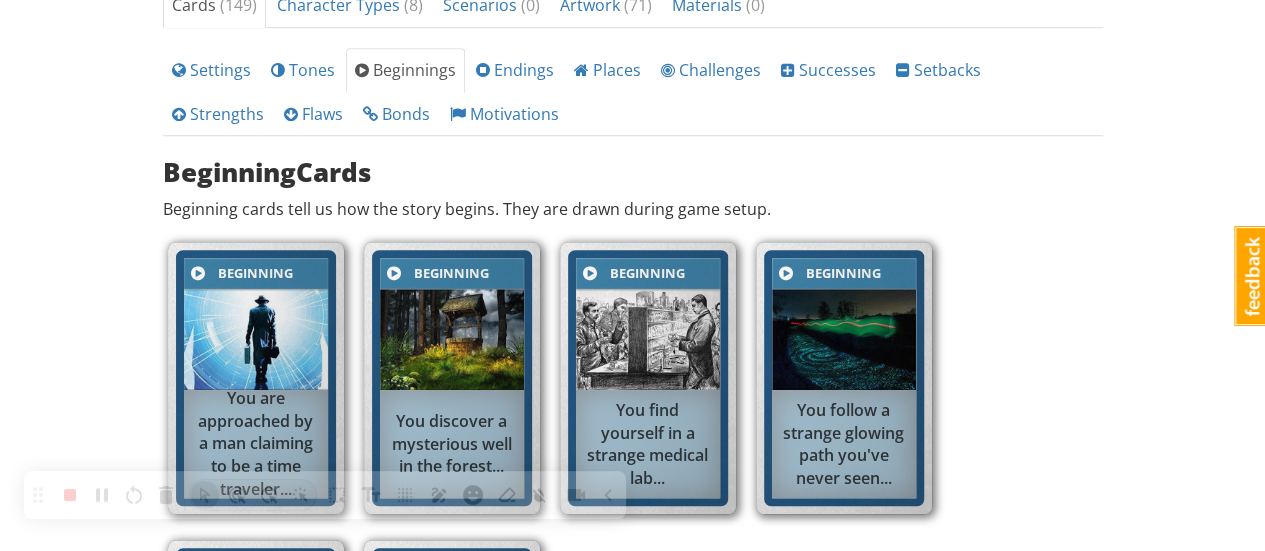 scroll, scrollTop: 662, scrollLeft: 0, axis: vertical 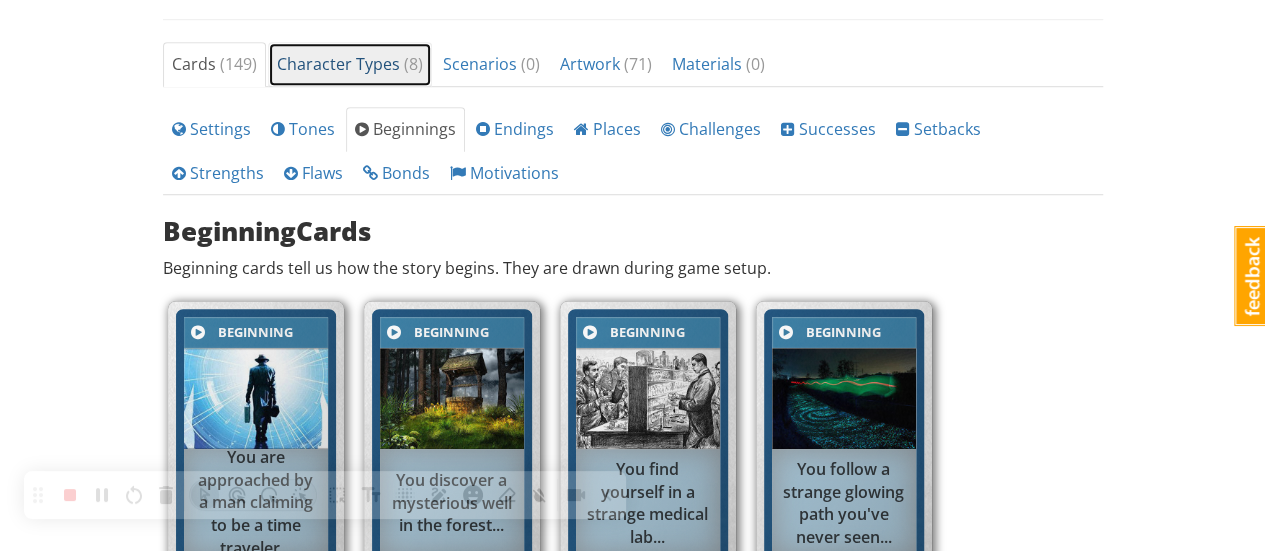 click on "Character Types   ( 8 )" at bounding box center [350, 64] 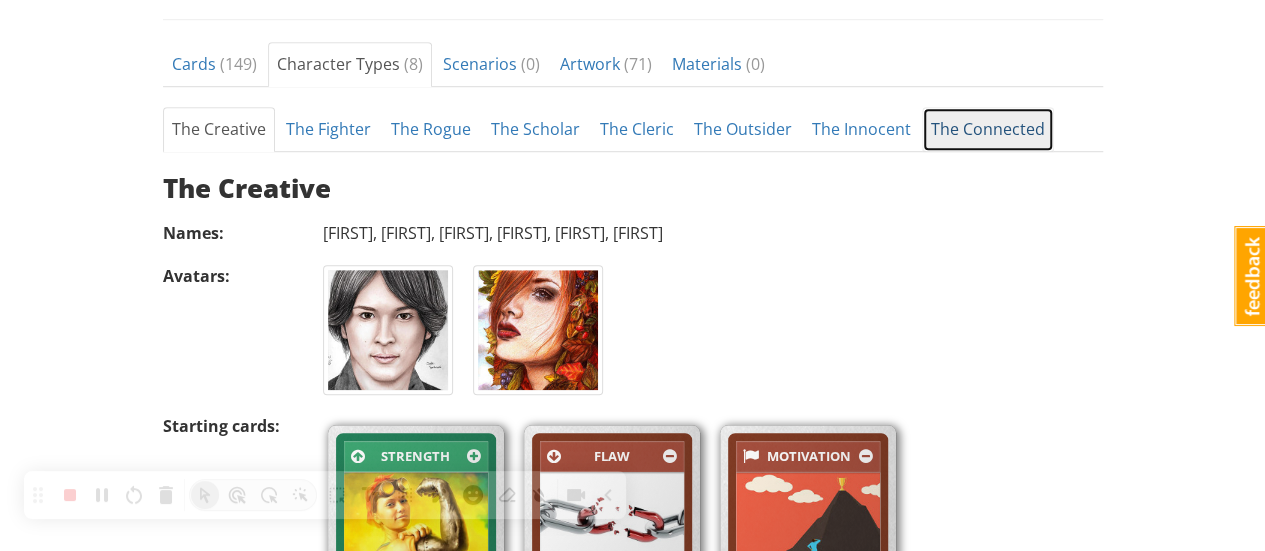 click on "The Connected" at bounding box center (988, 129) 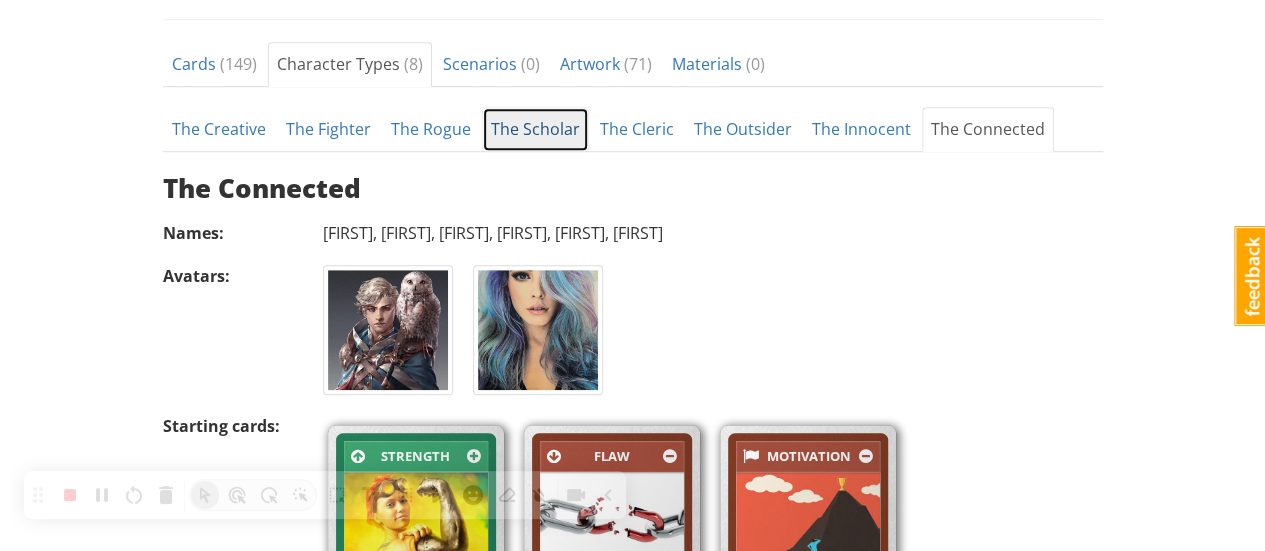 click on "The Scholar" at bounding box center [535, 129] 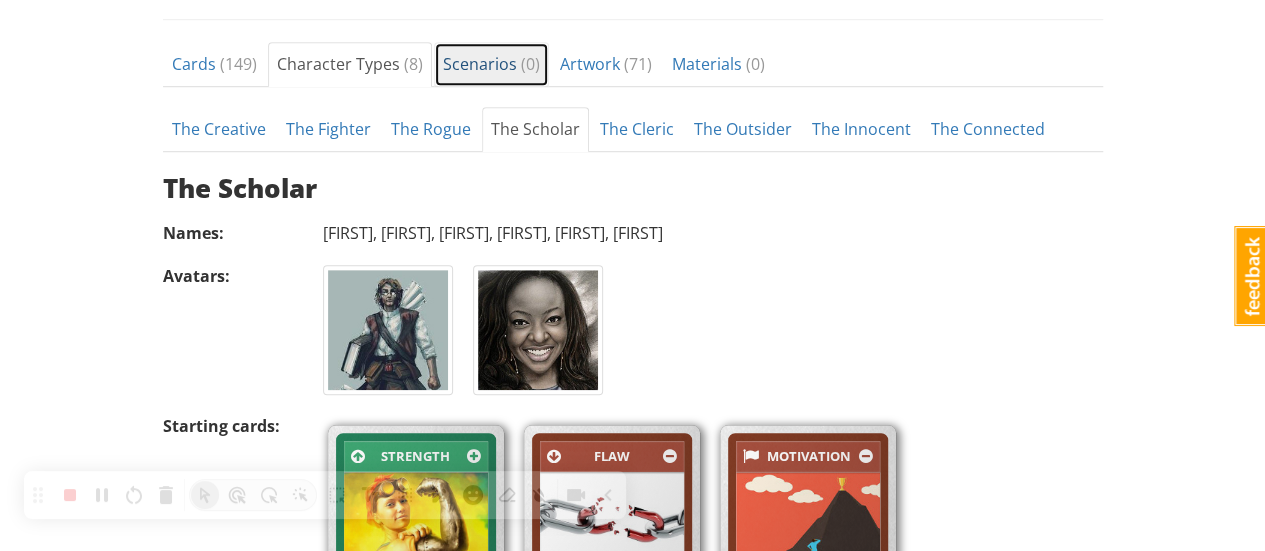 click on "Scenarios   ( 0 )" at bounding box center (491, 64) 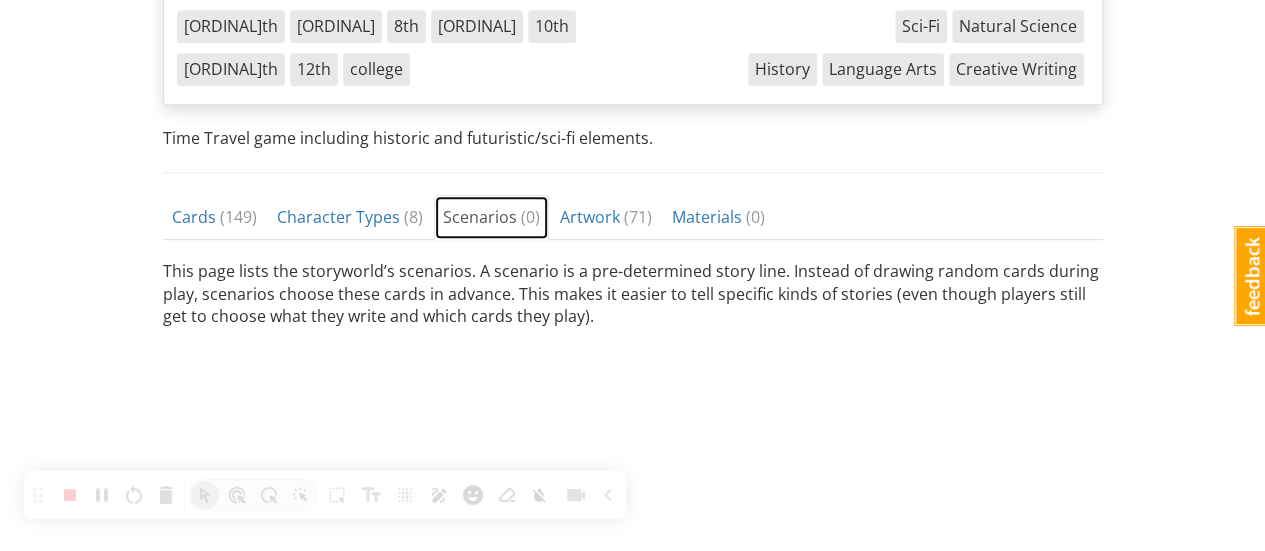 scroll, scrollTop: 508, scrollLeft: 0, axis: vertical 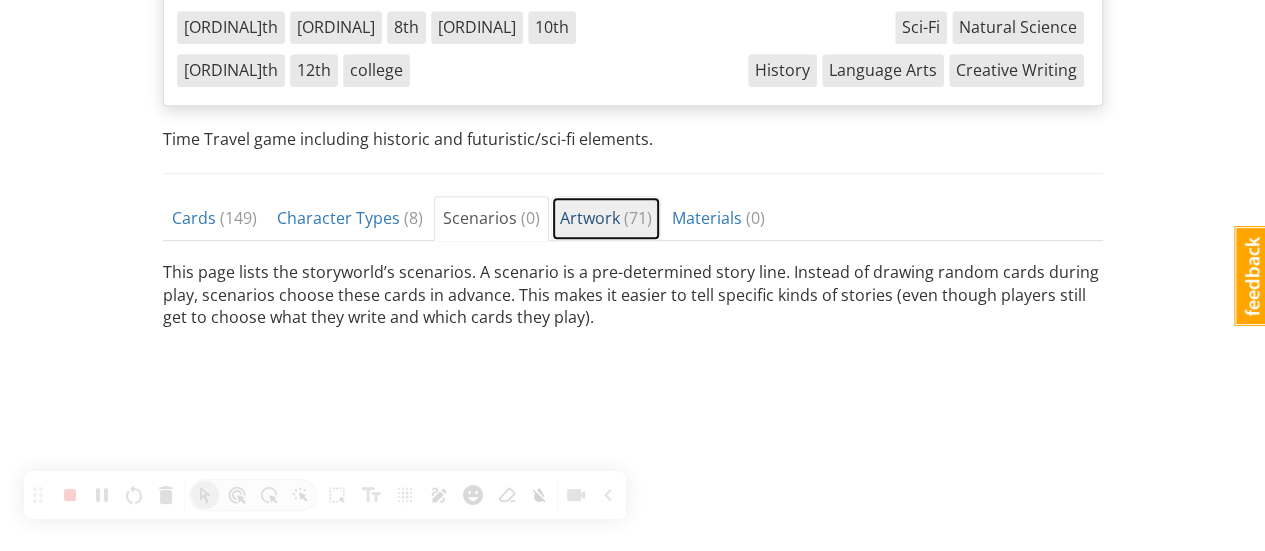 click on "Artwork   ( 71 )" at bounding box center (606, 218) 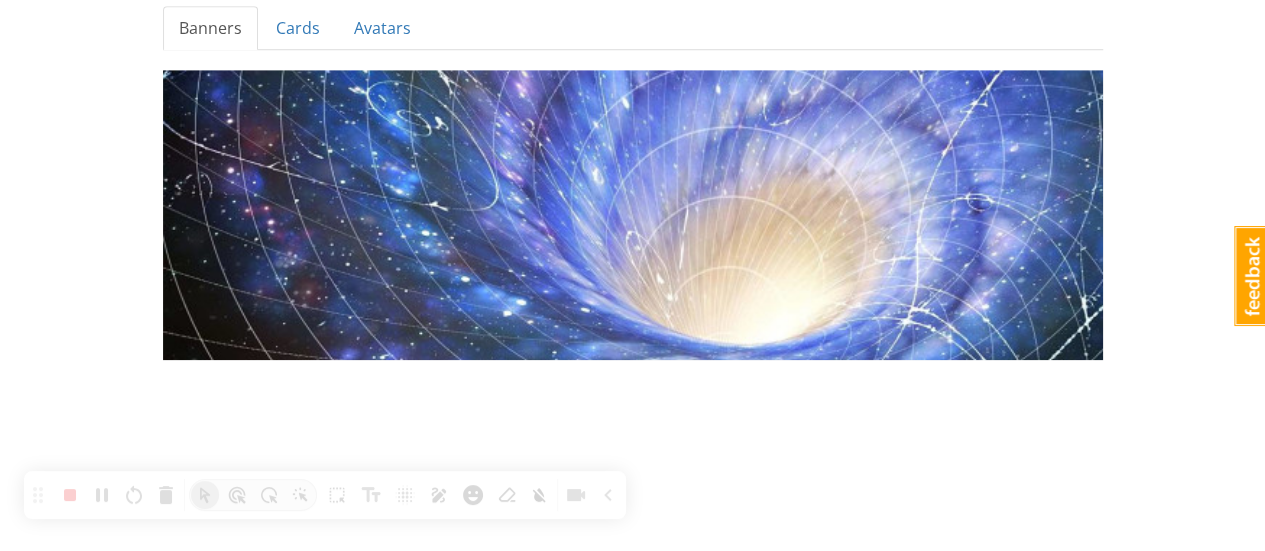 scroll, scrollTop: 667, scrollLeft: 0, axis: vertical 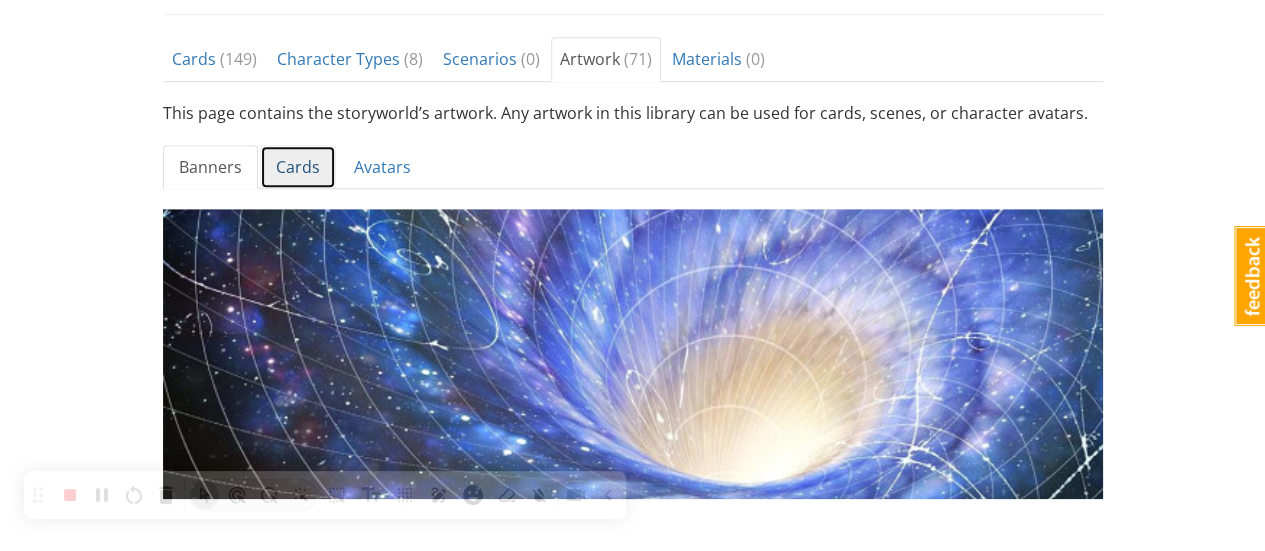 click on "Cards" at bounding box center (298, 167) 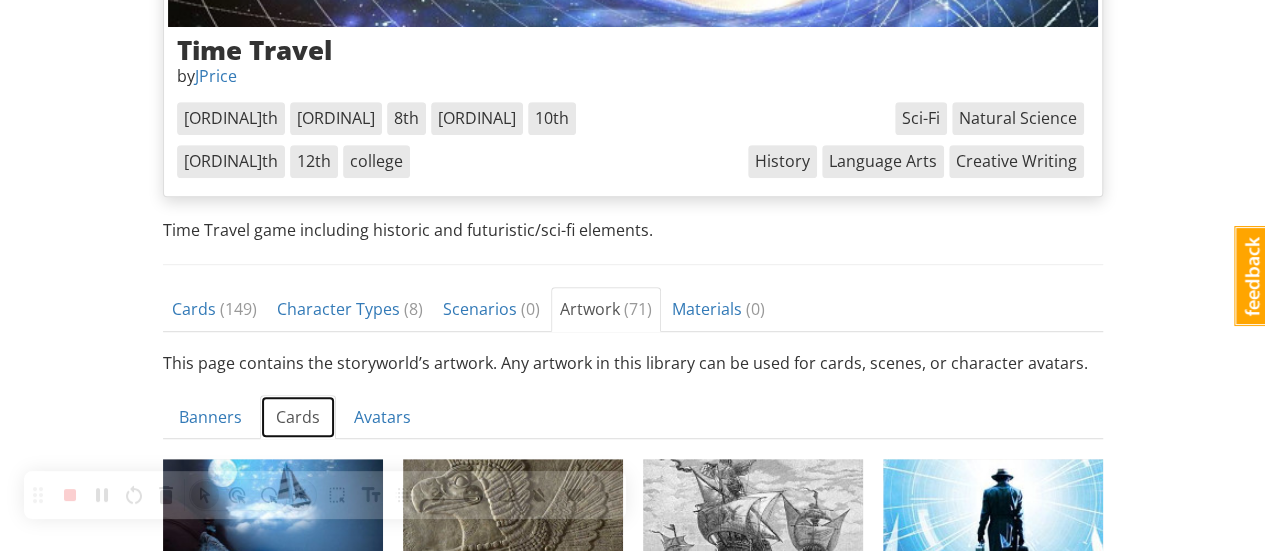 scroll, scrollTop: 418, scrollLeft: 0, axis: vertical 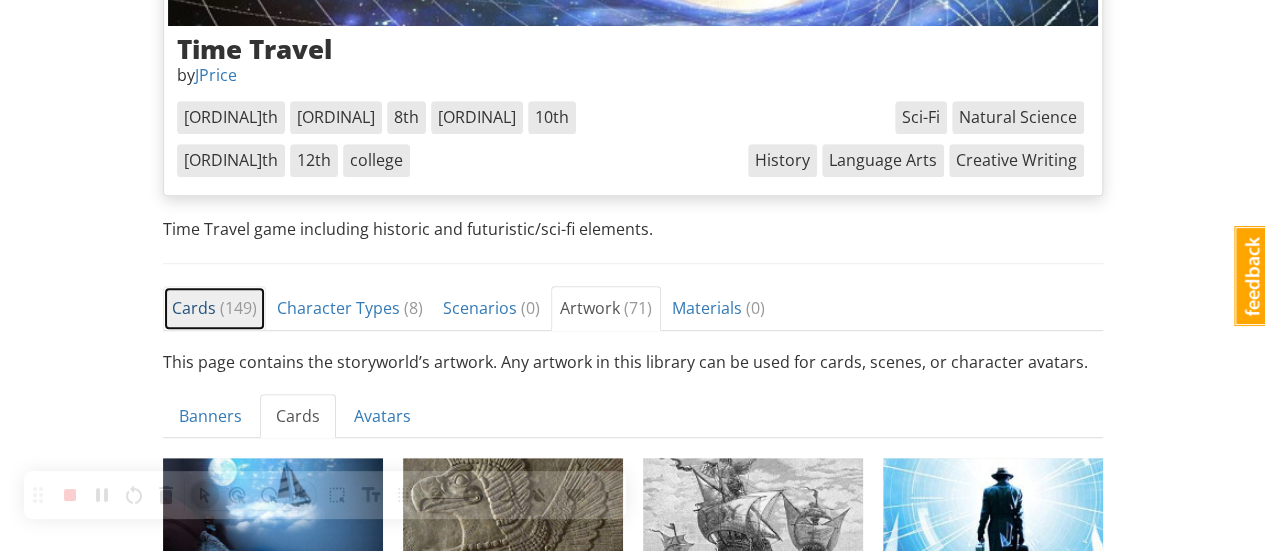 click on "( 149 )" at bounding box center (238, 308) 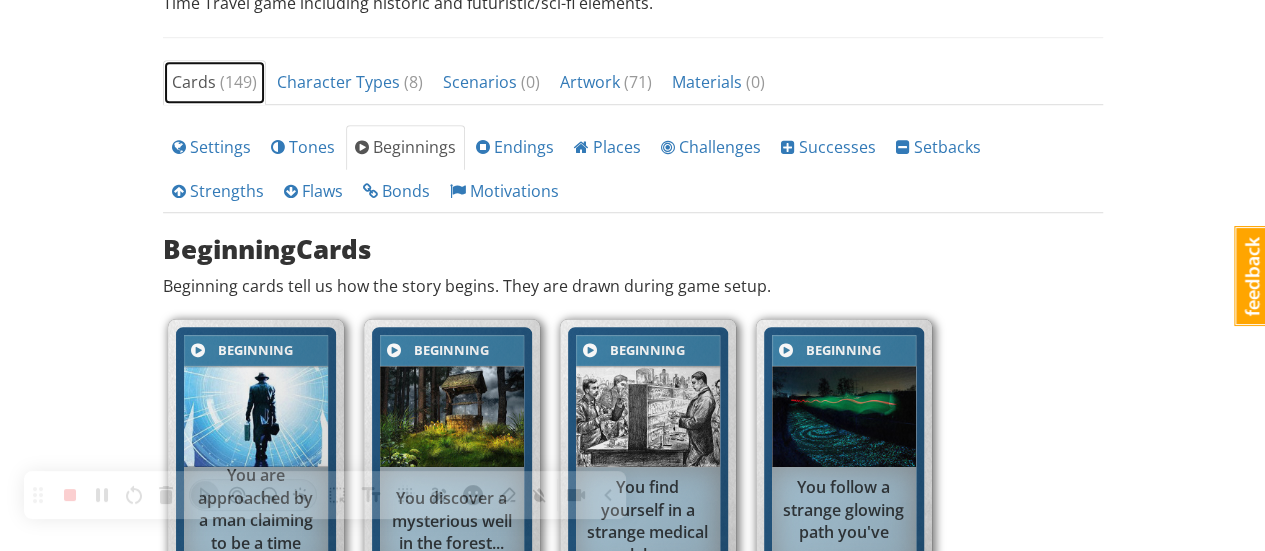 scroll, scrollTop: 643, scrollLeft: 0, axis: vertical 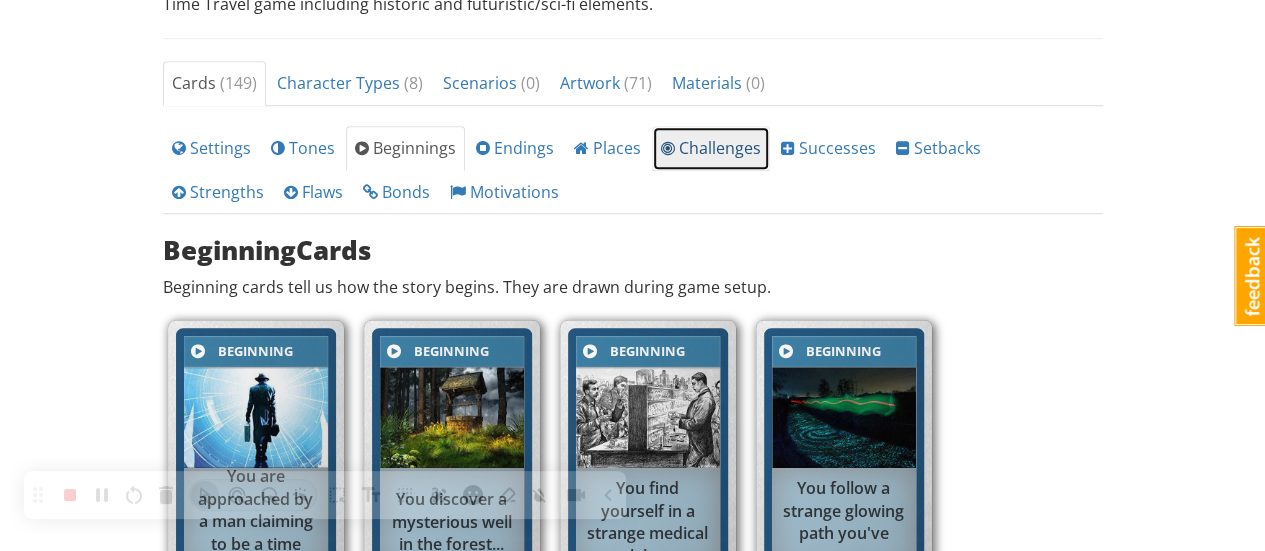 click on "Challenges" at bounding box center [711, 148] 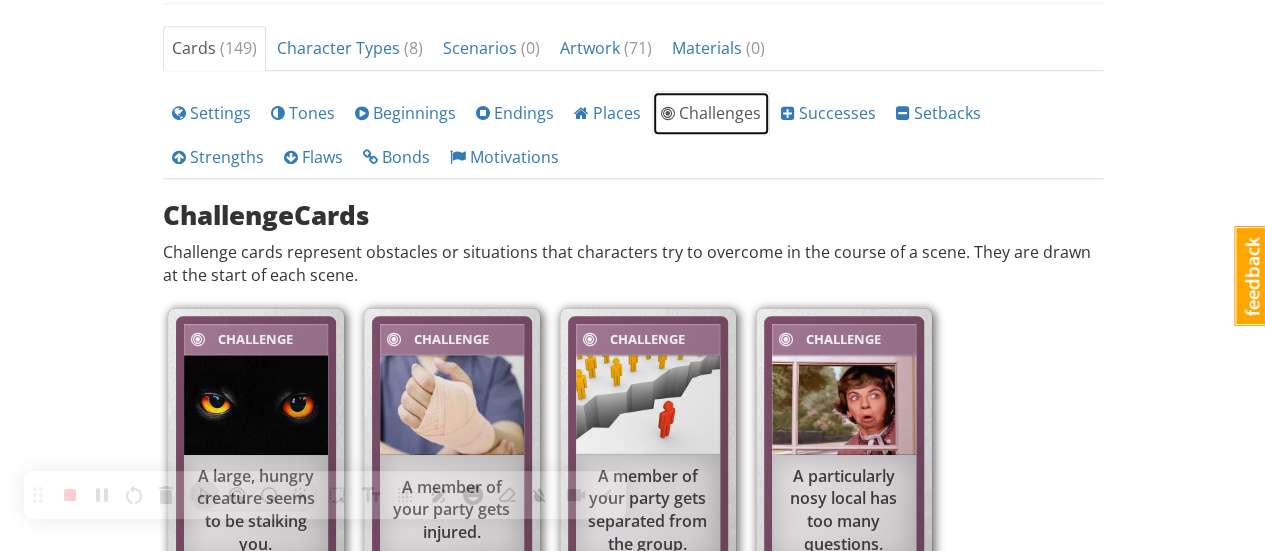 scroll, scrollTop: 662, scrollLeft: 0, axis: vertical 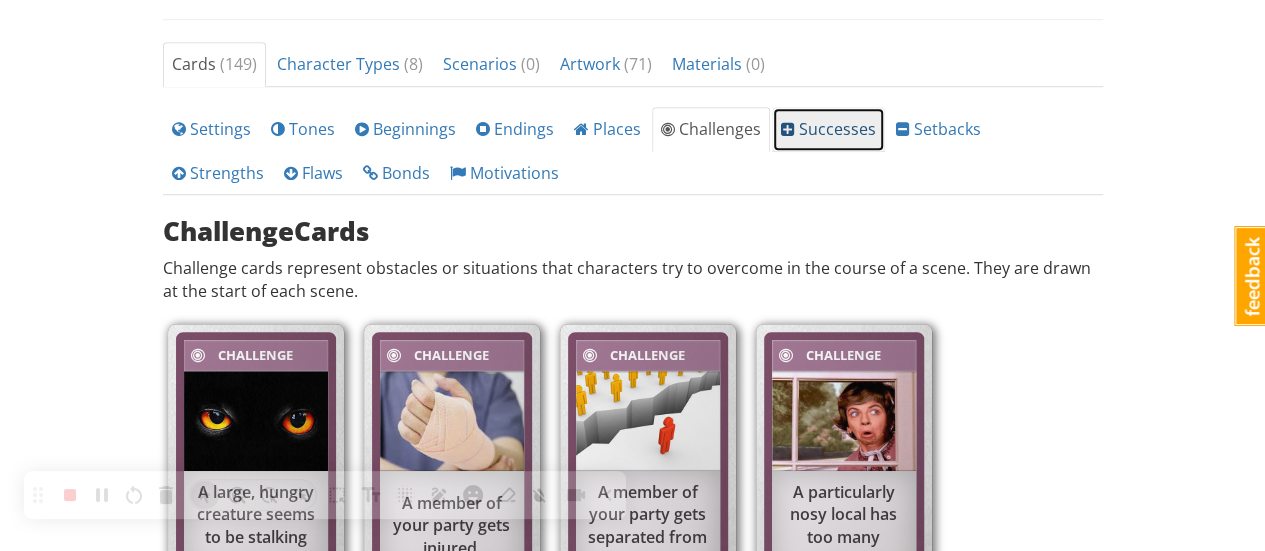 click on "Successes" at bounding box center (828, 129) 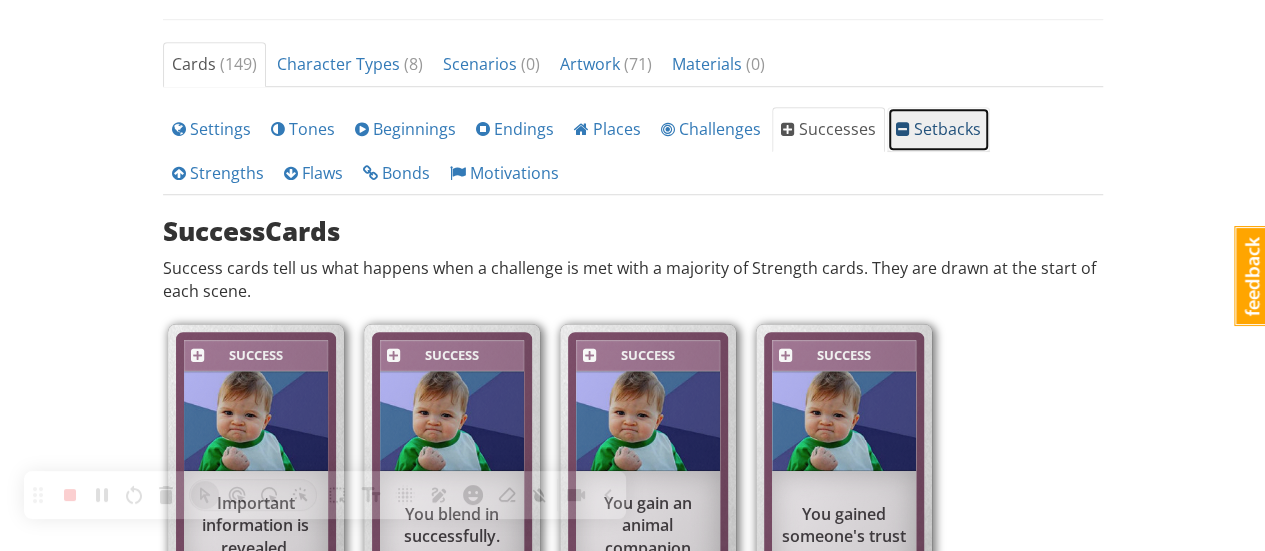 click on "Setbacks" at bounding box center [938, 129] 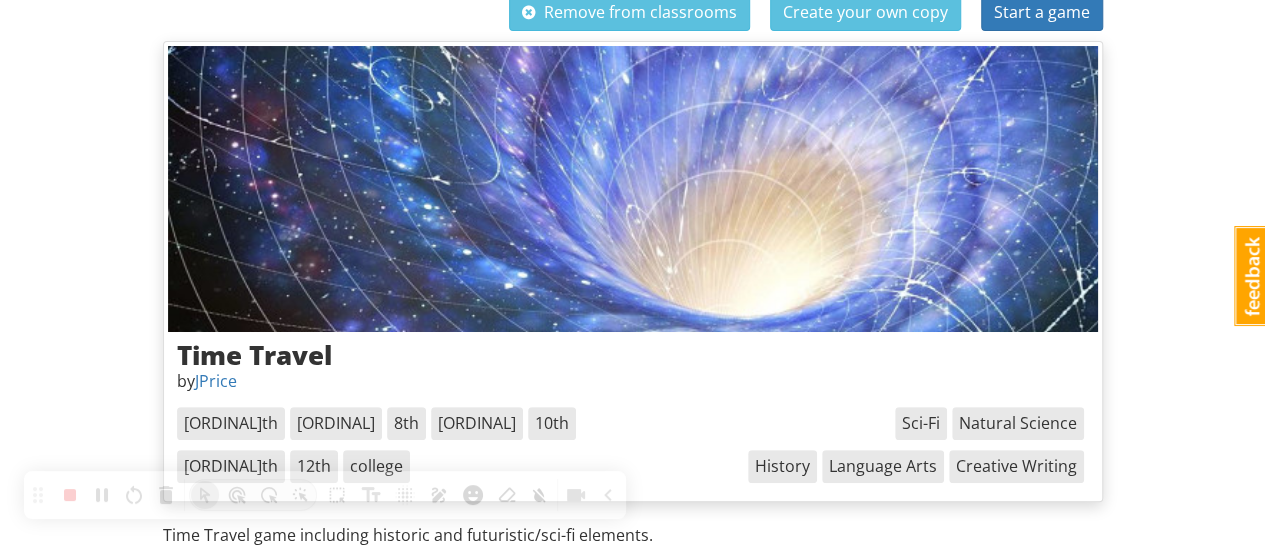 scroll, scrollTop: 109, scrollLeft: 0, axis: vertical 